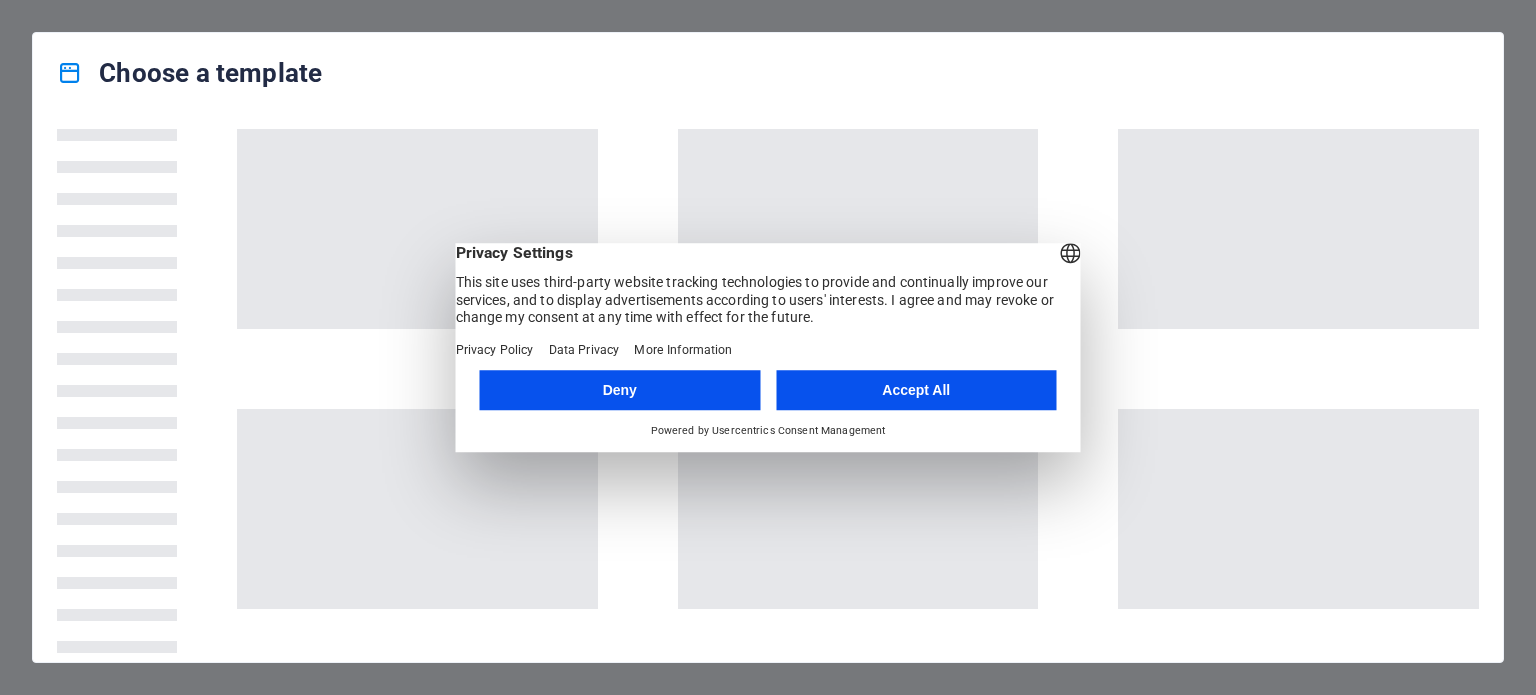 scroll, scrollTop: 0, scrollLeft: 0, axis: both 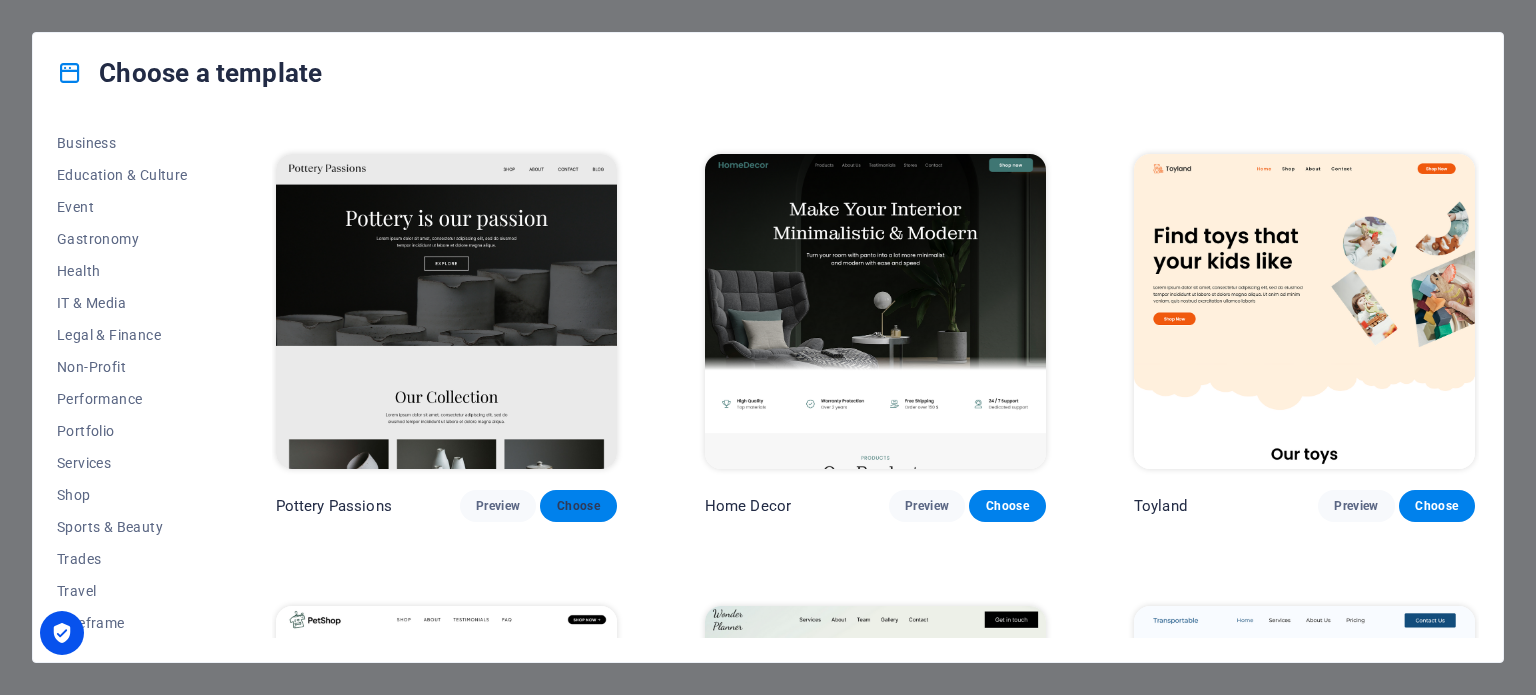 click on "Choose" at bounding box center [578, 506] 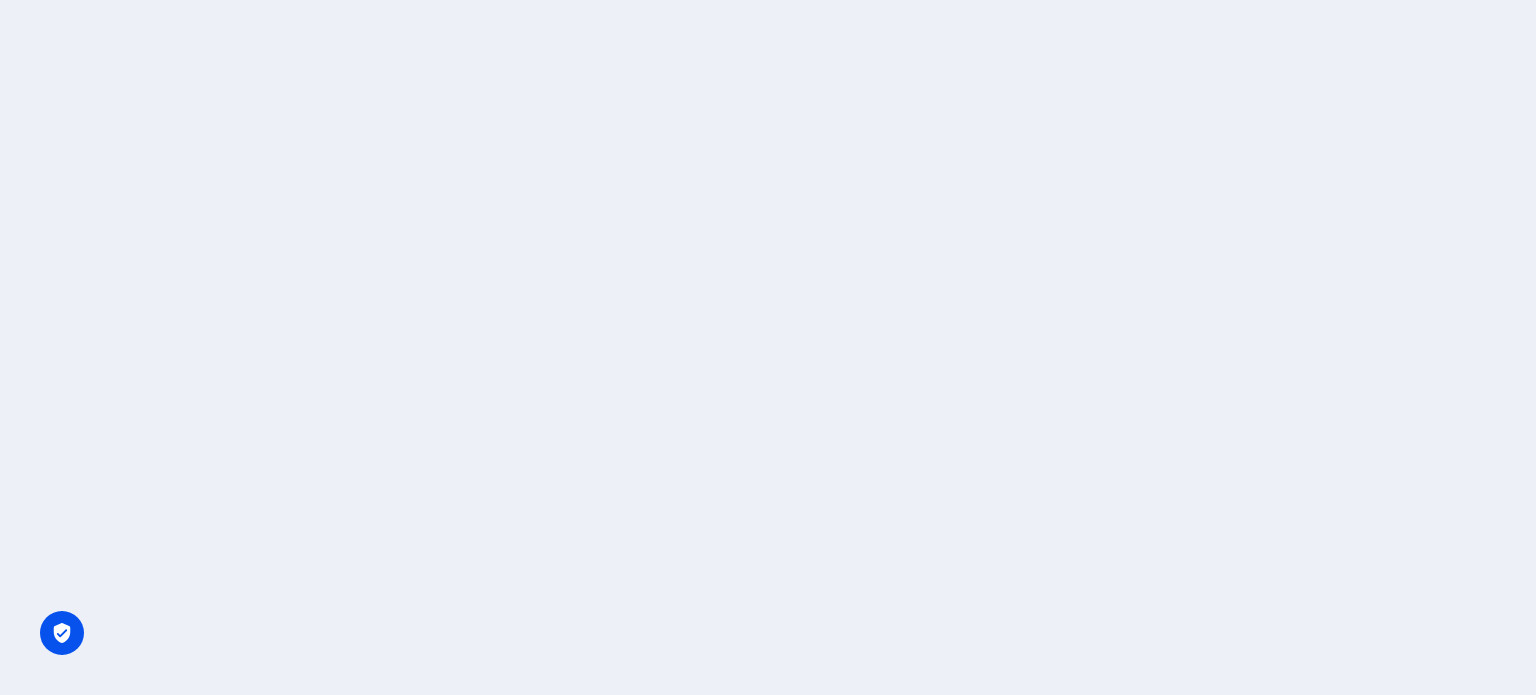 scroll, scrollTop: 0, scrollLeft: 0, axis: both 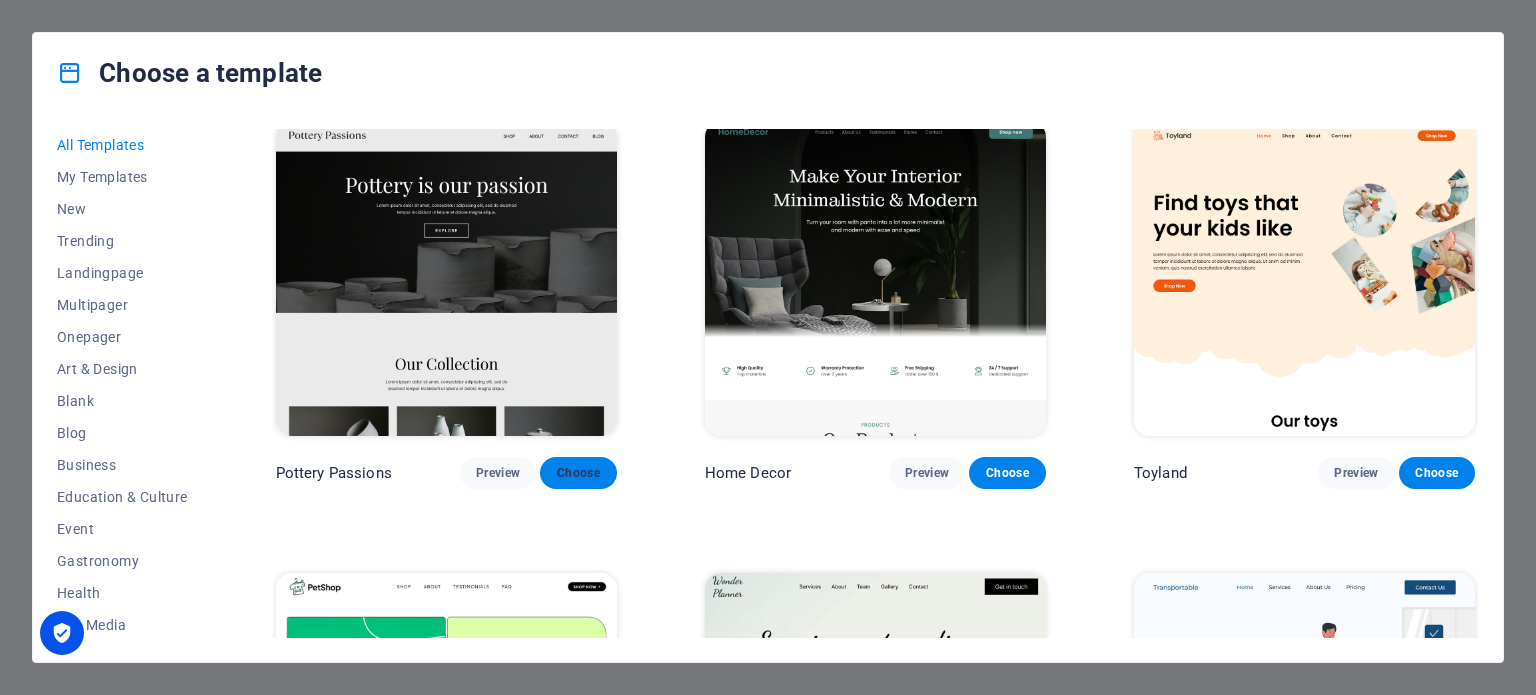 click on "Choose" at bounding box center [578, 473] 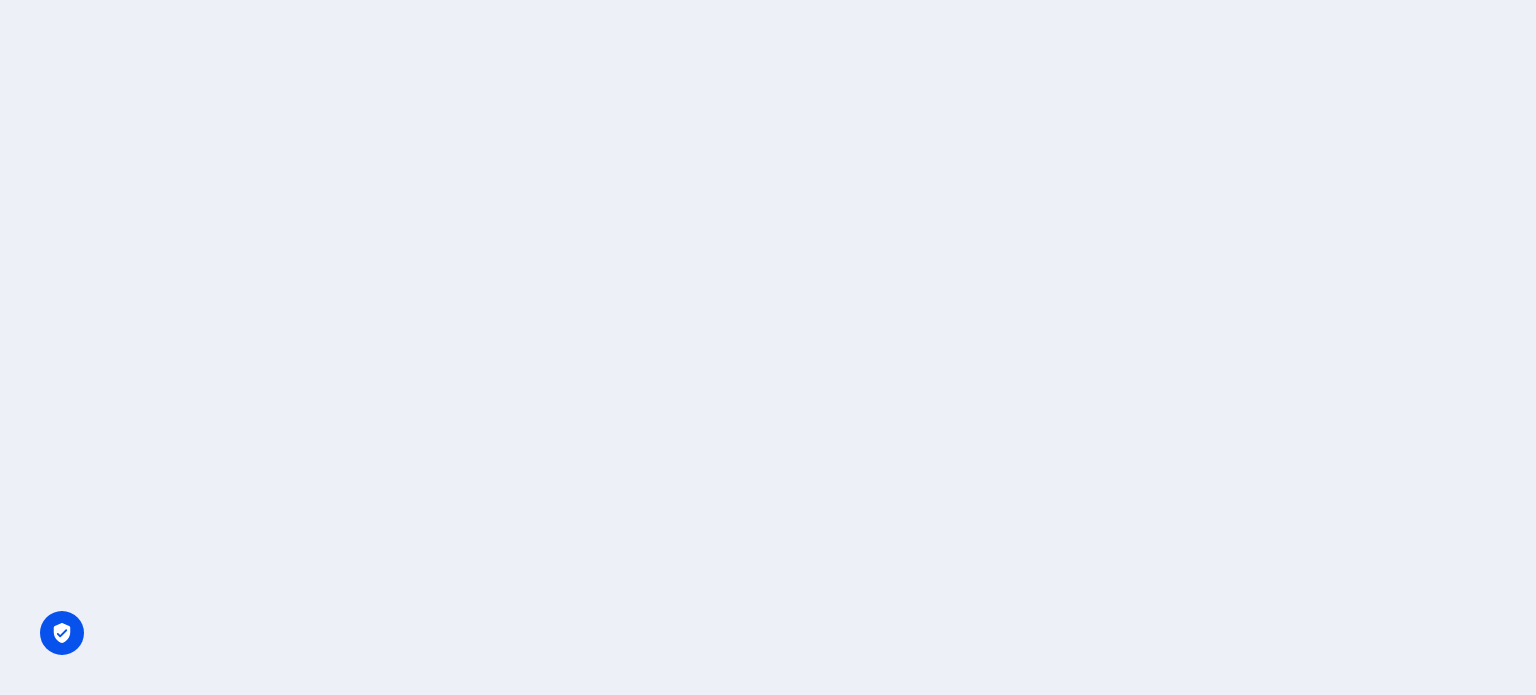 scroll, scrollTop: 0, scrollLeft: 0, axis: both 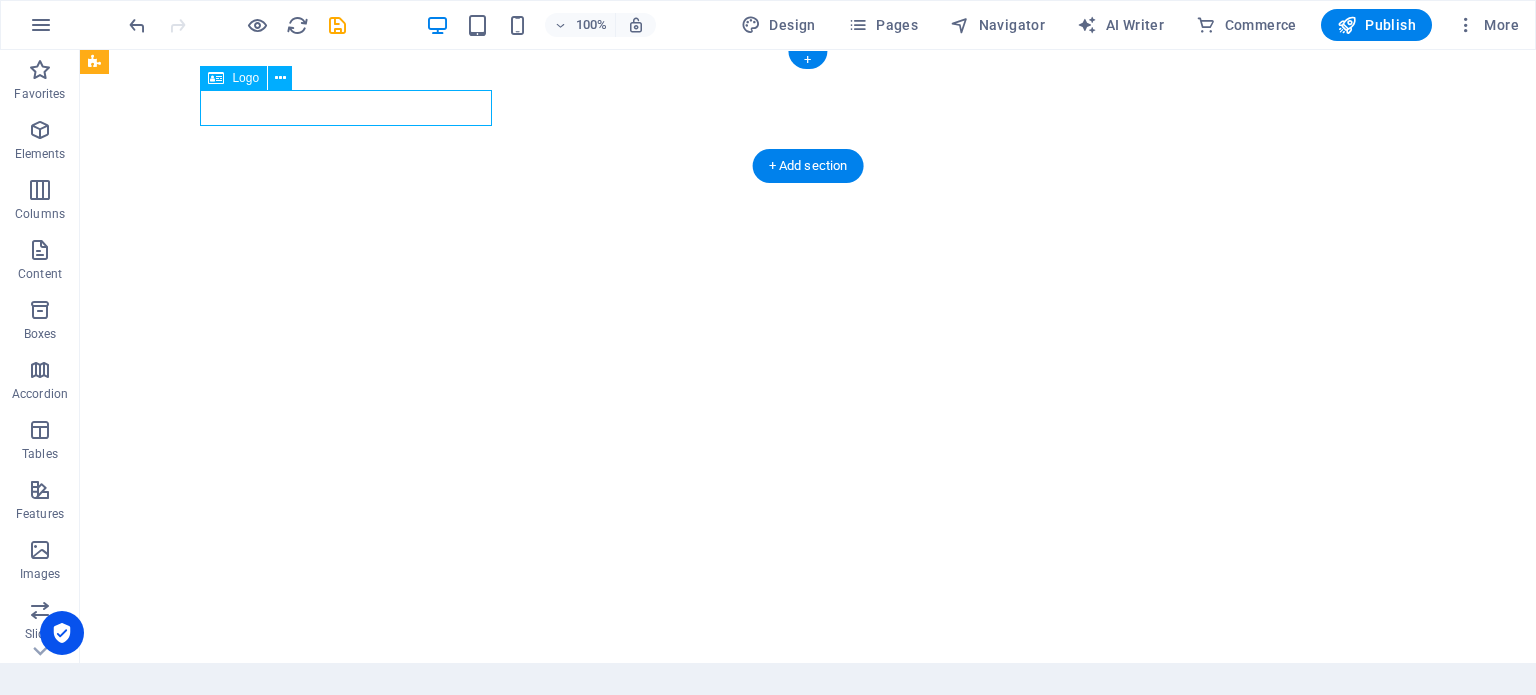 select on "px" 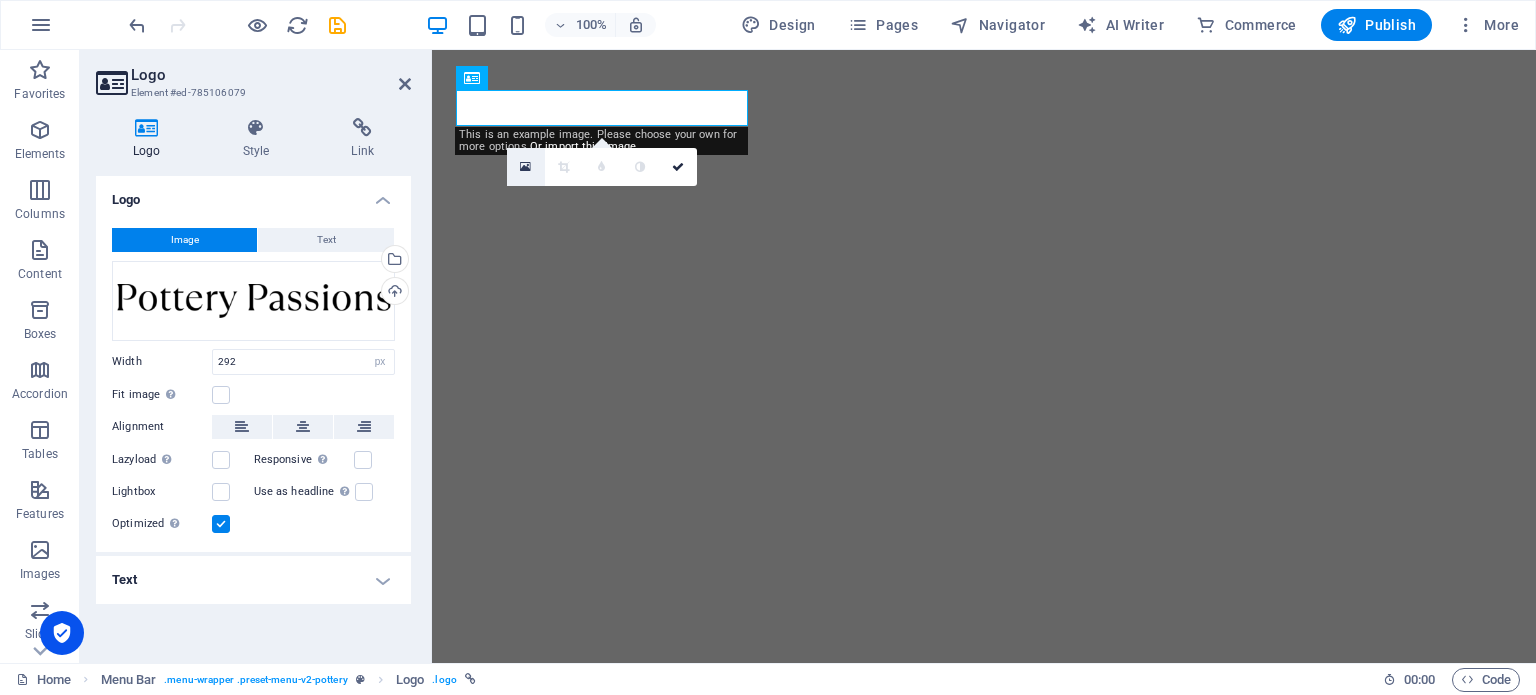 click at bounding box center (525, 167) 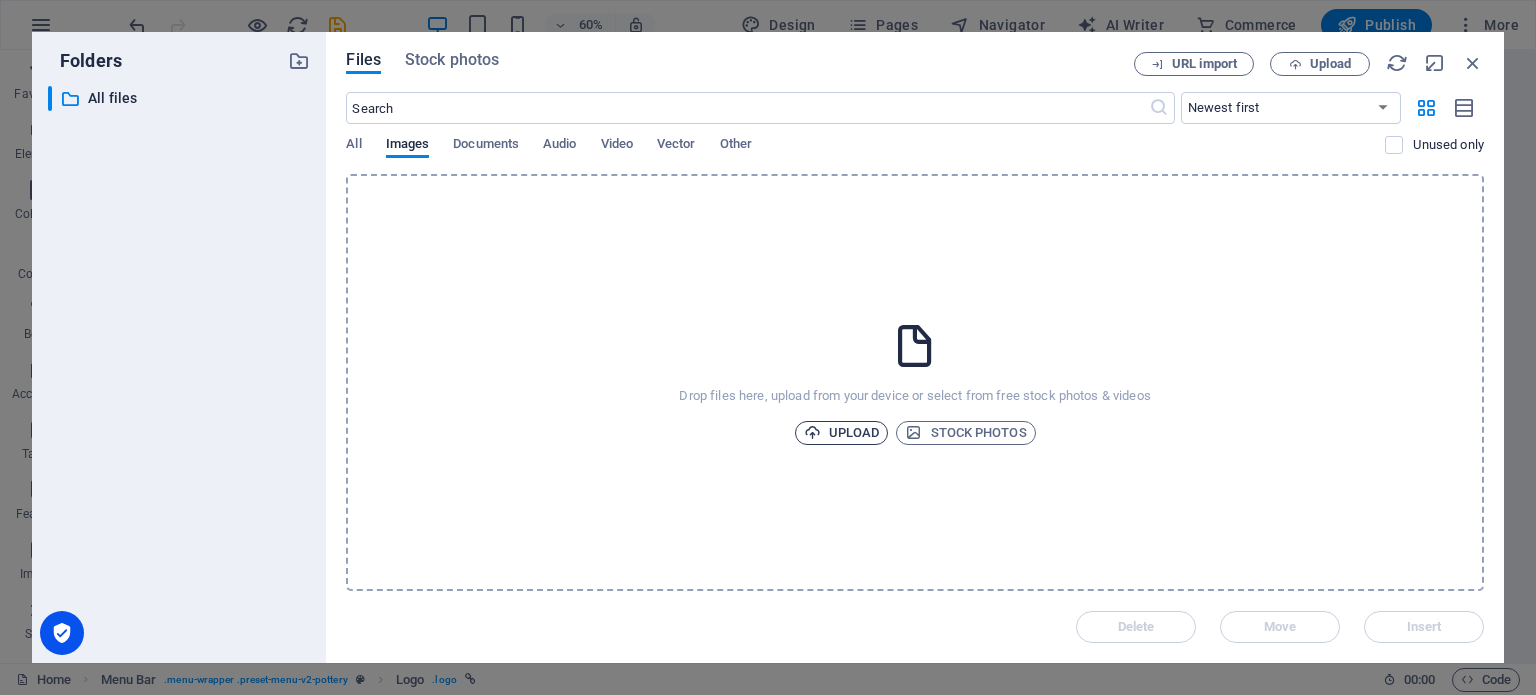 click on "Upload" at bounding box center [842, 433] 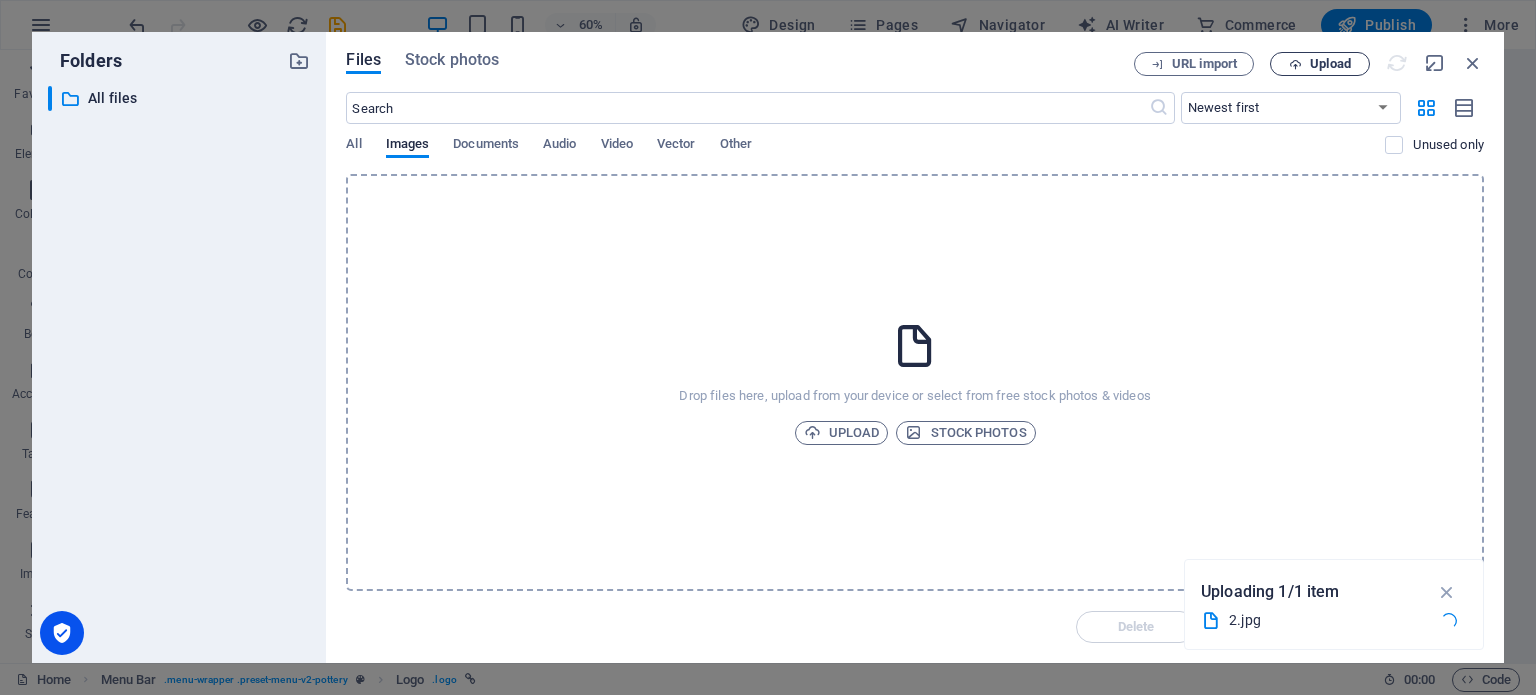 click on "Upload" at bounding box center [1330, 64] 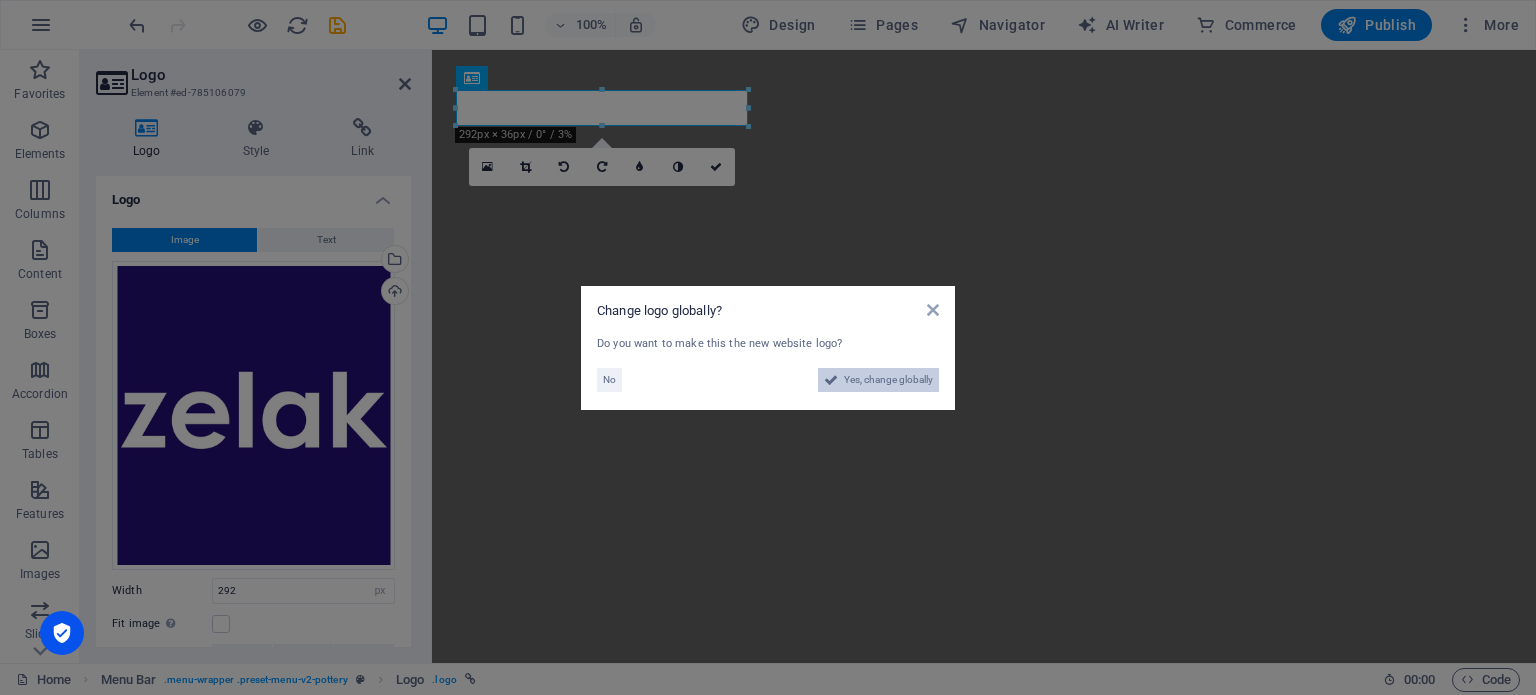 click on "Yes, change globally" at bounding box center [888, 380] 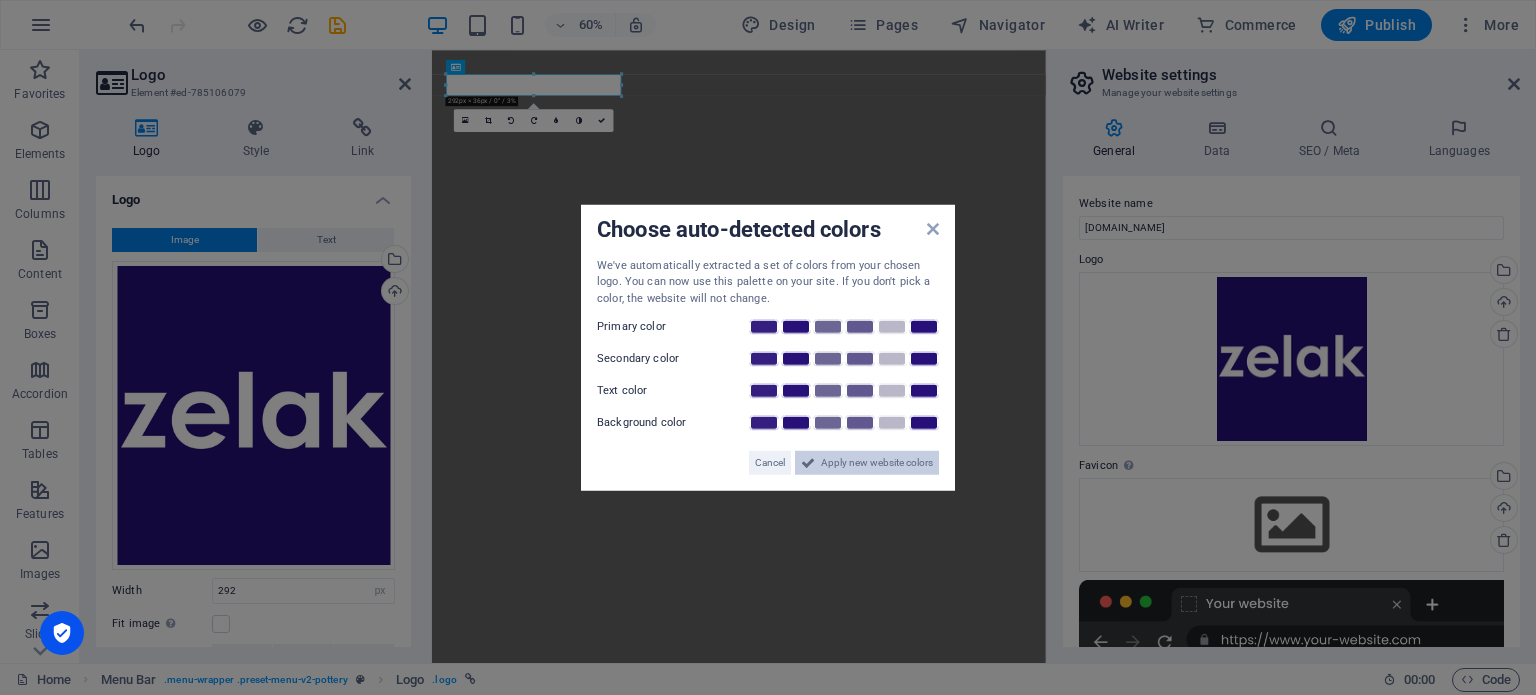 click on "Apply new website colors" at bounding box center (877, 463) 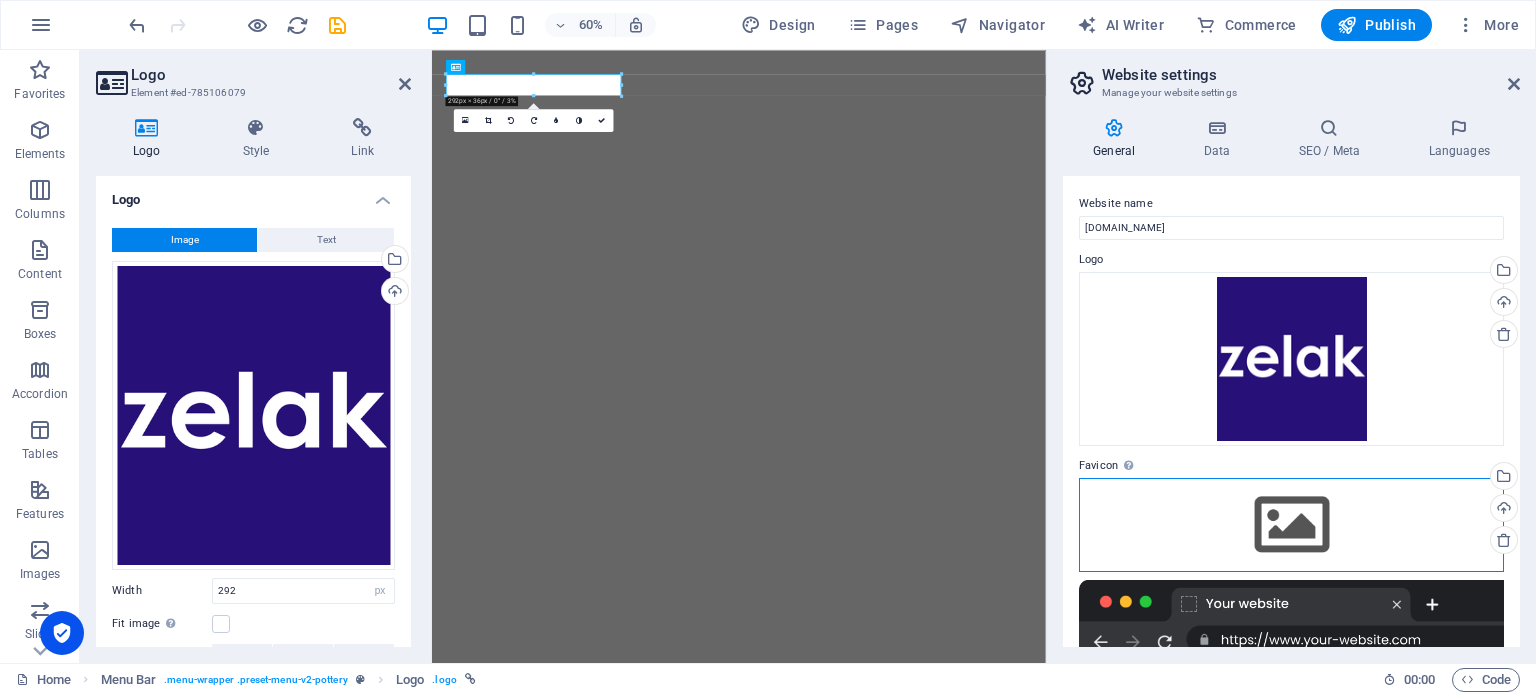 click on "Drag files here, click to choose files or select files from Files or our free stock photos & videos" at bounding box center [1291, 525] 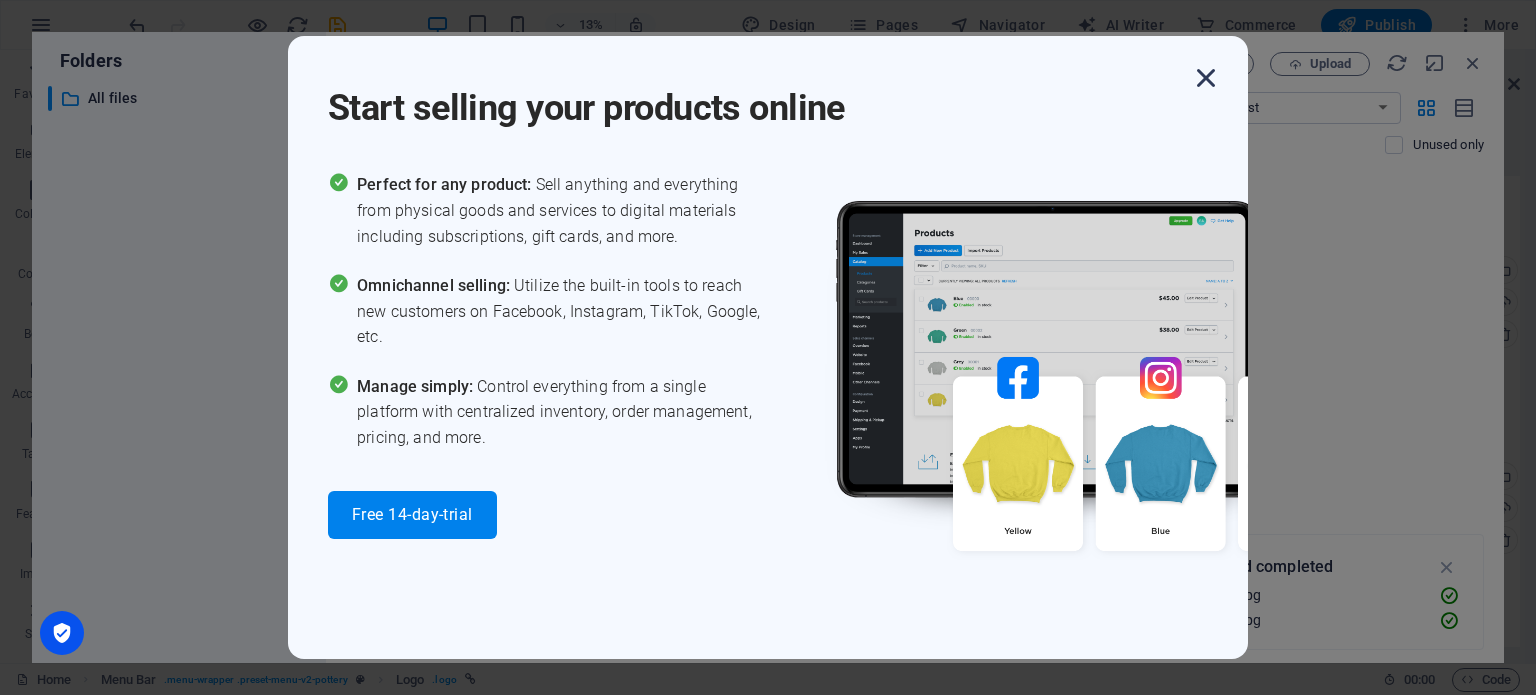 click at bounding box center [1206, 78] 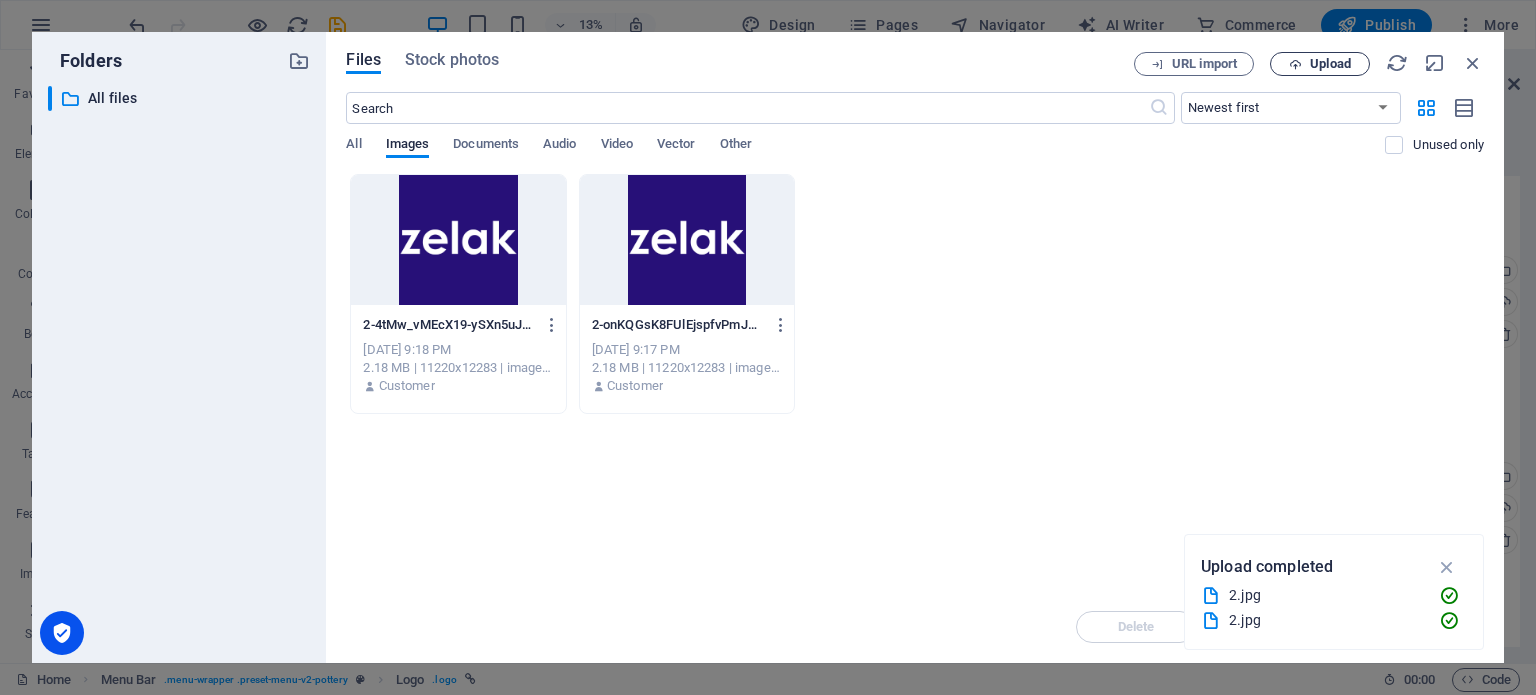 click on "Upload" at bounding box center (1320, 64) 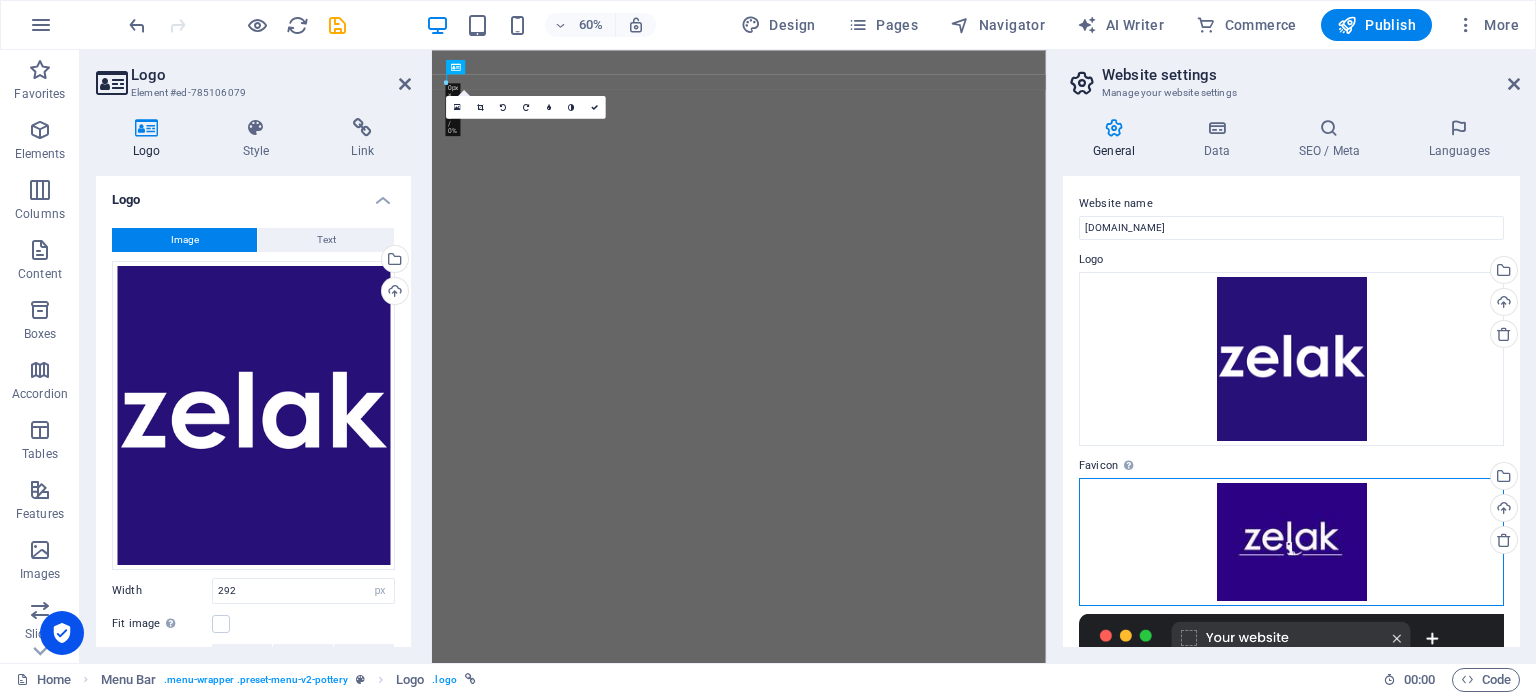 click on "Drag files here, click to choose files or select files from Files or our free stock photos & videos" at bounding box center (1291, 542) 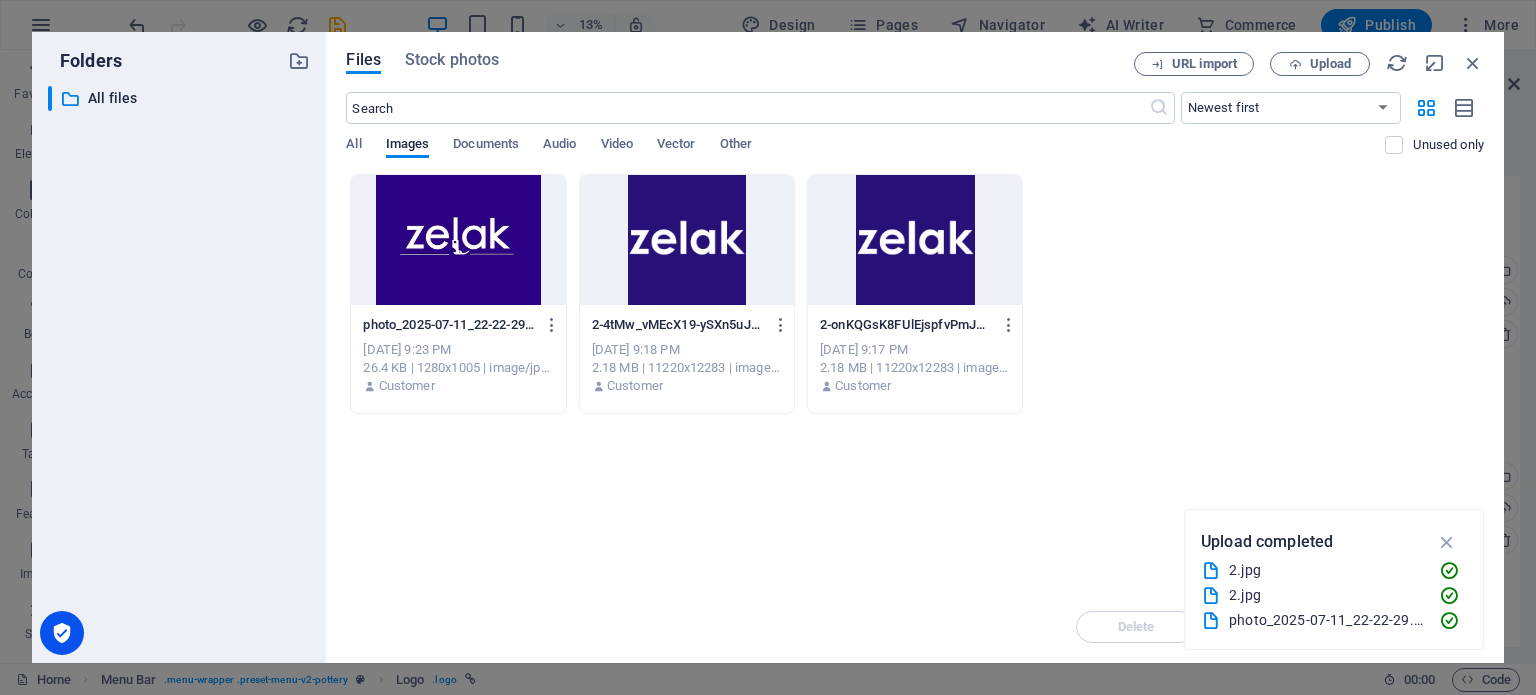 click at bounding box center [458, 240] 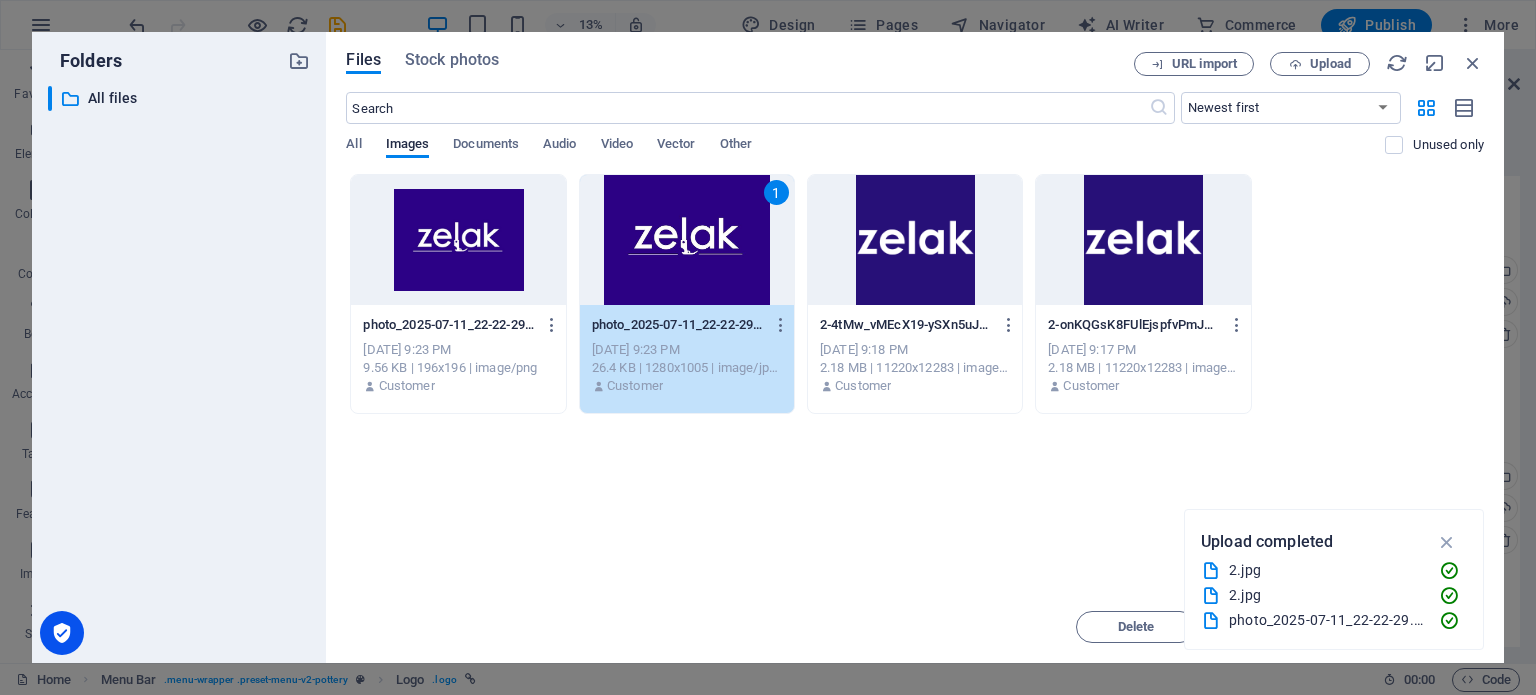 click at bounding box center (458, 240) 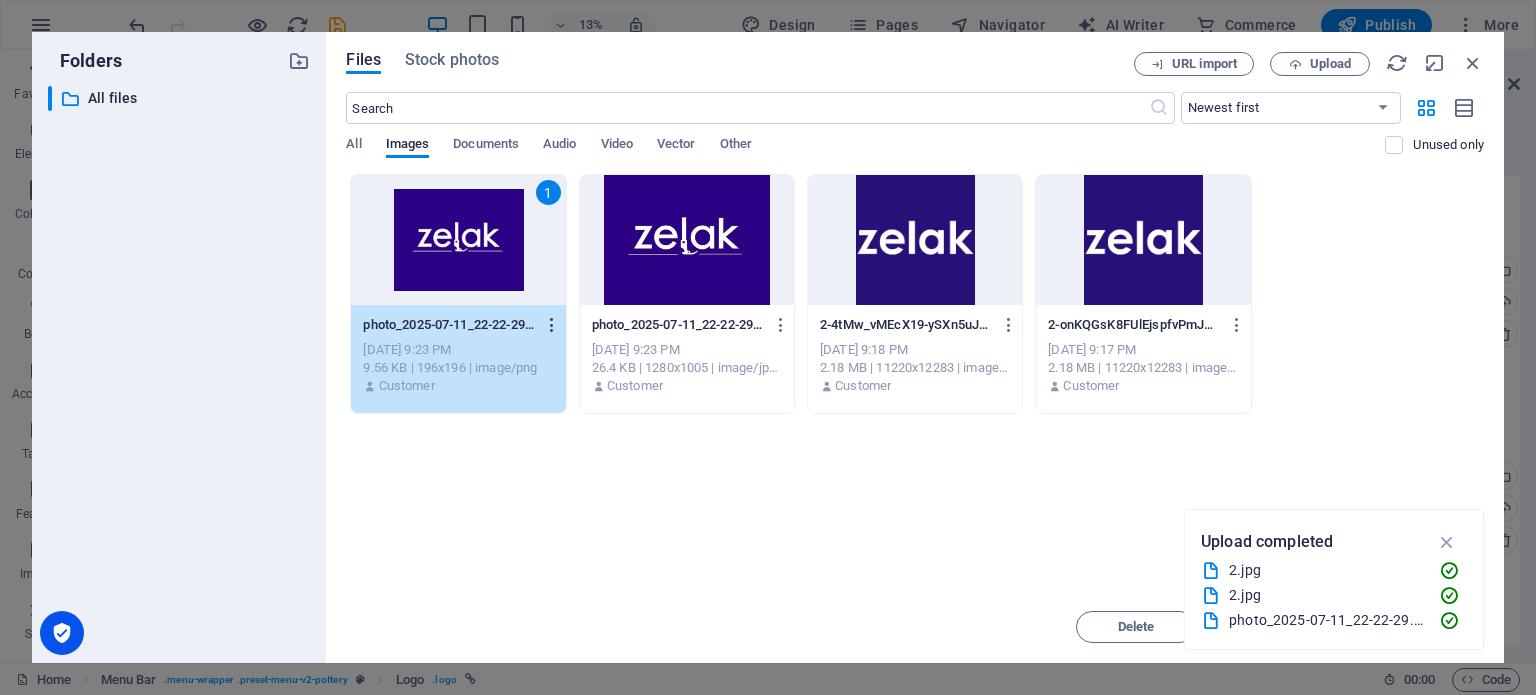 click at bounding box center [552, 325] 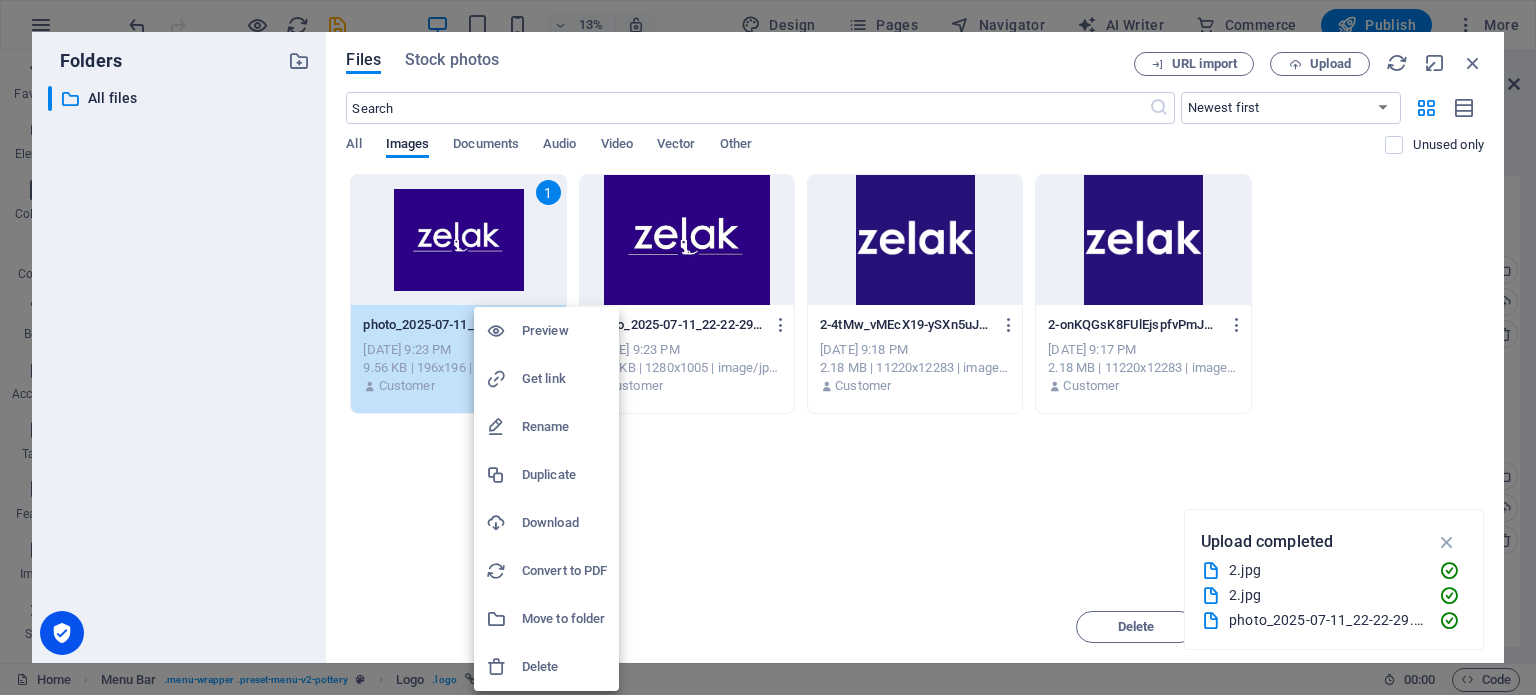 click at bounding box center (768, 347) 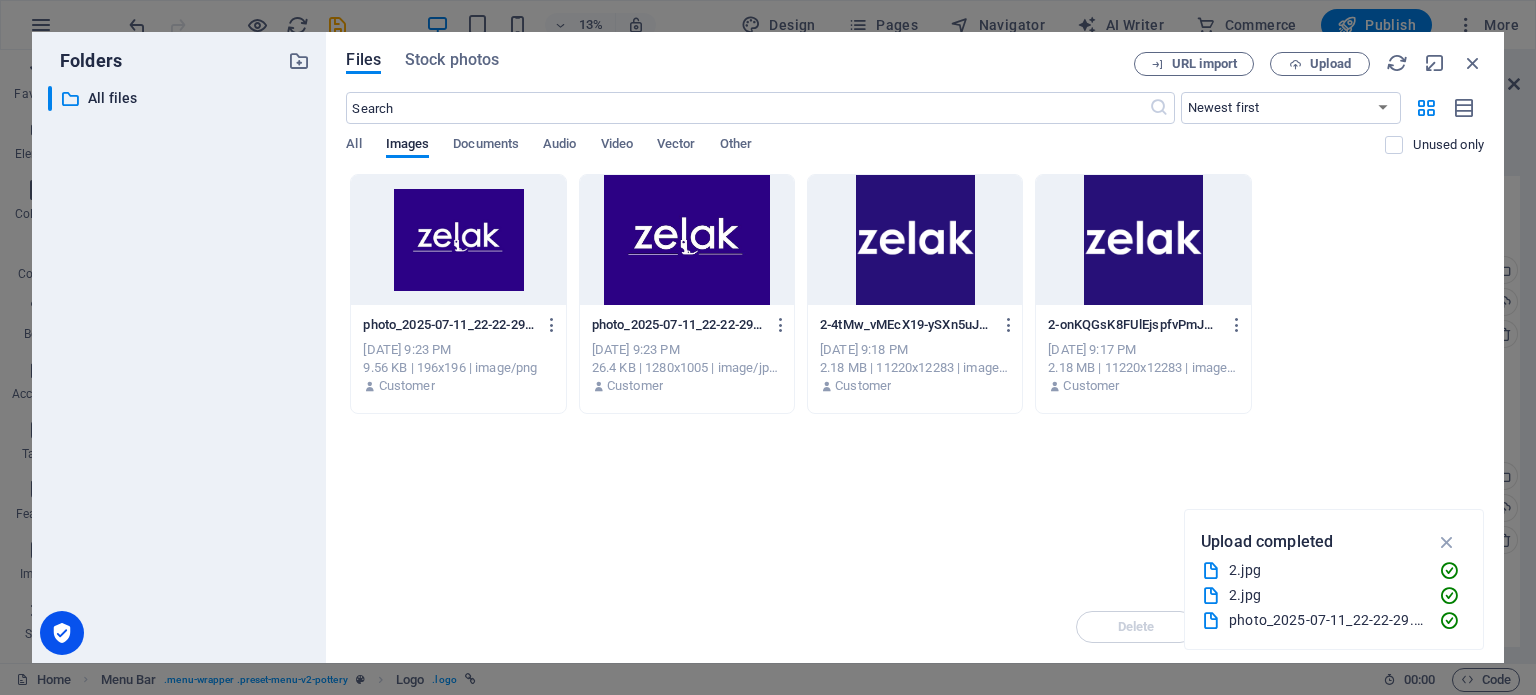 click at bounding box center [458, 240] 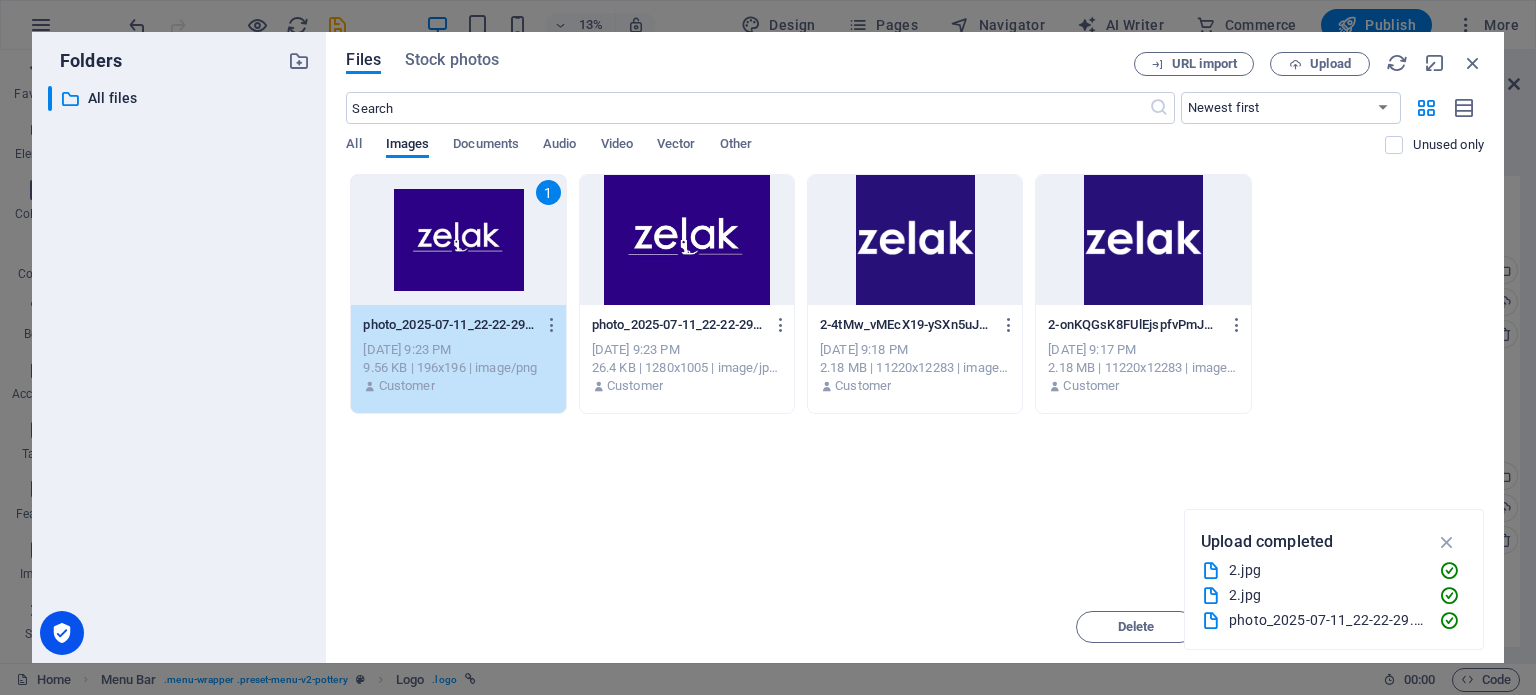 click on "1" at bounding box center (458, 240) 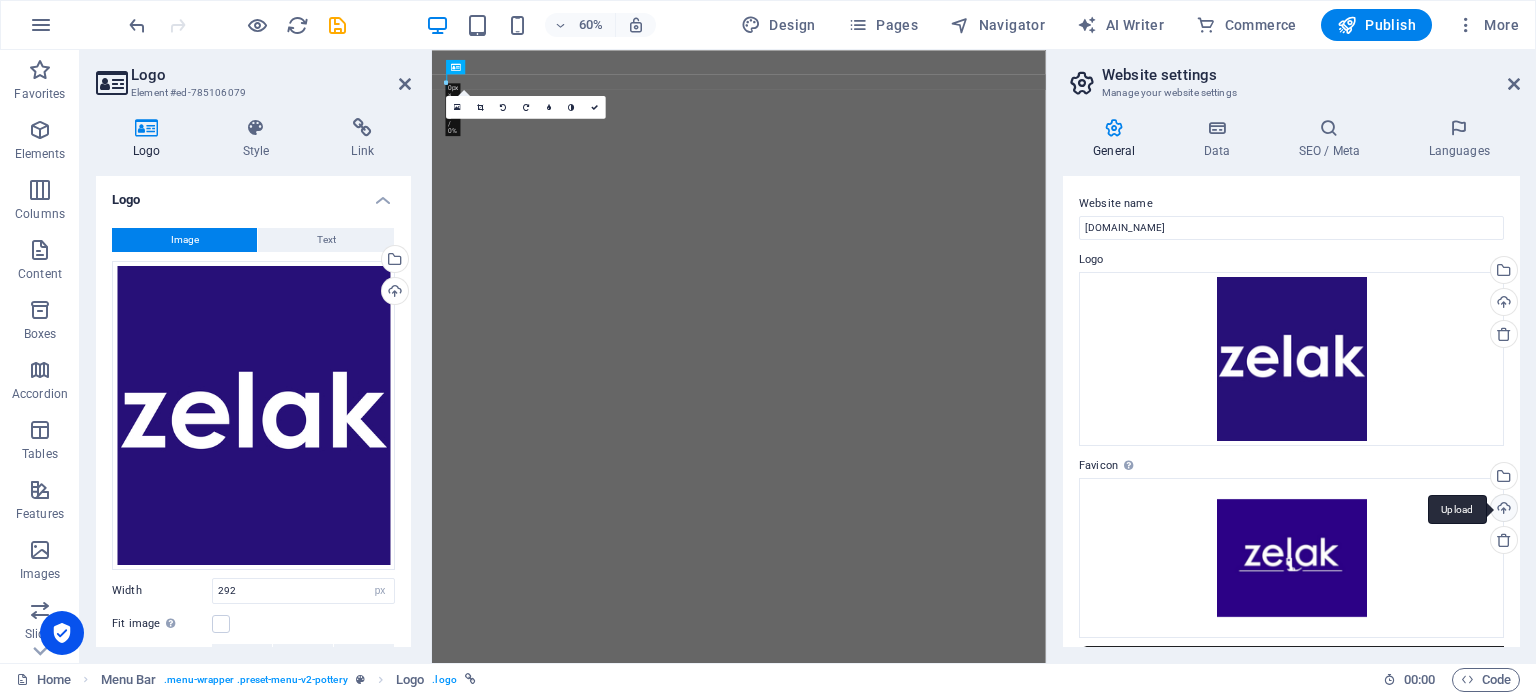 click on "Upload" at bounding box center (1502, 510) 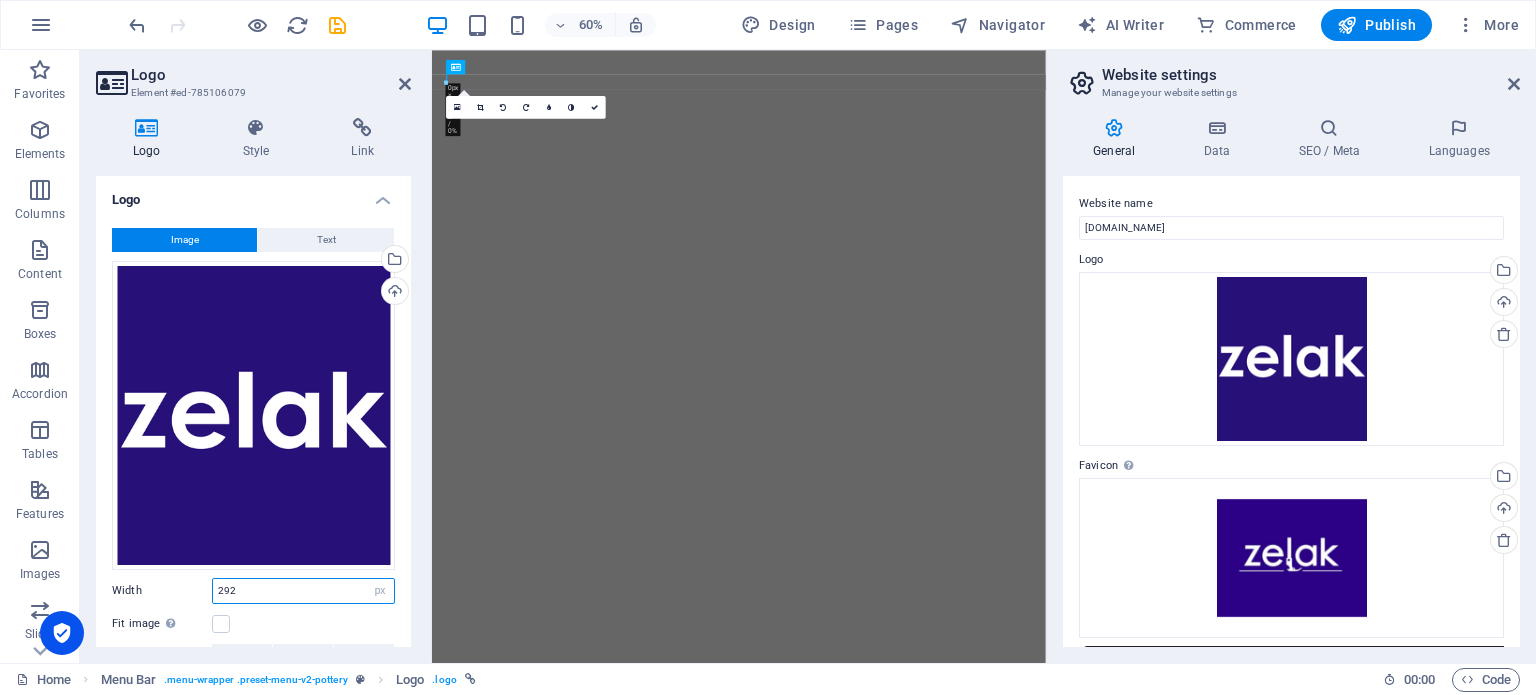click on "292" at bounding box center (303, 591) 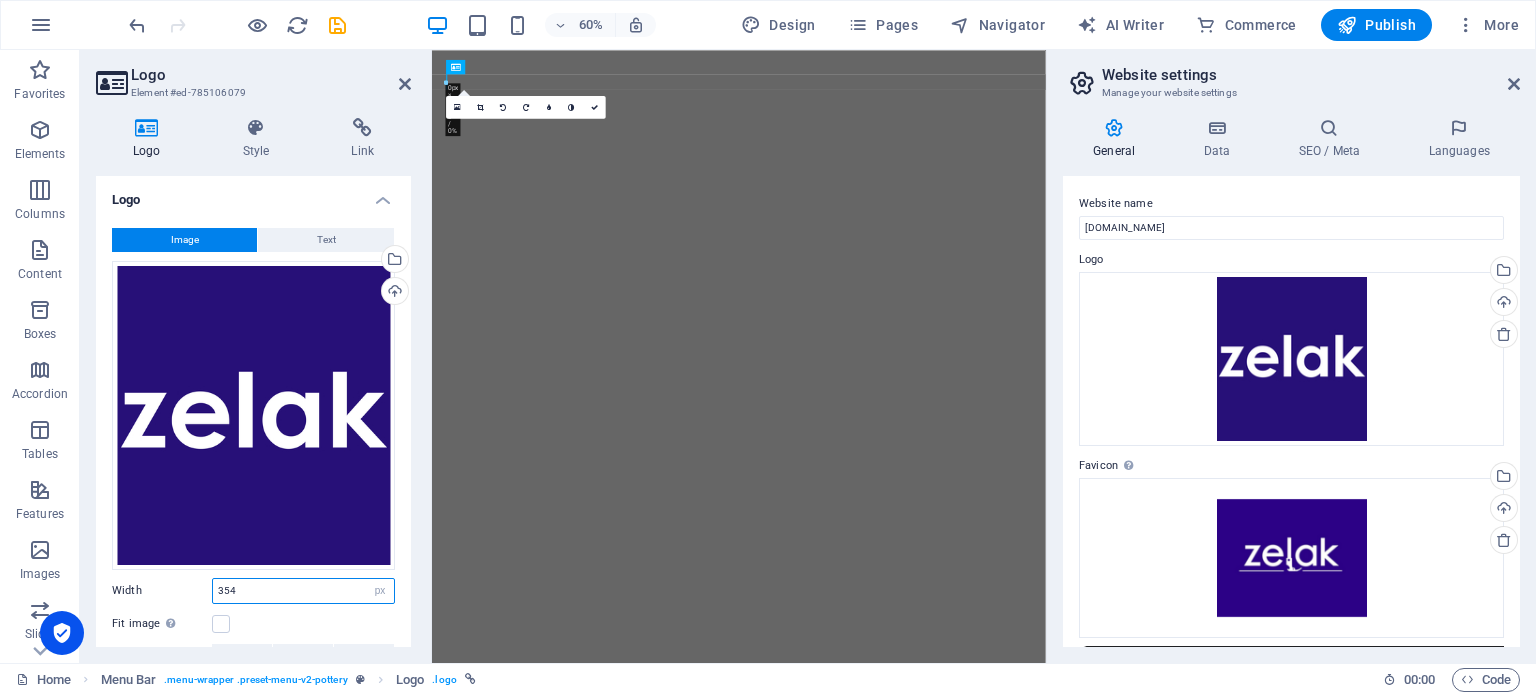 type on "355" 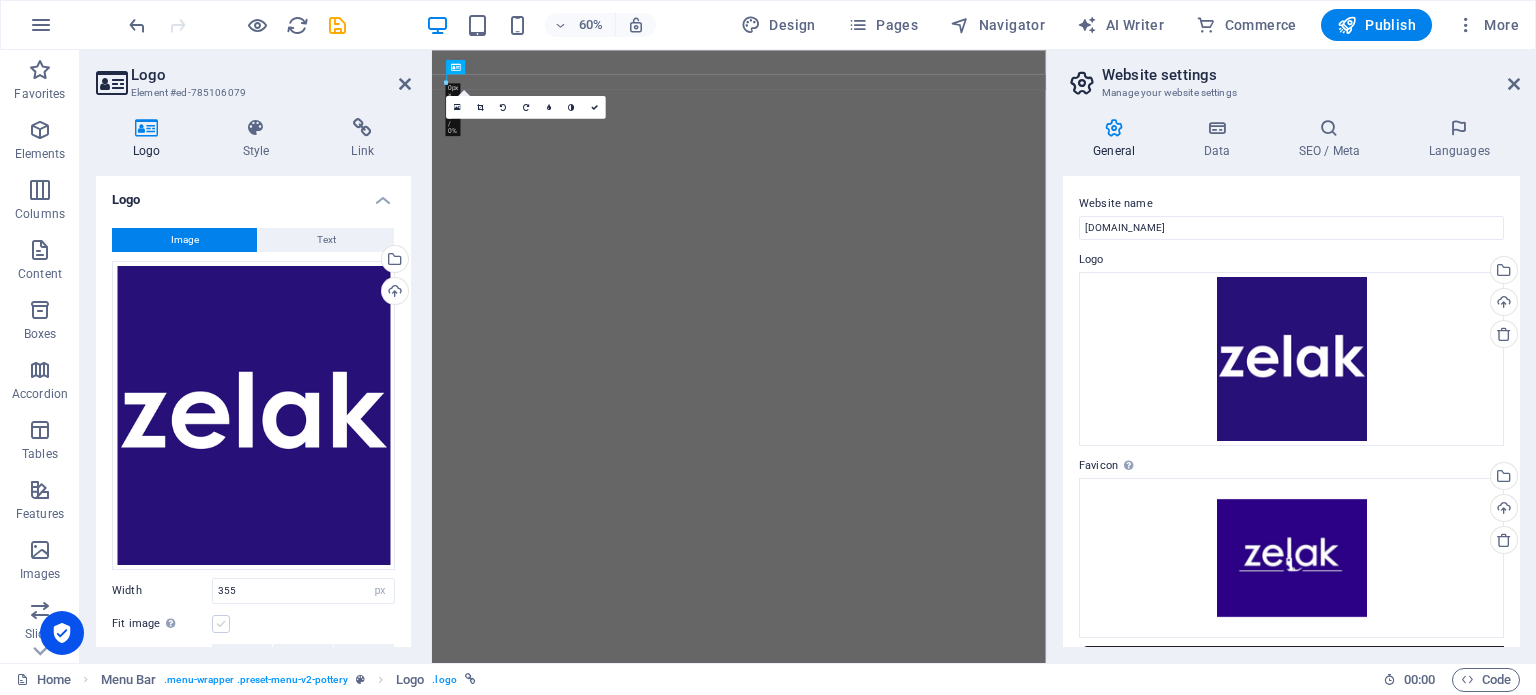 click at bounding box center (221, 624) 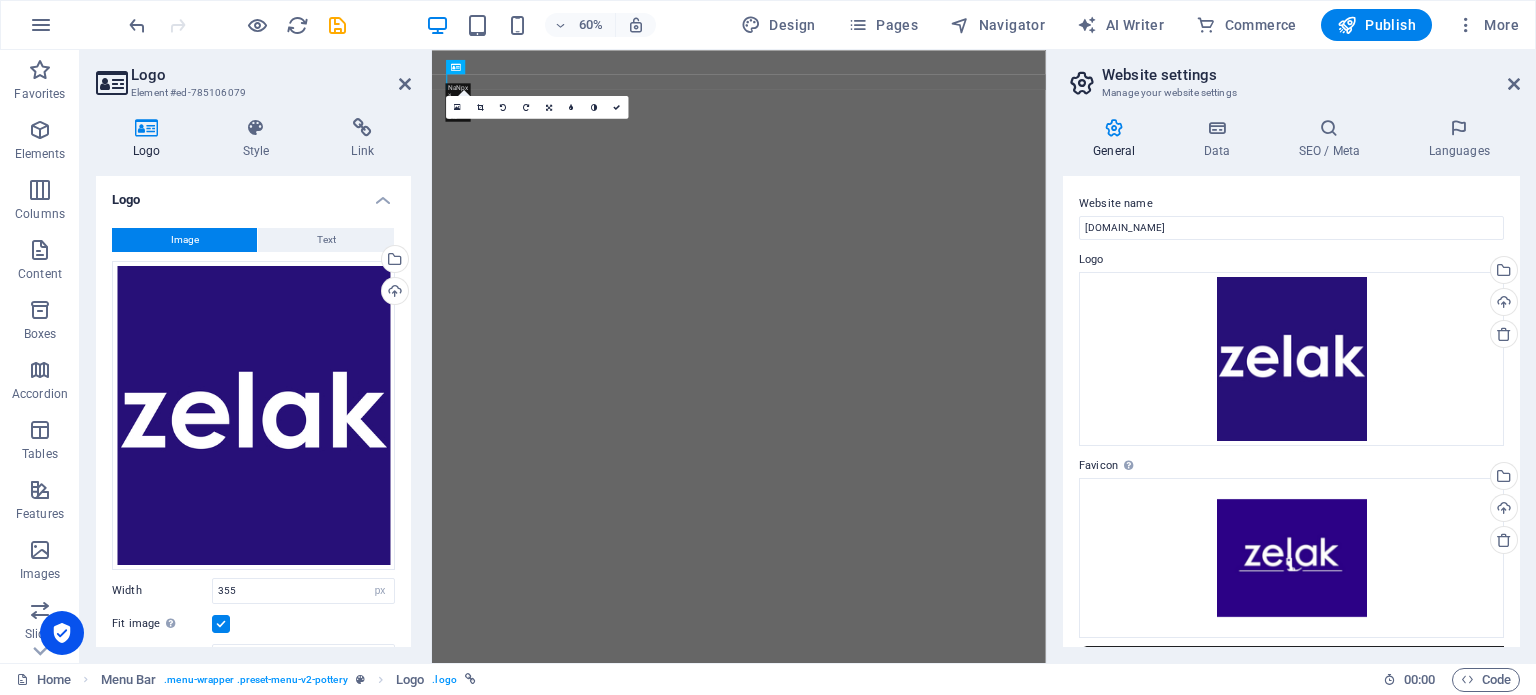 click at bounding box center (221, 624) 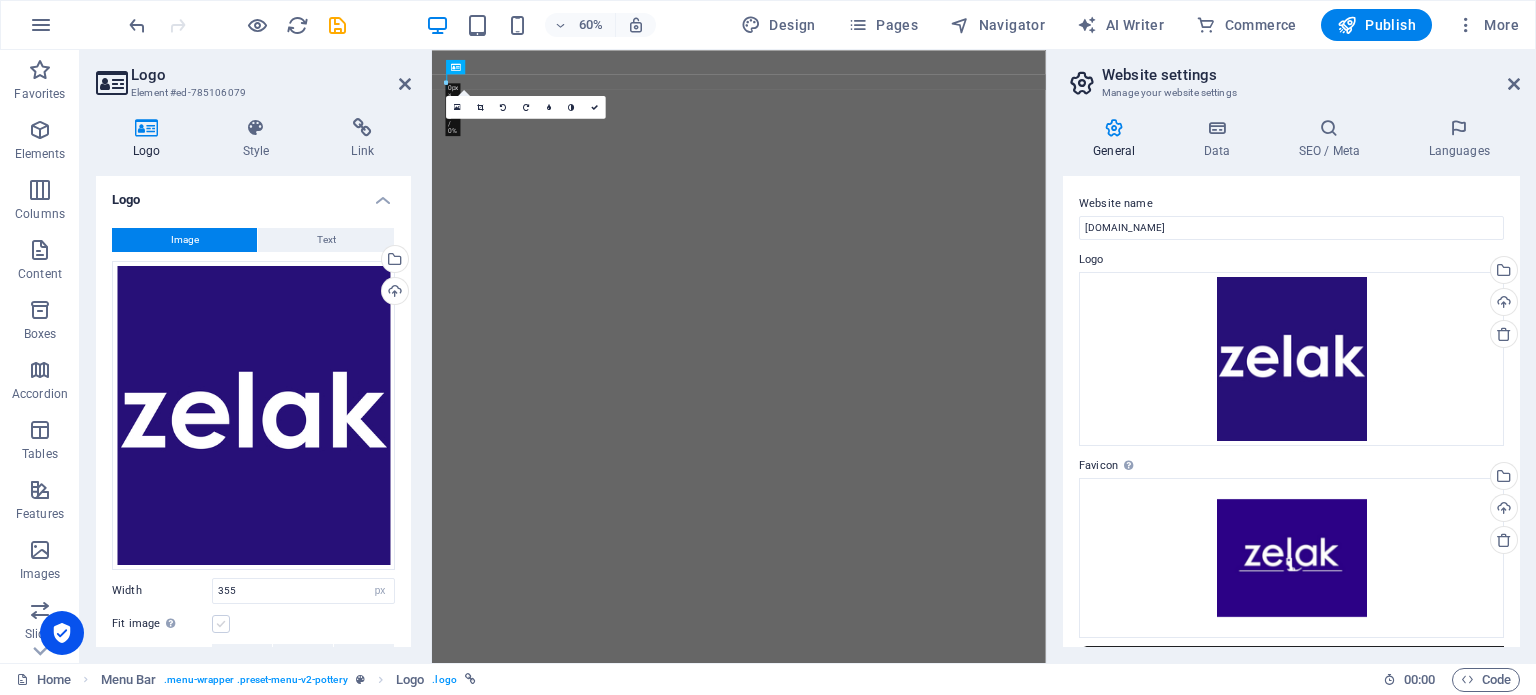 click at bounding box center [221, 624] 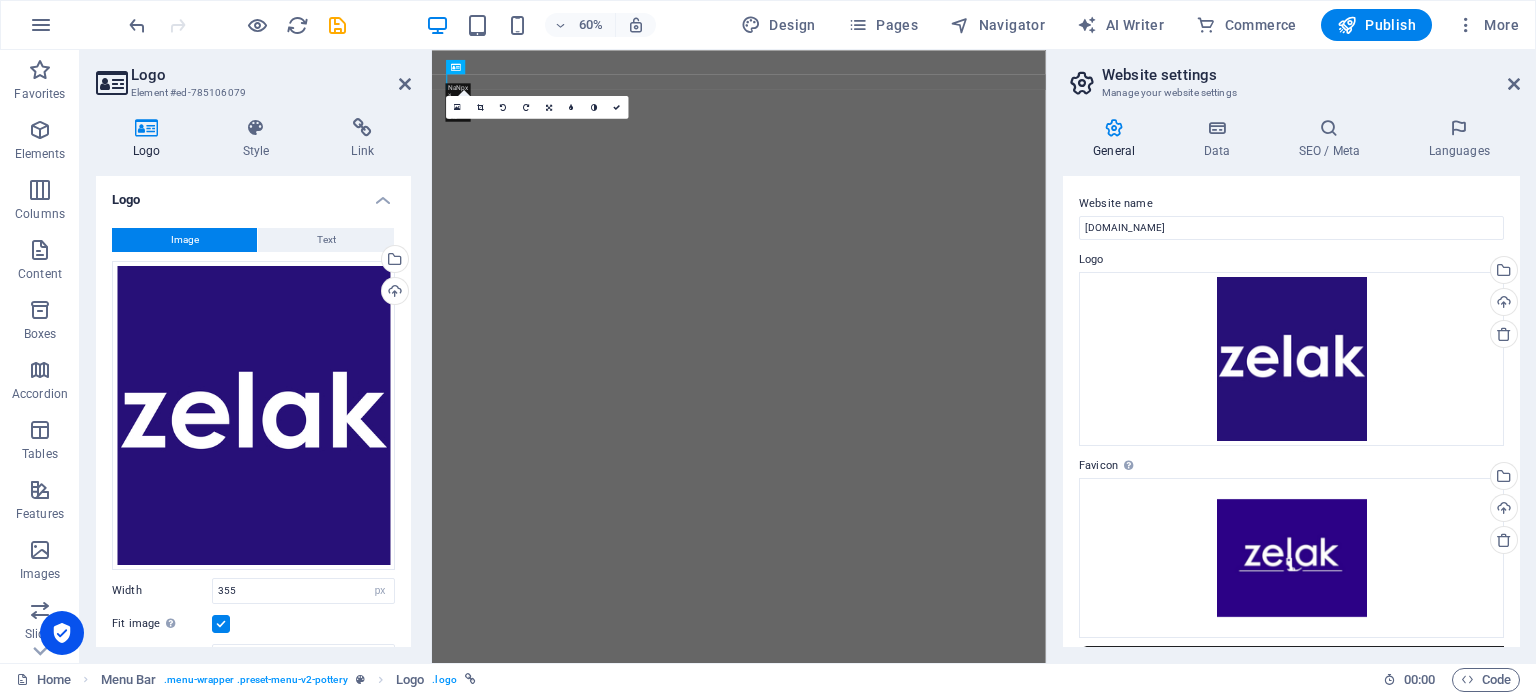 click at bounding box center [221, 624] 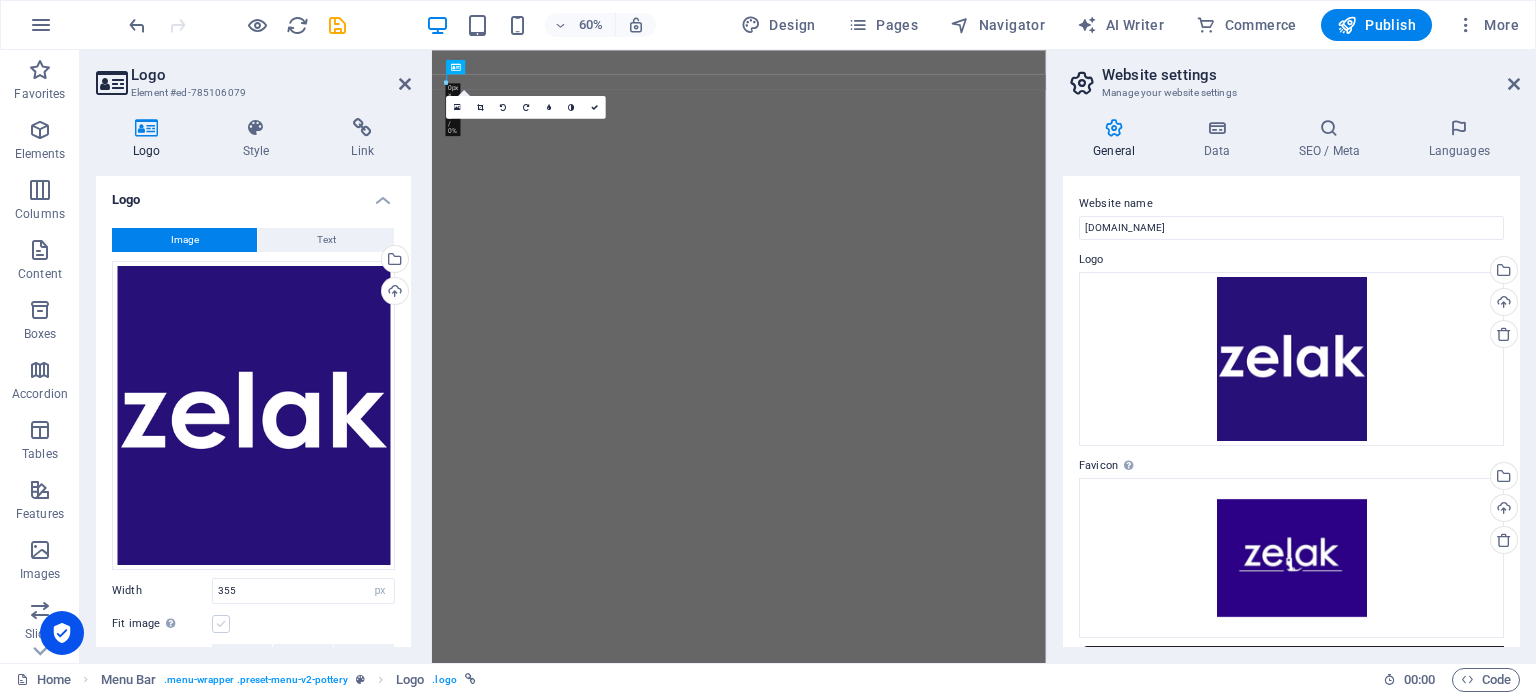 click at bounding box center (221, 624) 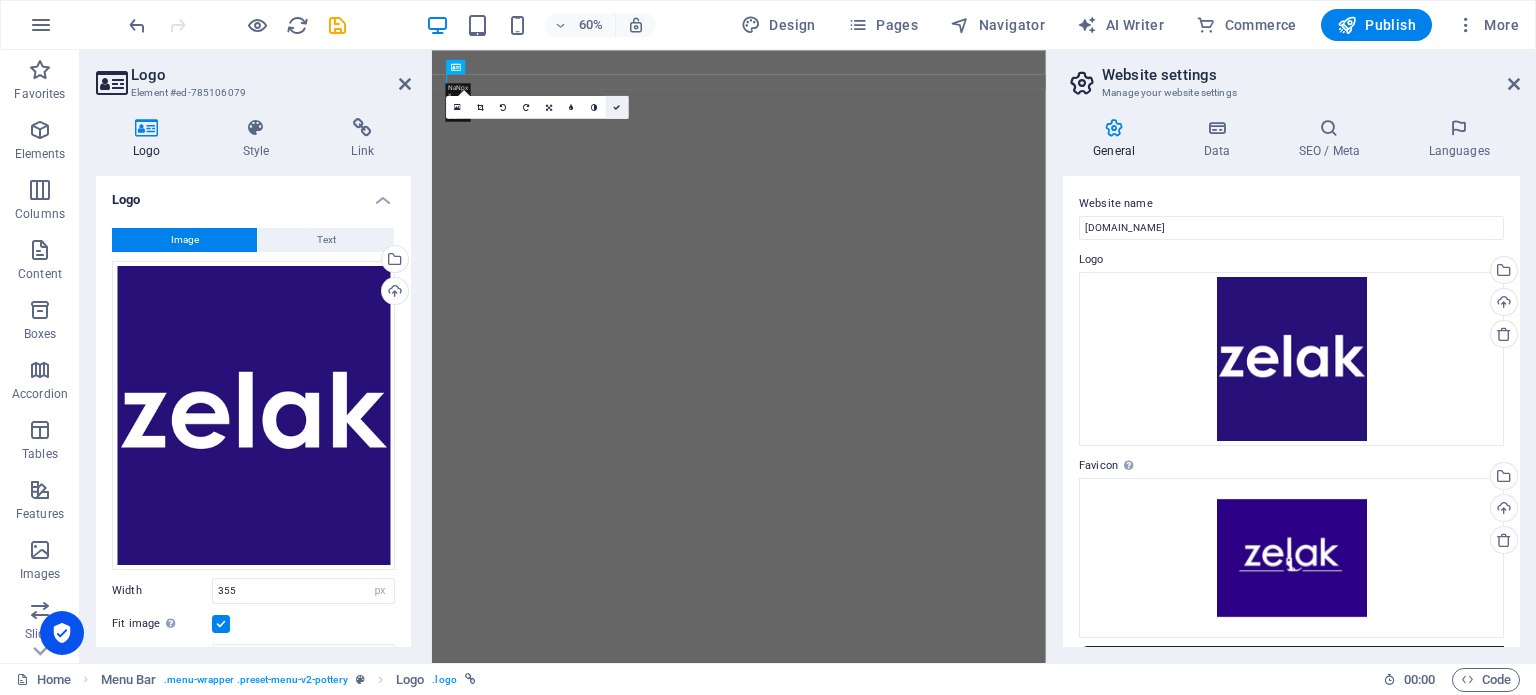 click at bounding box center (617, 106) 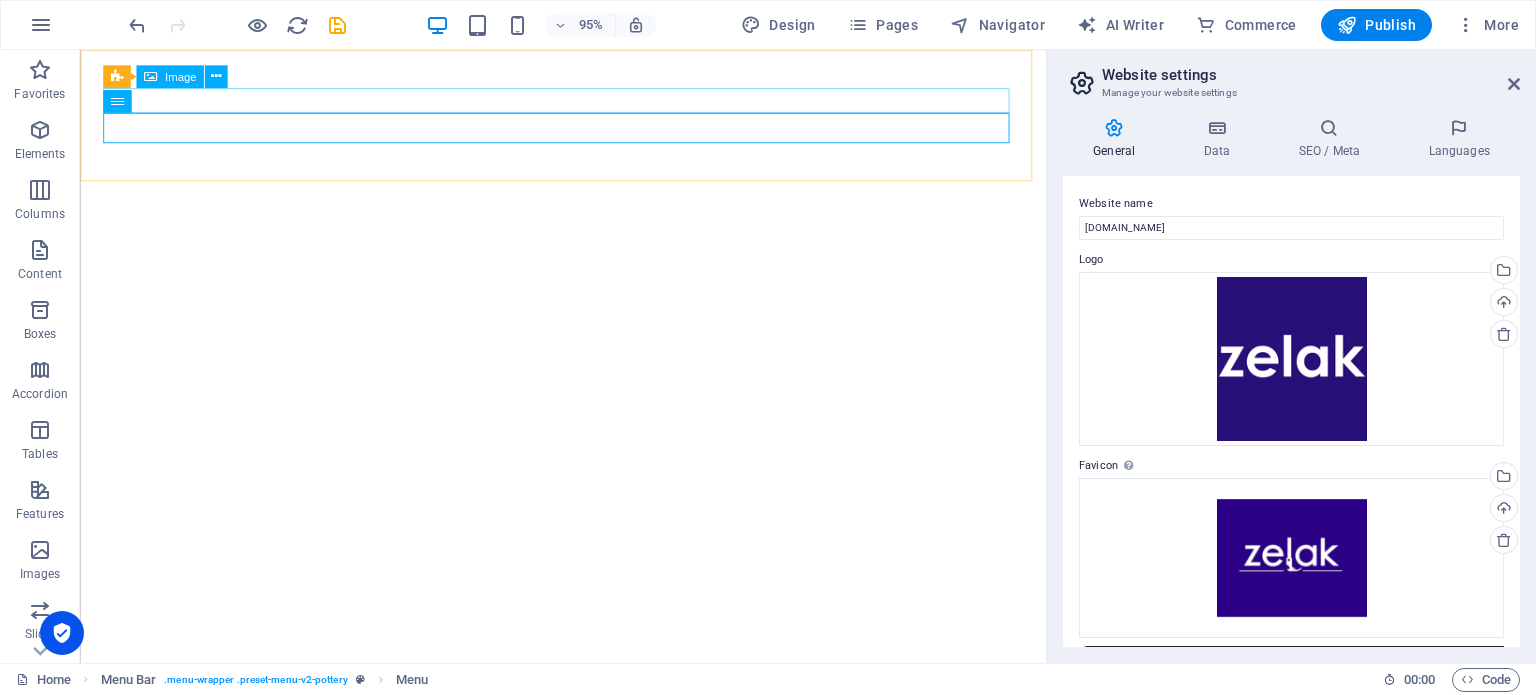 click on "Image" at bounding box center [170, 76] 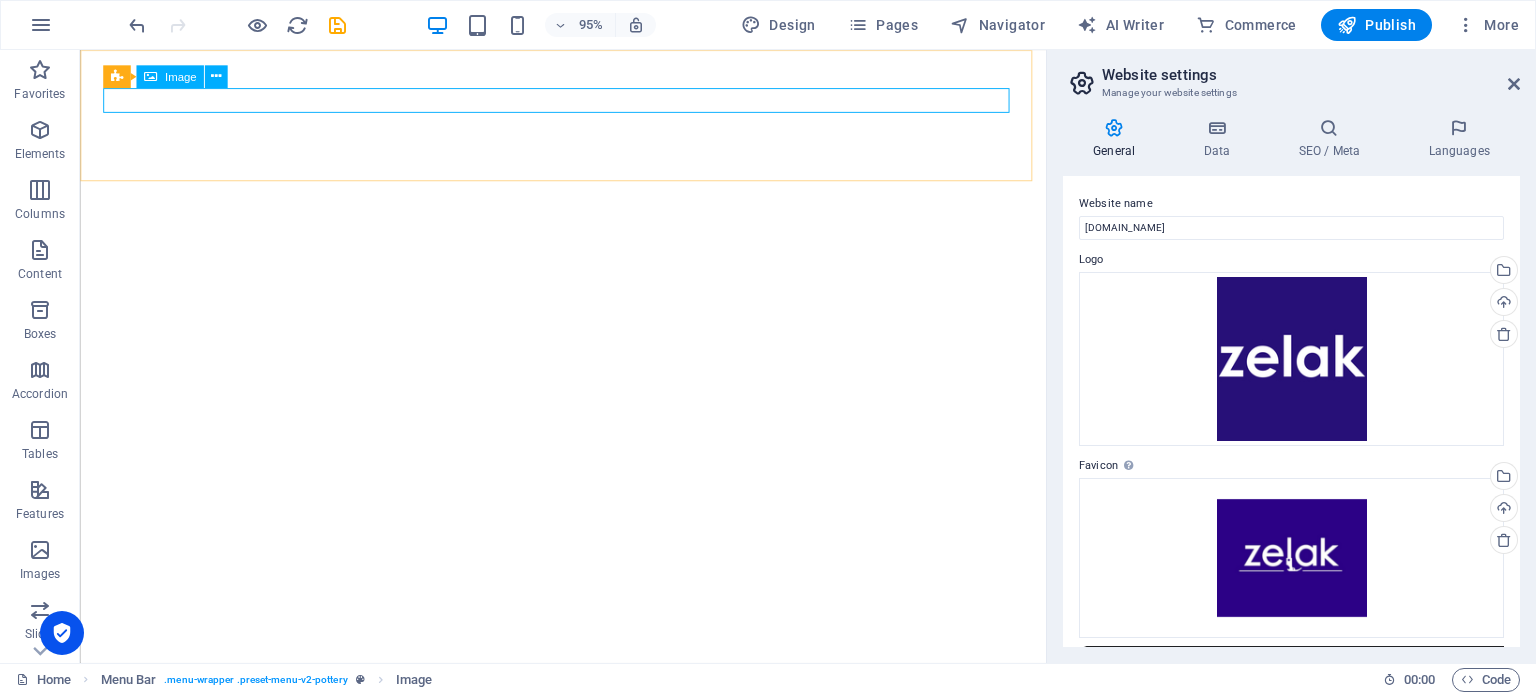 click on "Image" at bounding box center [181, 76] 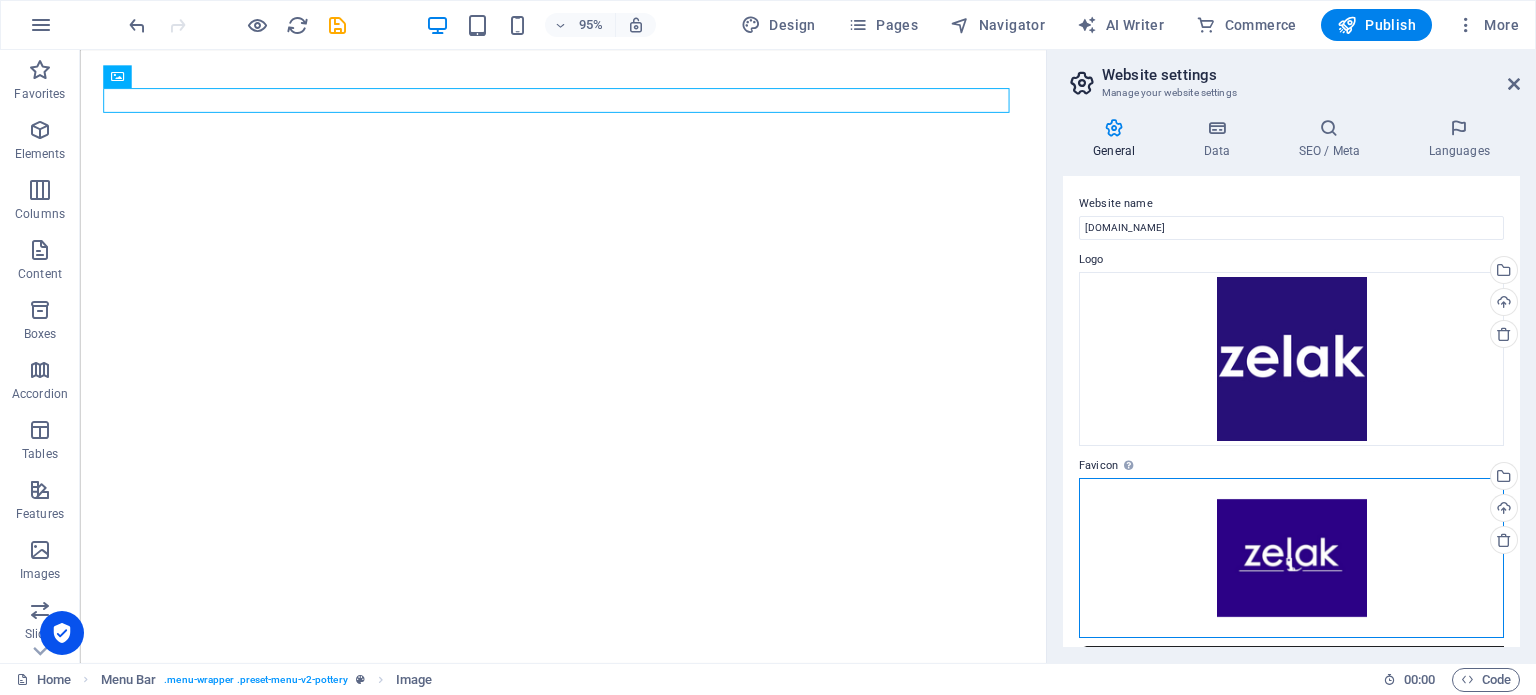 click on "Drag files here, click to choose files or select files from Files or our free stock photos & videos" at bounding box center (1291, 558) 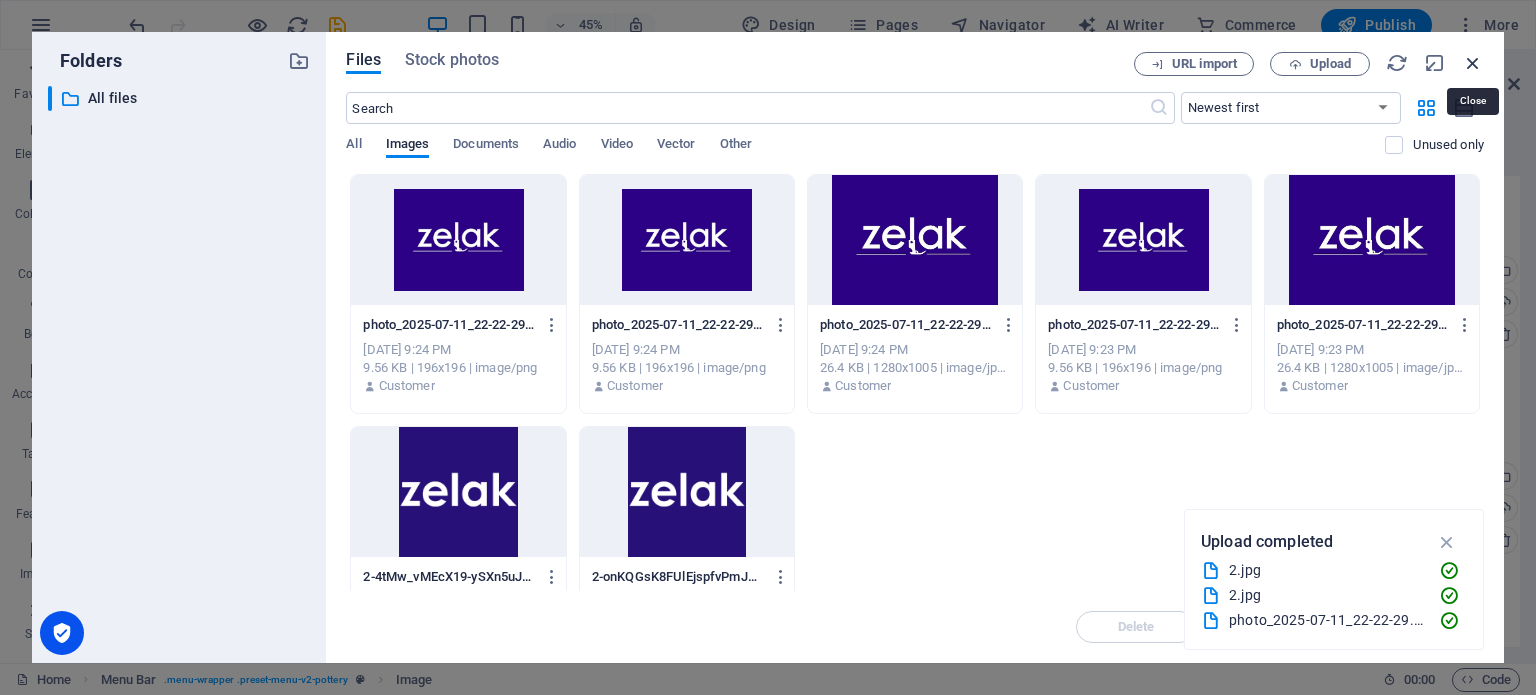 click at bounding box center (1473, 63) 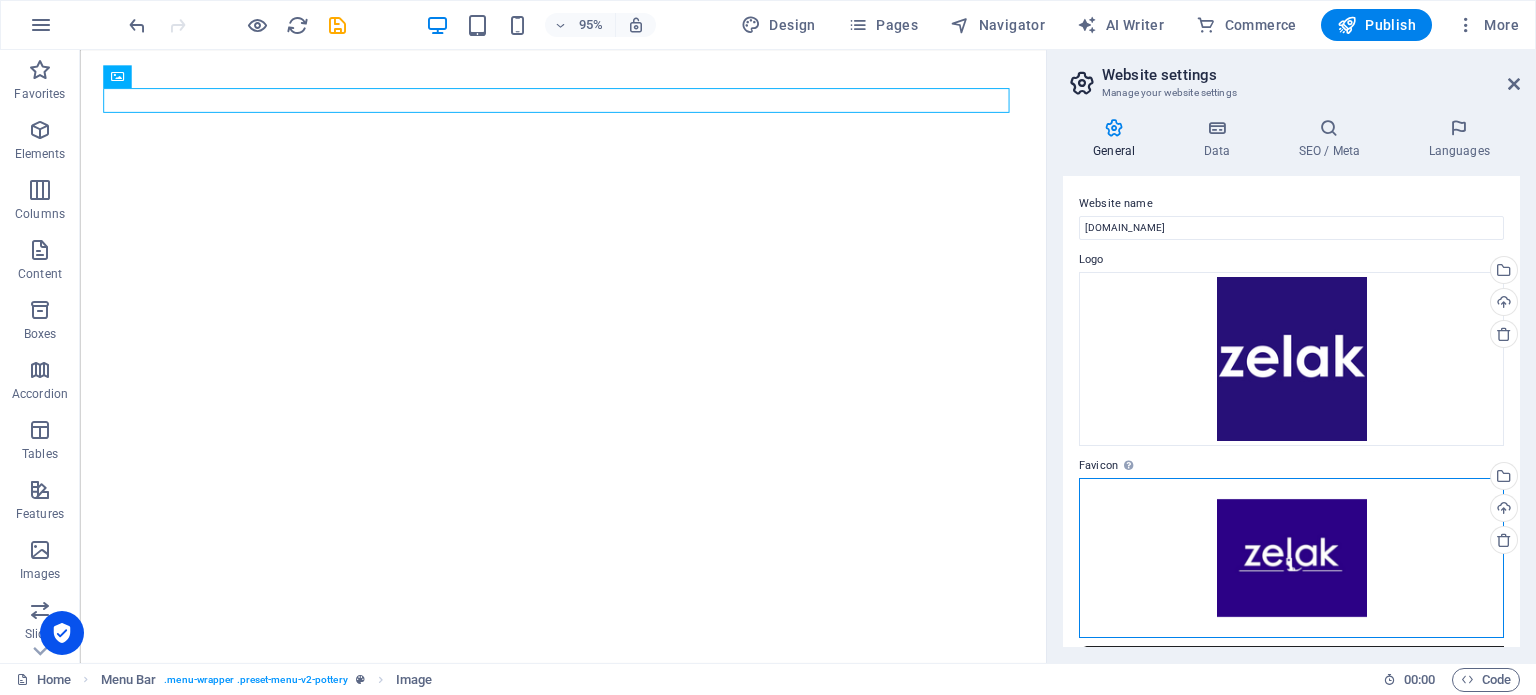 click on "Drag files here, click to choose files or select files from Files or our free stock photos & videos" at bounding box center (1291, 558) 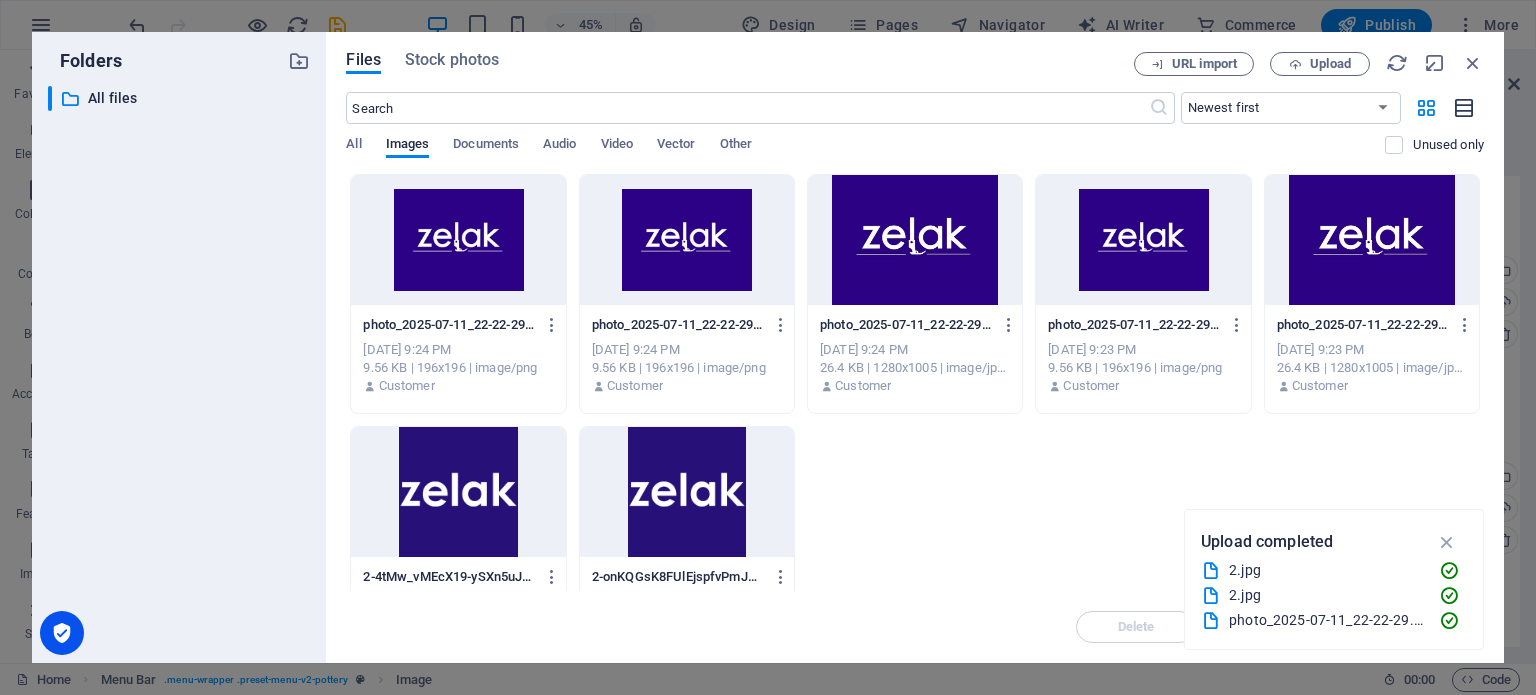 click at bounding box center (1465, 108) 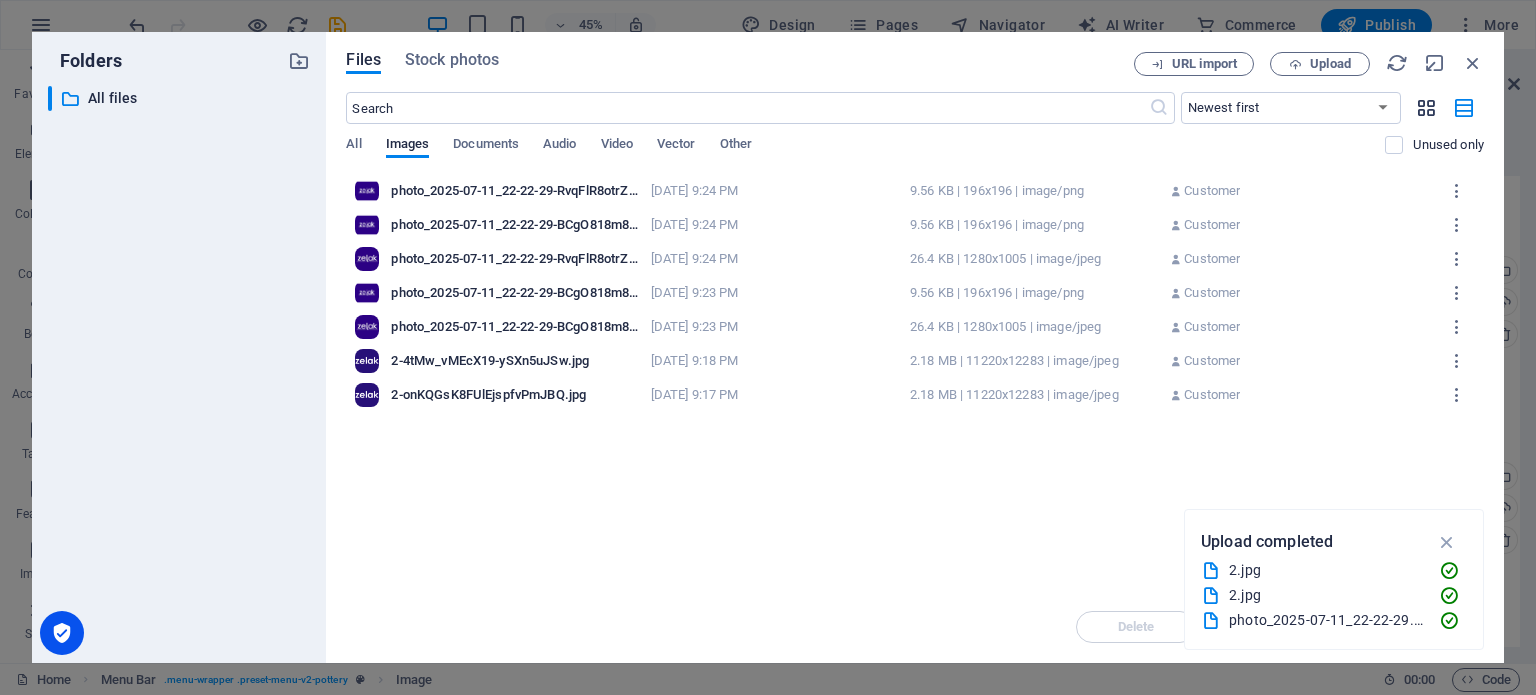 click at bounding box center (1426, 108) 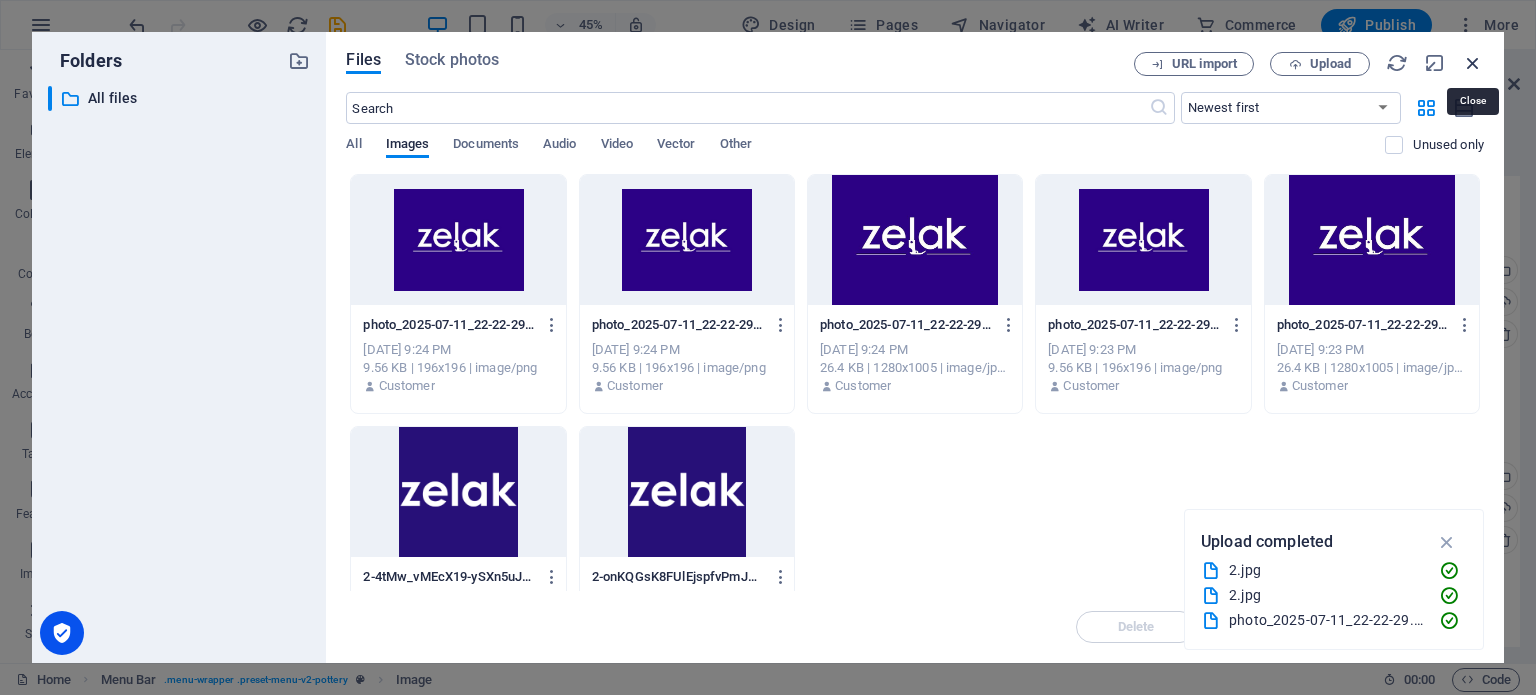 click at bounding box center (1473, 63) 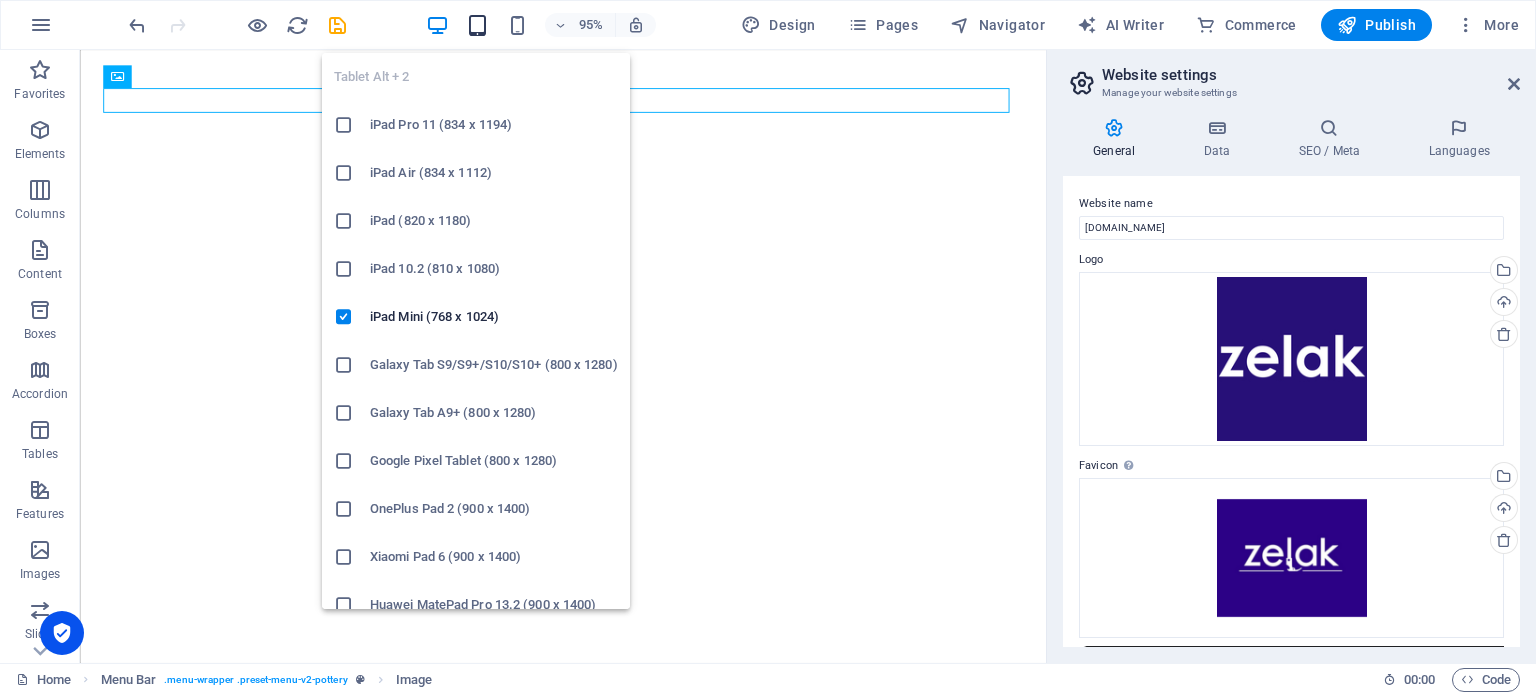 click at bounding box center [477, 25] 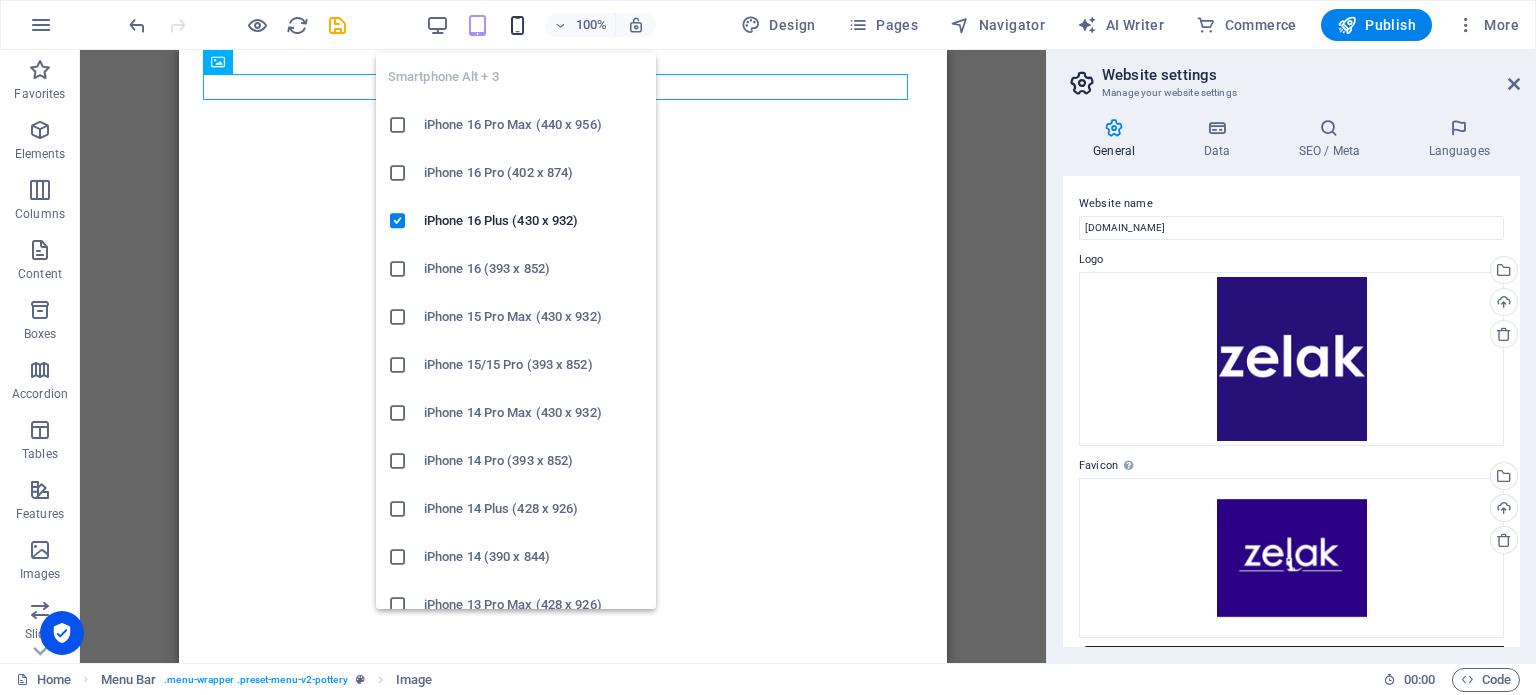 click at bounding box center [517, 25] 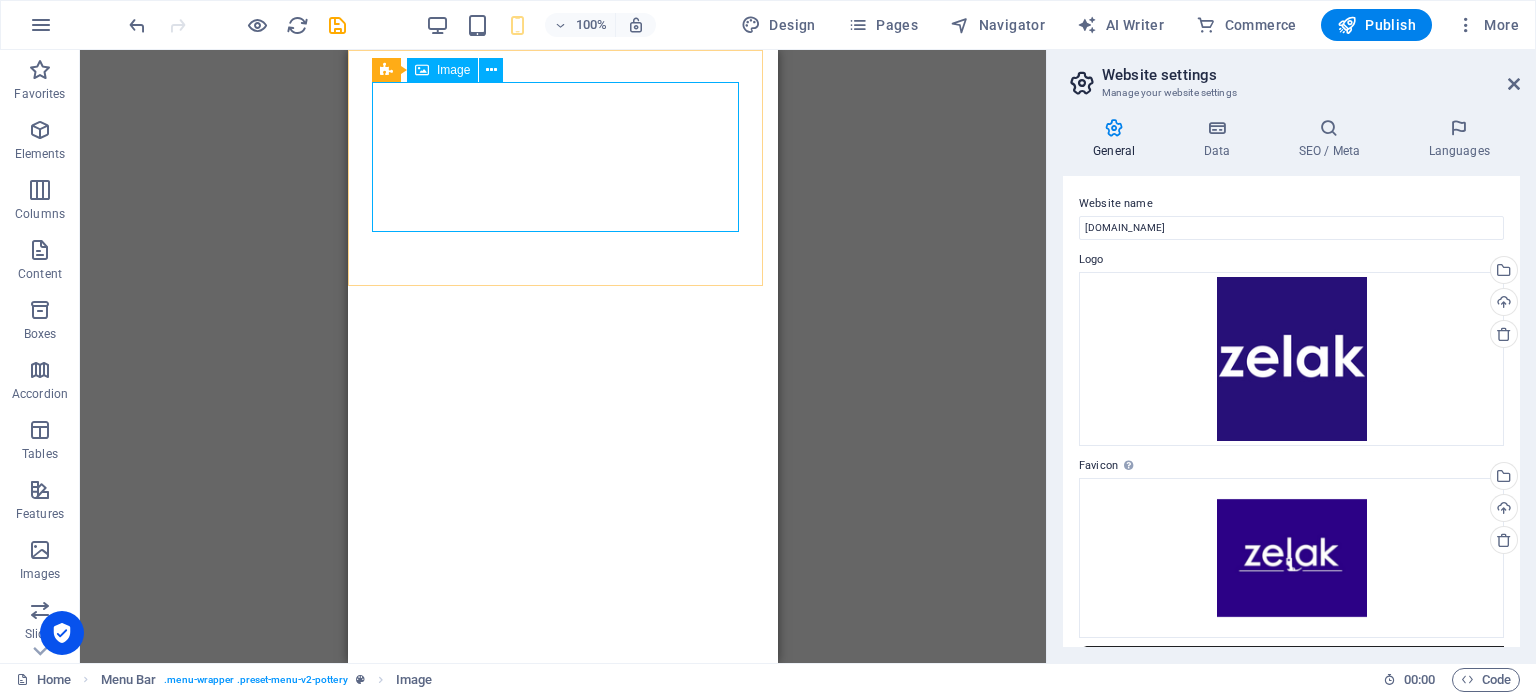 click on "Image" at bounding box center [453, 70] 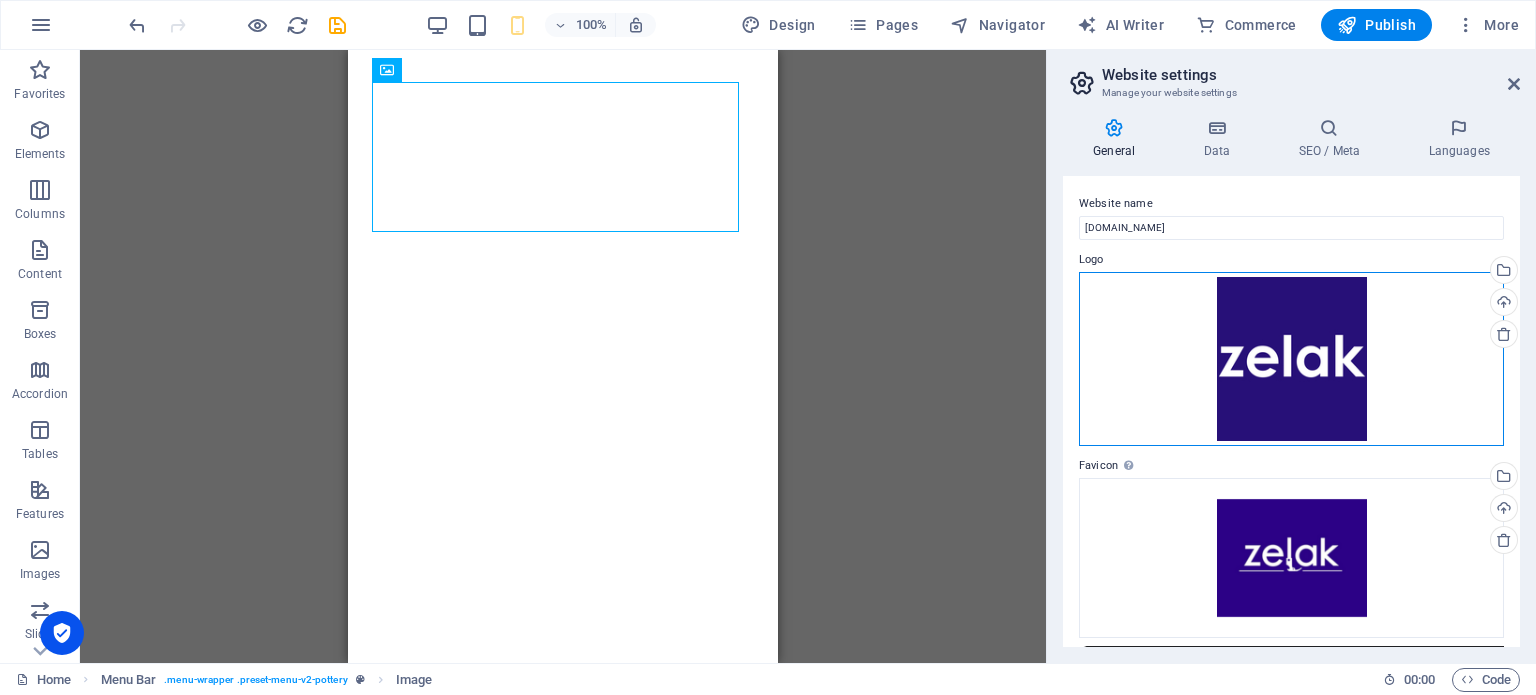 click on "Drag files here, click to choose files or select files from Files or our free stock photos & videos" at bounding box center [1291, 359] 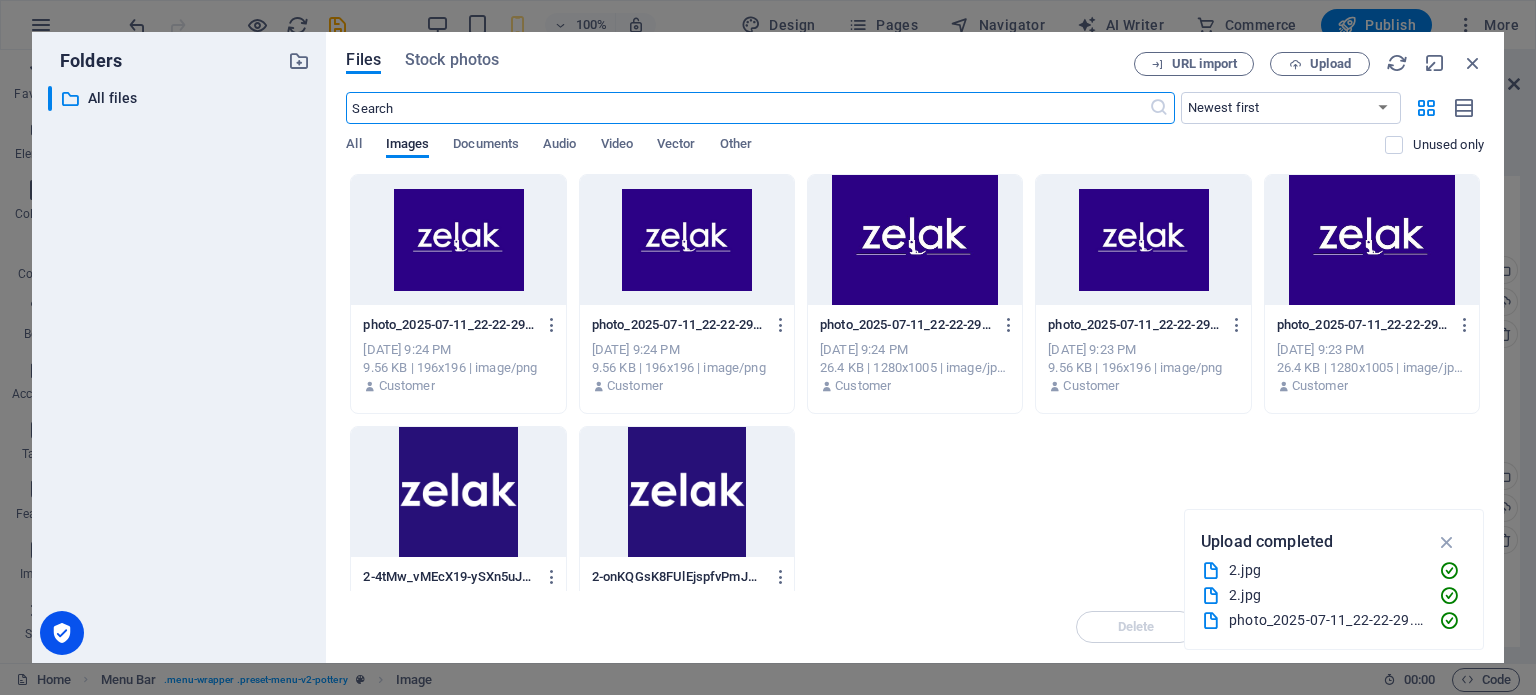 click at bounding box center [687, 240] 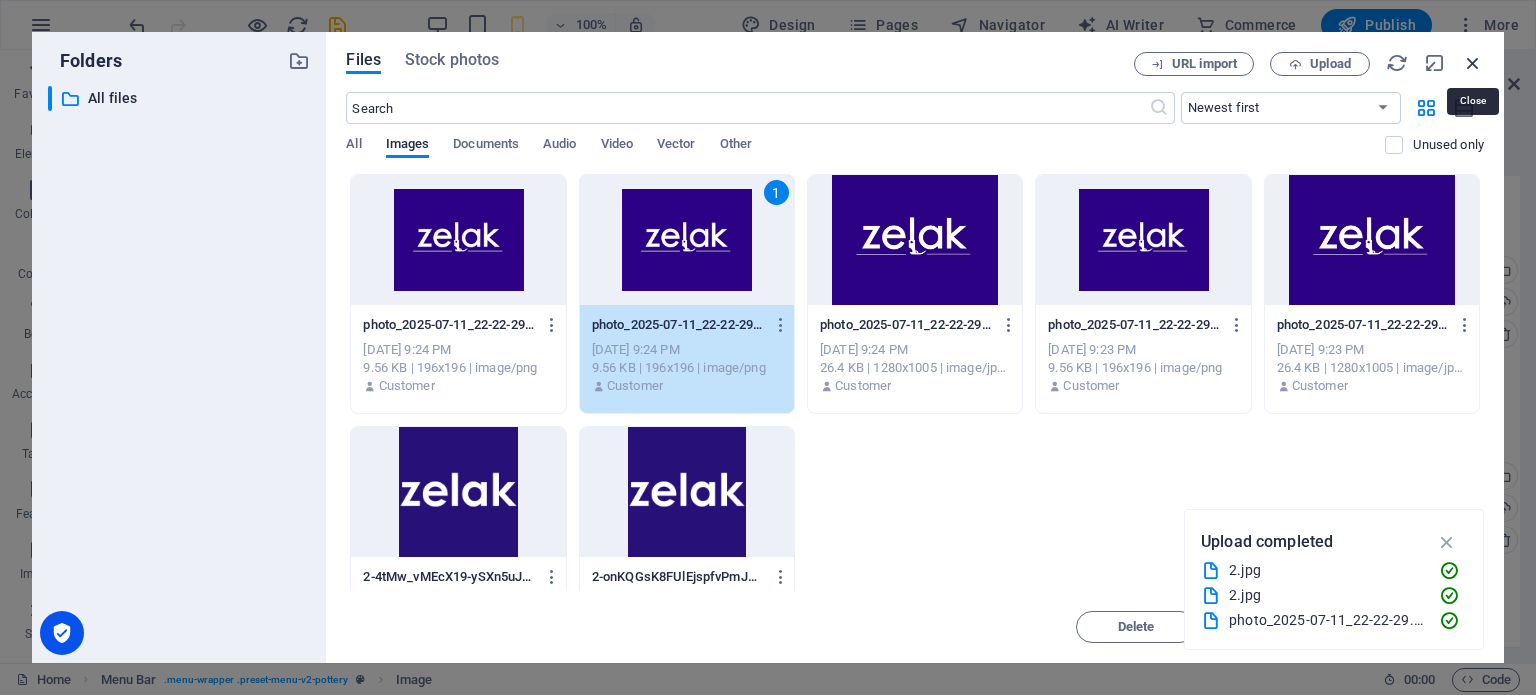 click at bounding box center (1473, 63) 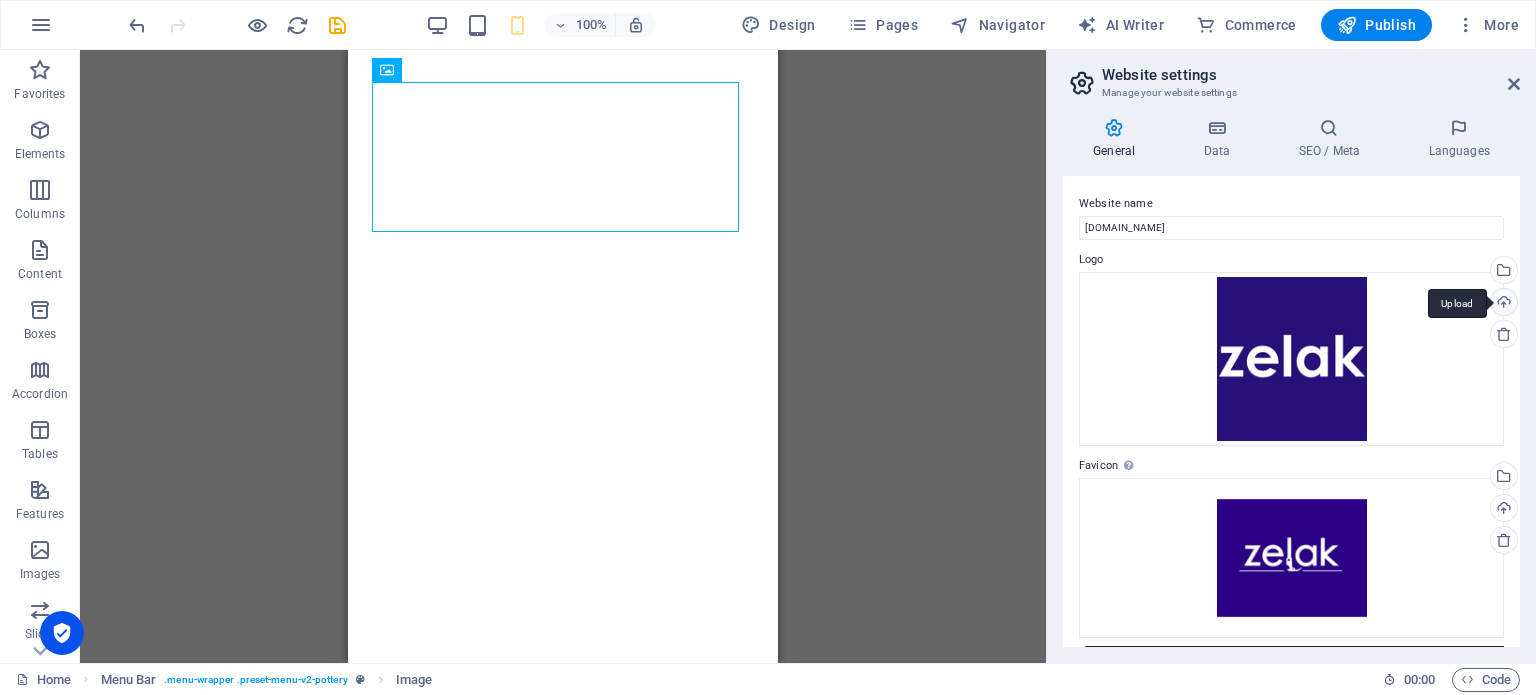 click on "Upload" at bounding box center (1502, 304) 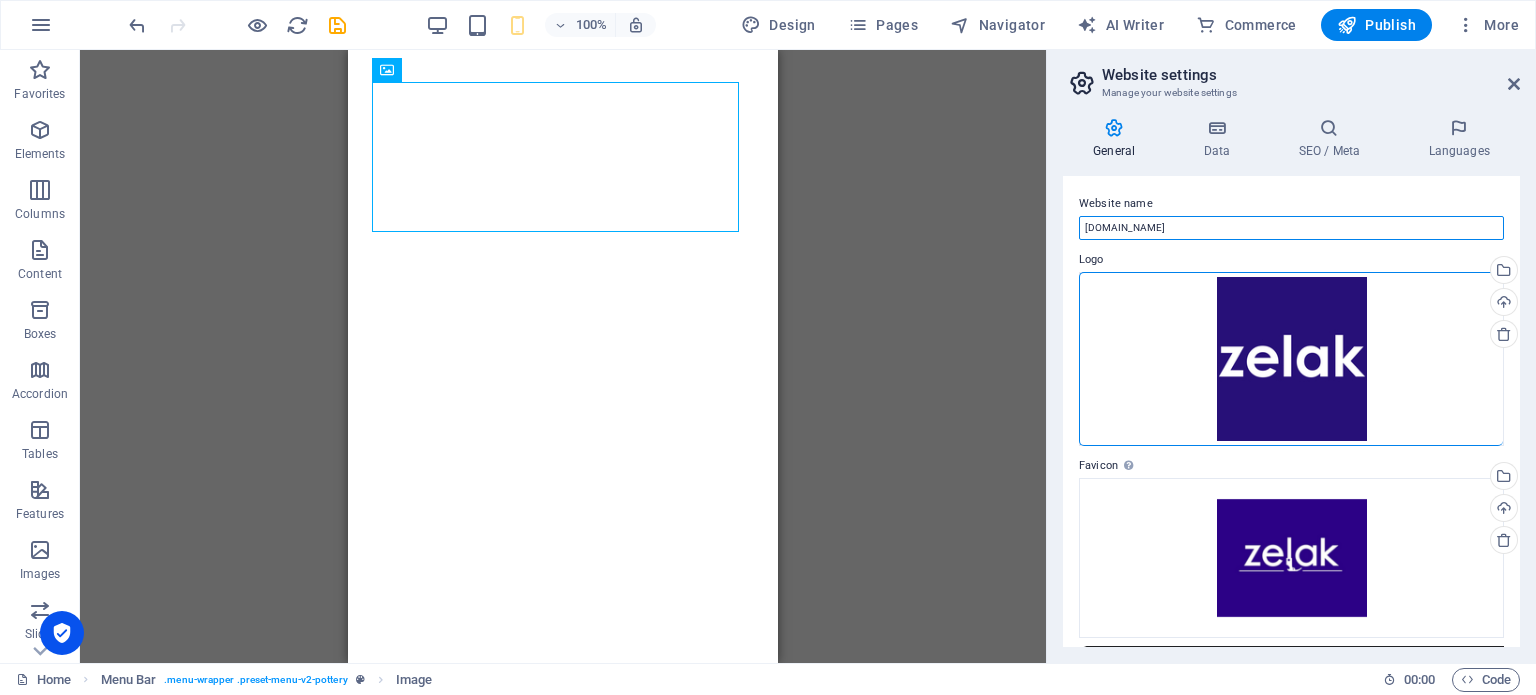 click on "[DOMAIN_NAME]" at bounding box center [1291, 228] 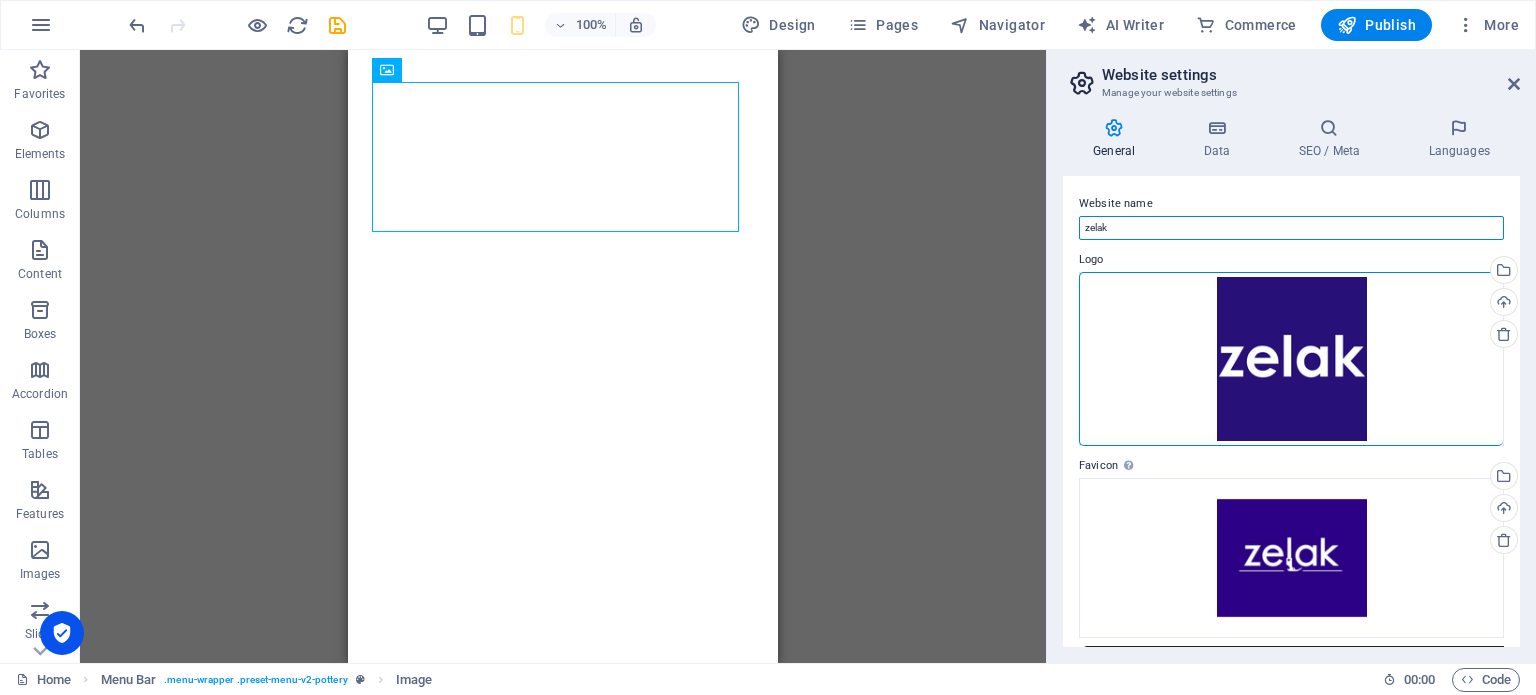 type on "zelak" 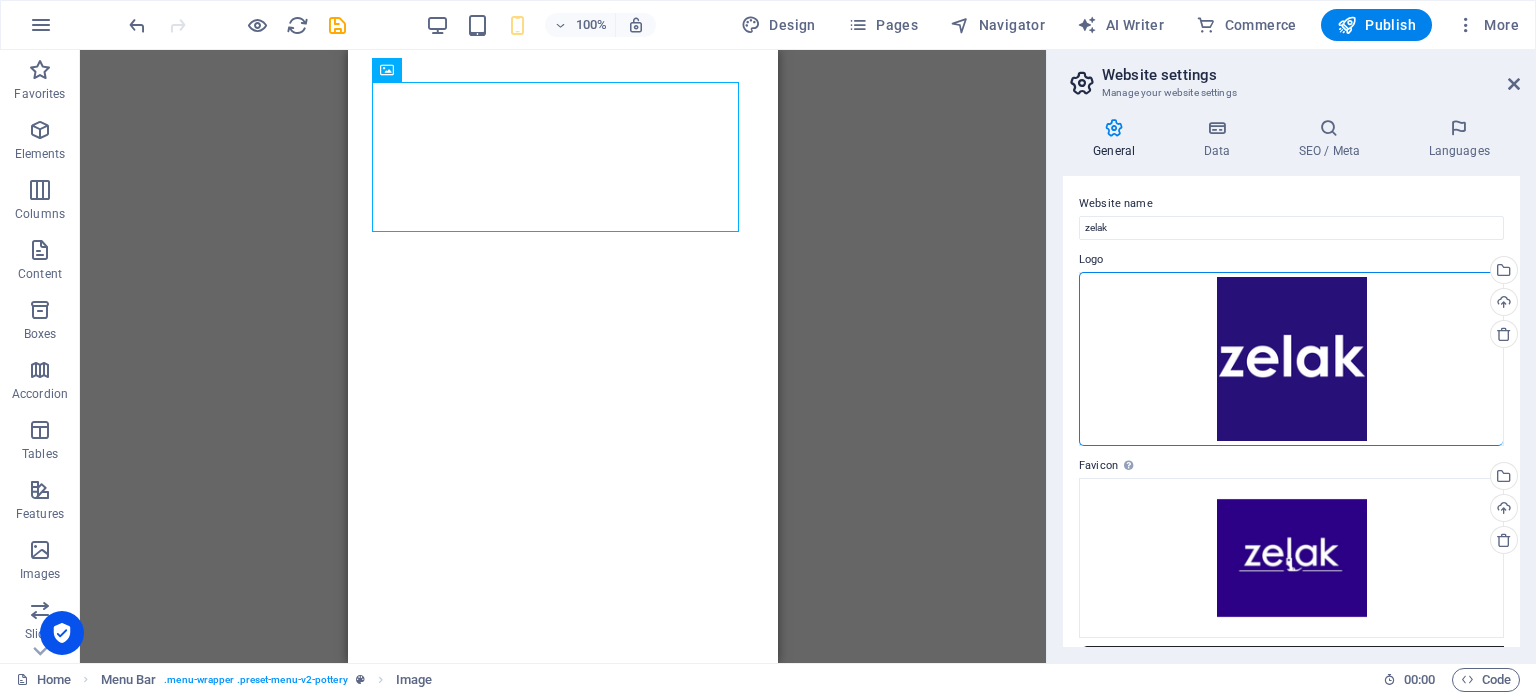 click on "Website name" at bounding box center [1291, 204] 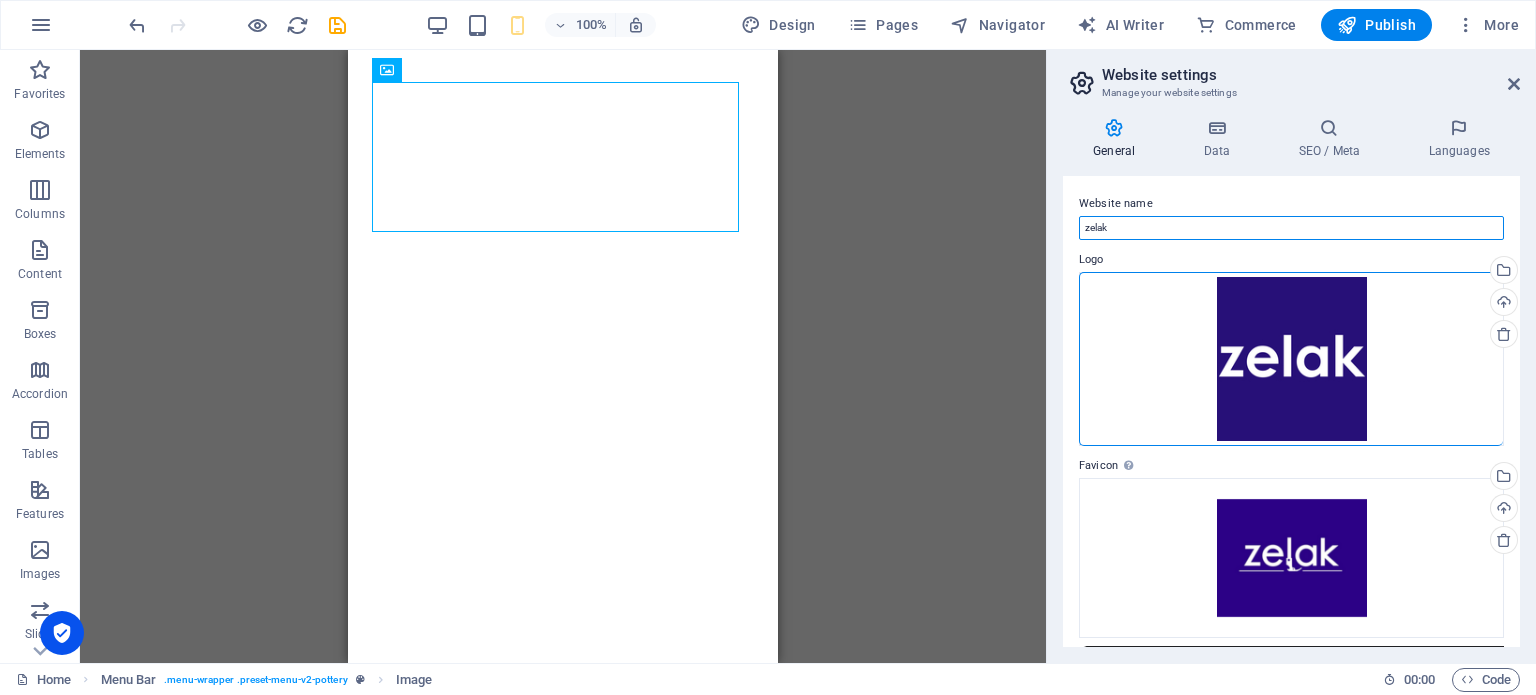 click on "zelak" at bounding box center [1291, 228] 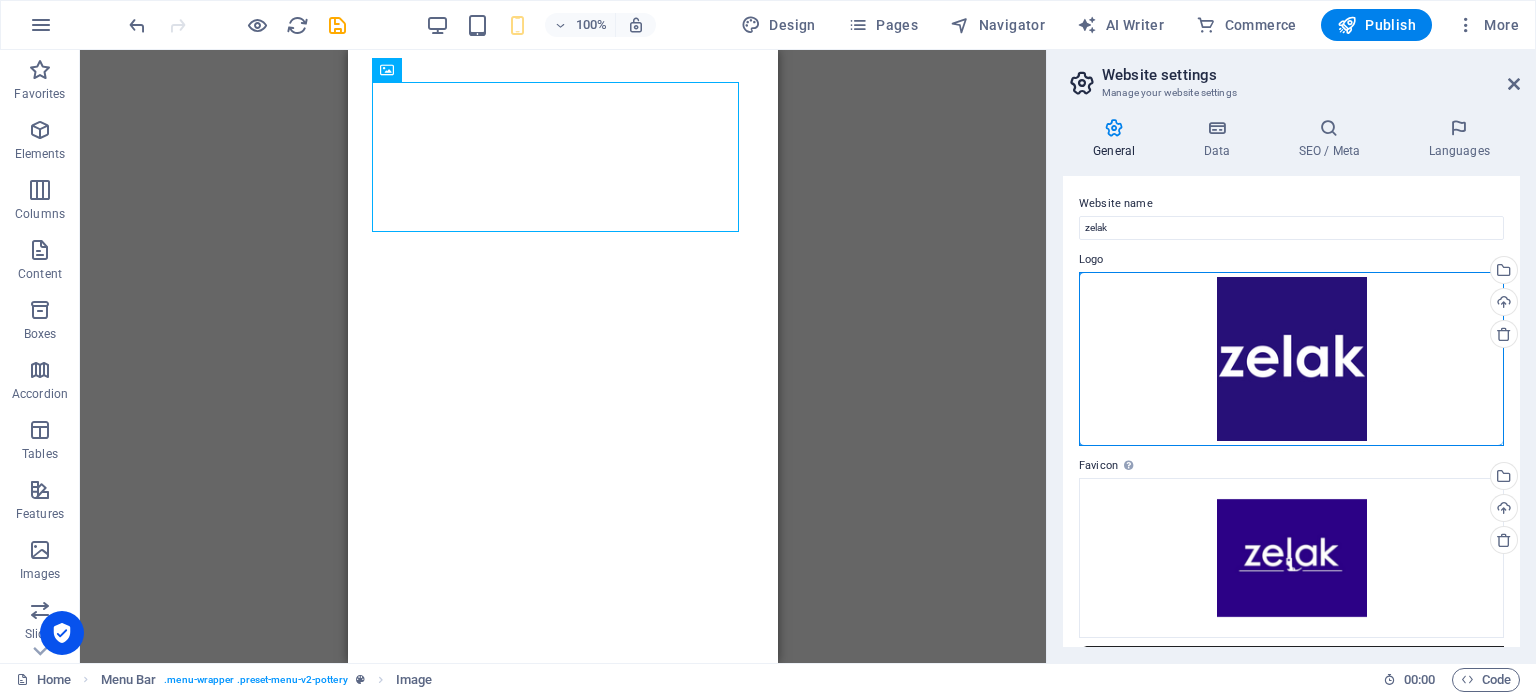 click on "Drag files here, click to choose files or select files from Files or our free stock photos & videos" at bounding box center [1291, 359] 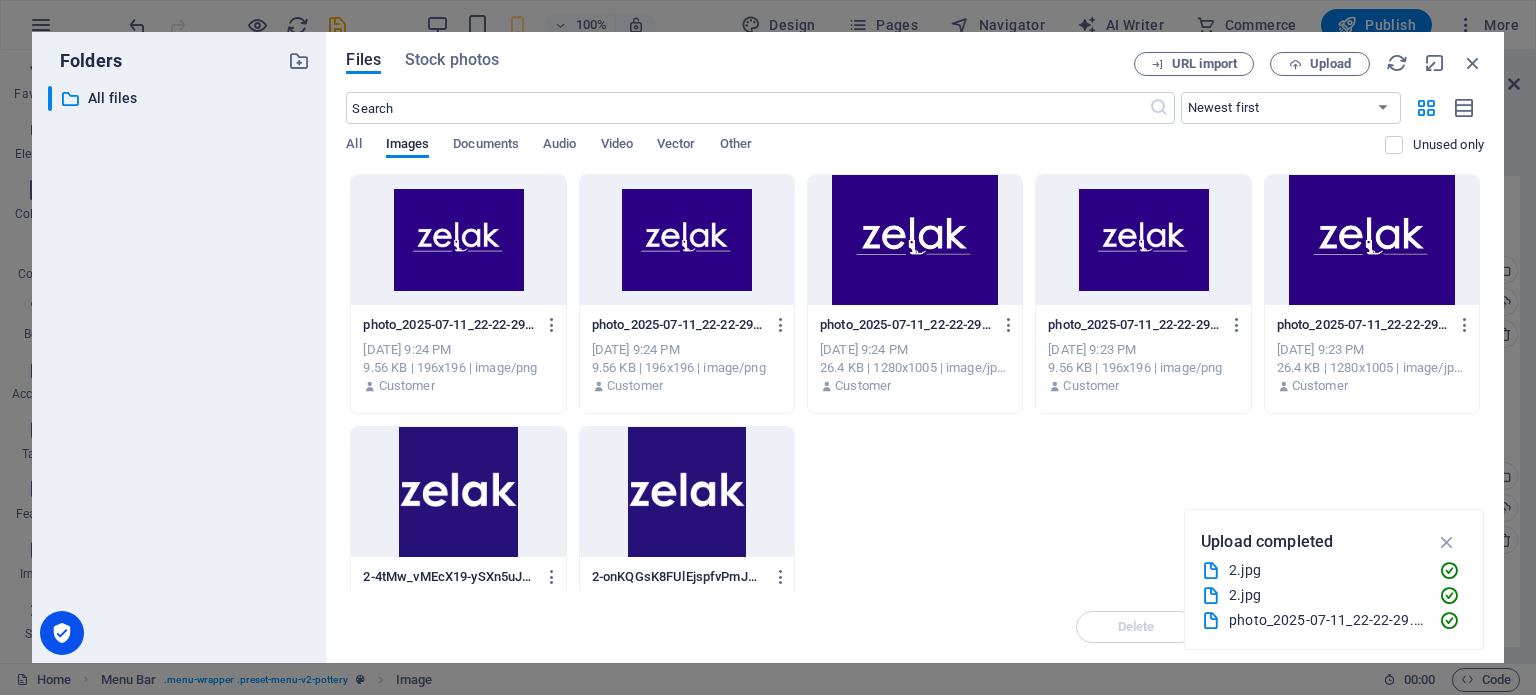 click at bounding box center [458, 240] 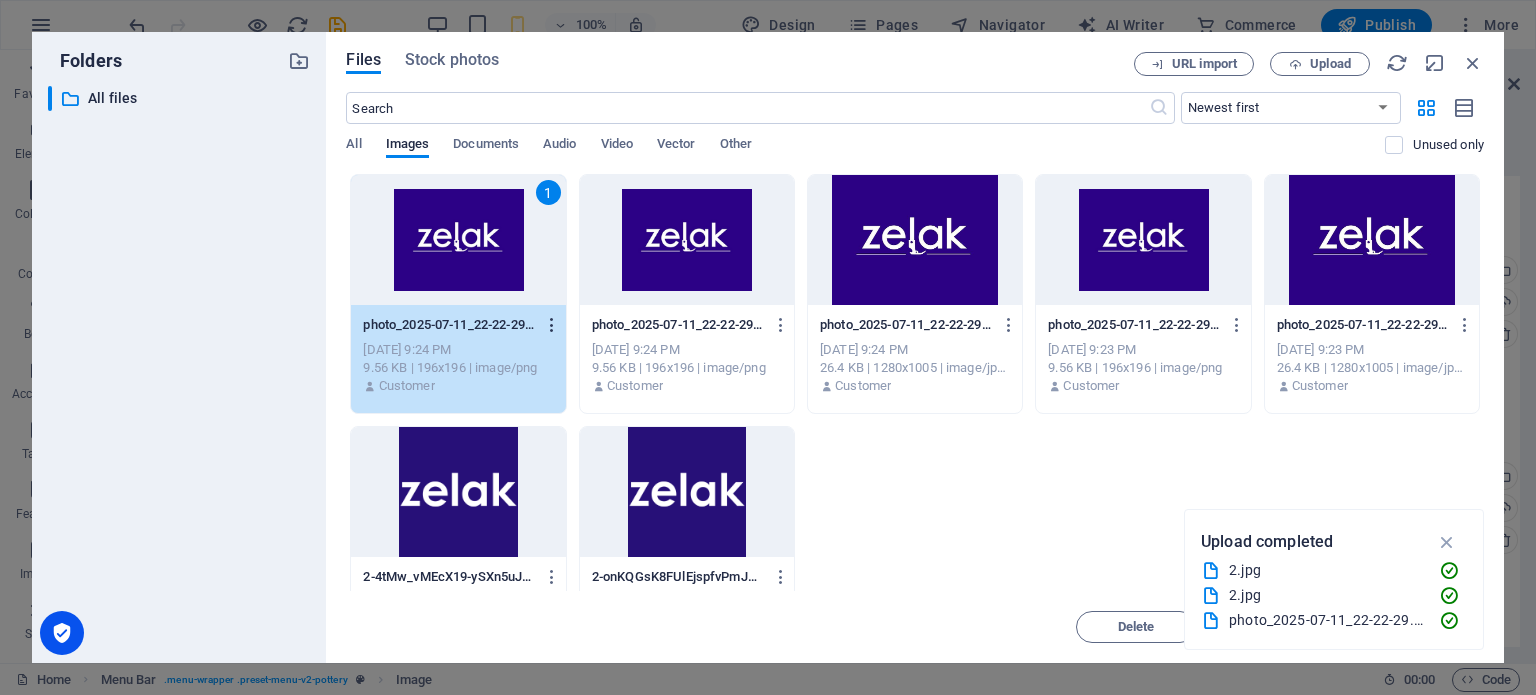 click at bounding box center (552, 325) 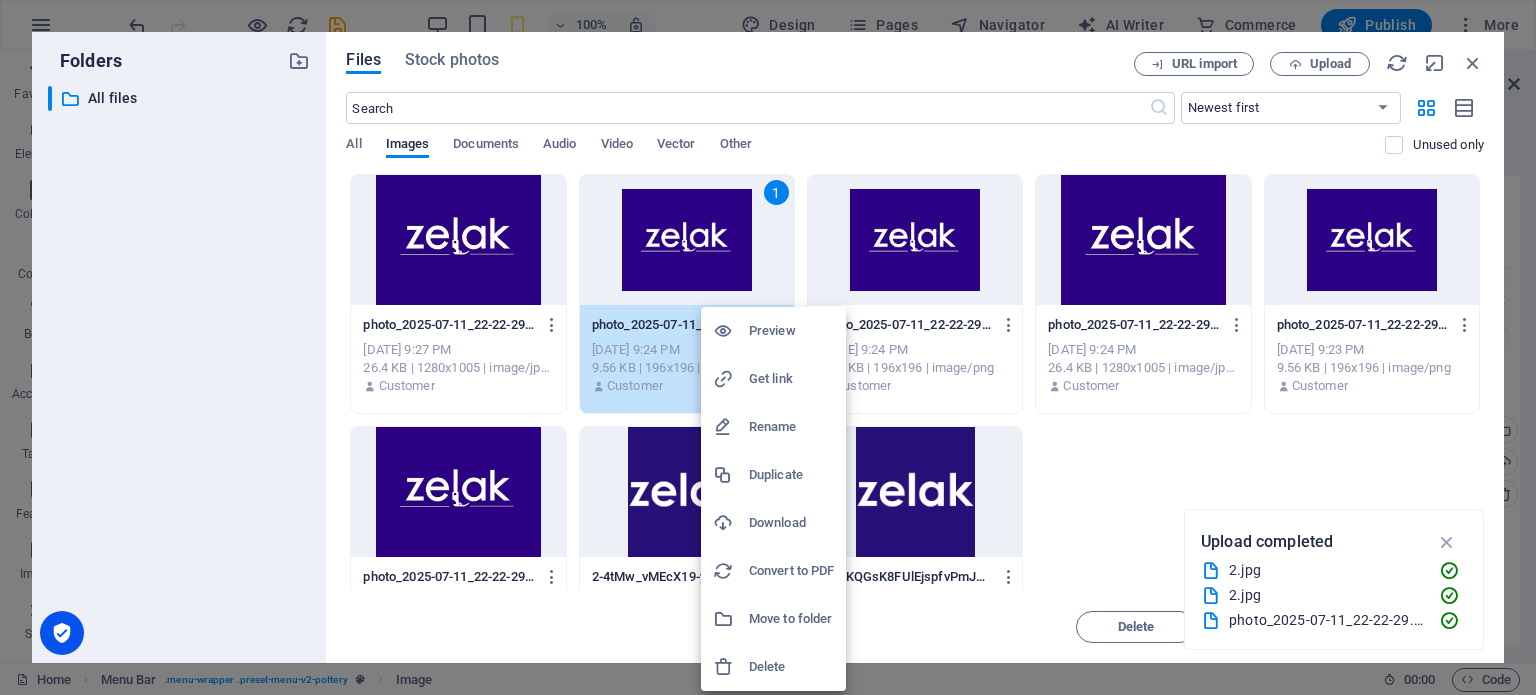 click at bounding box center (768, 347) 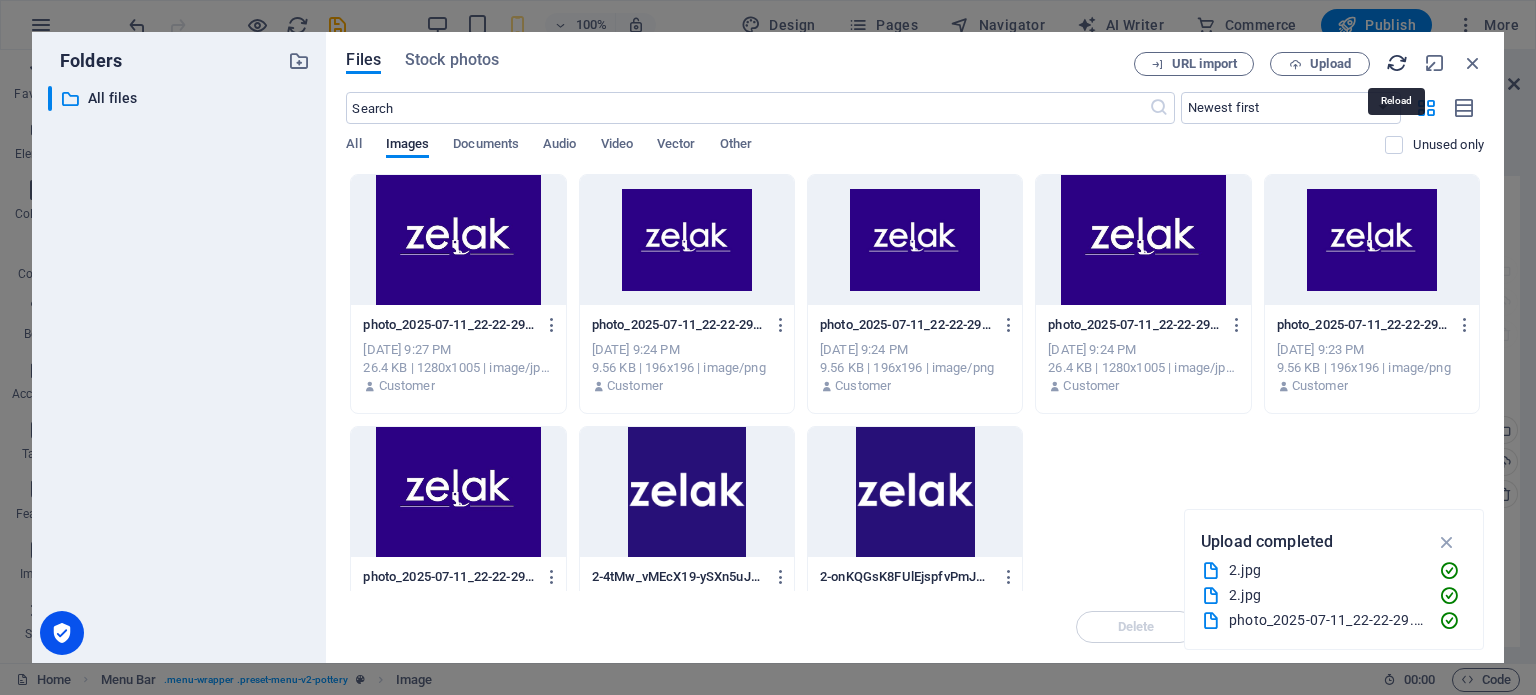 click at bounding box center [1397, 63] 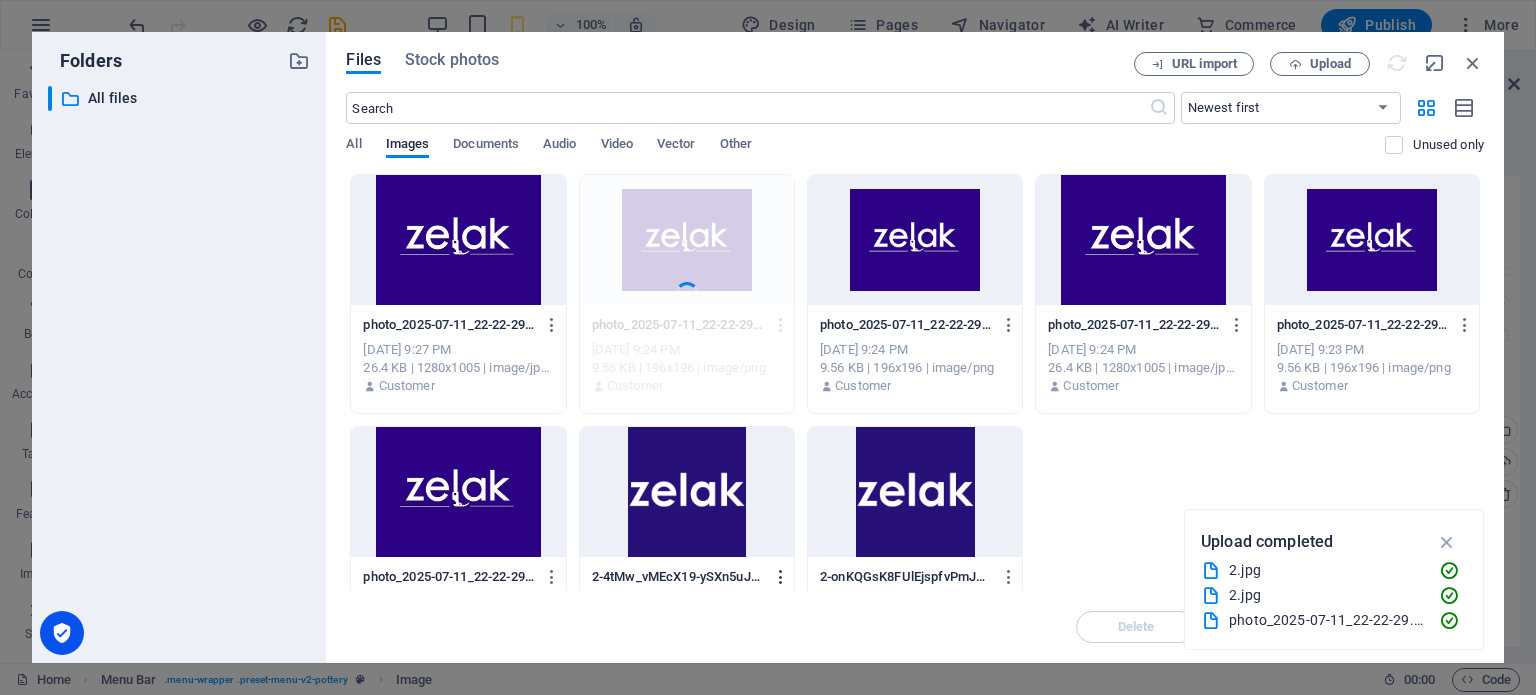 click at bounding box center (777, 577) 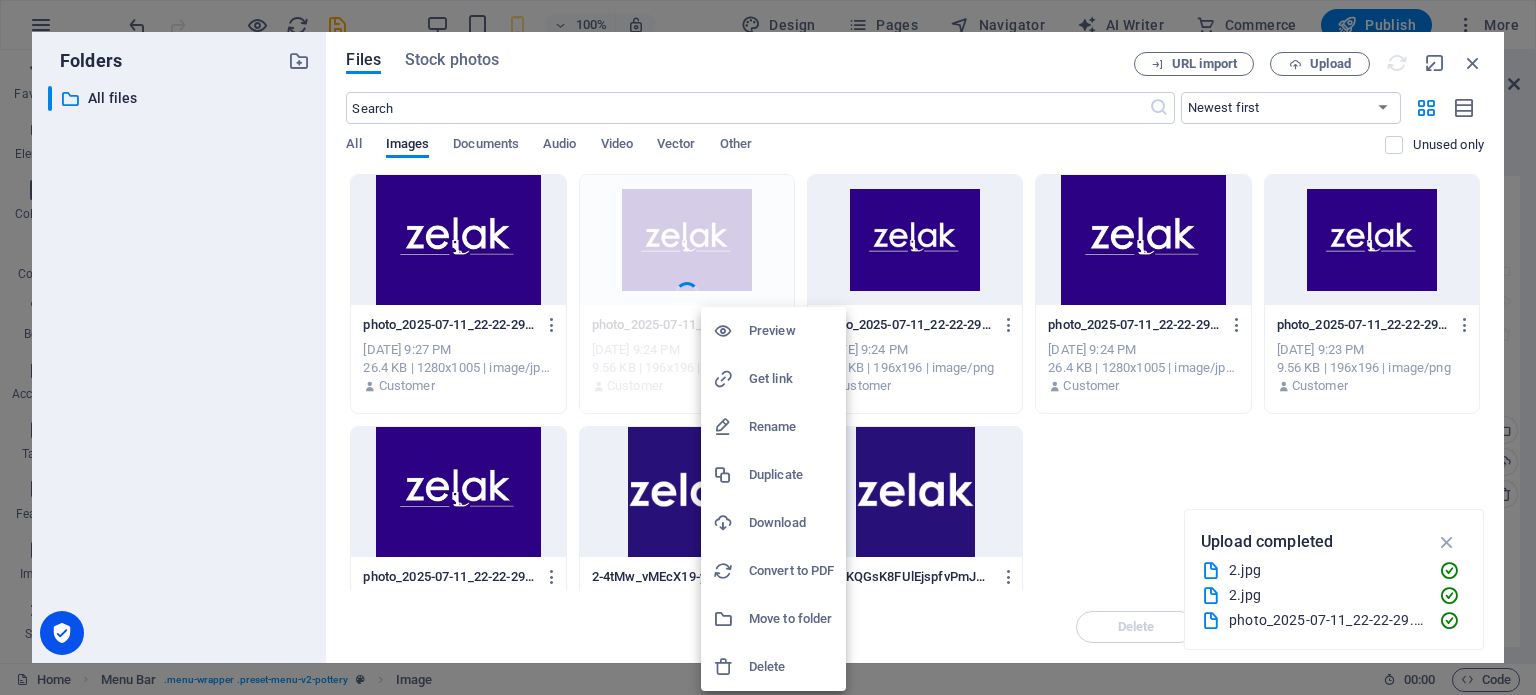 click on "Delete" at bounding box center (791, 667) 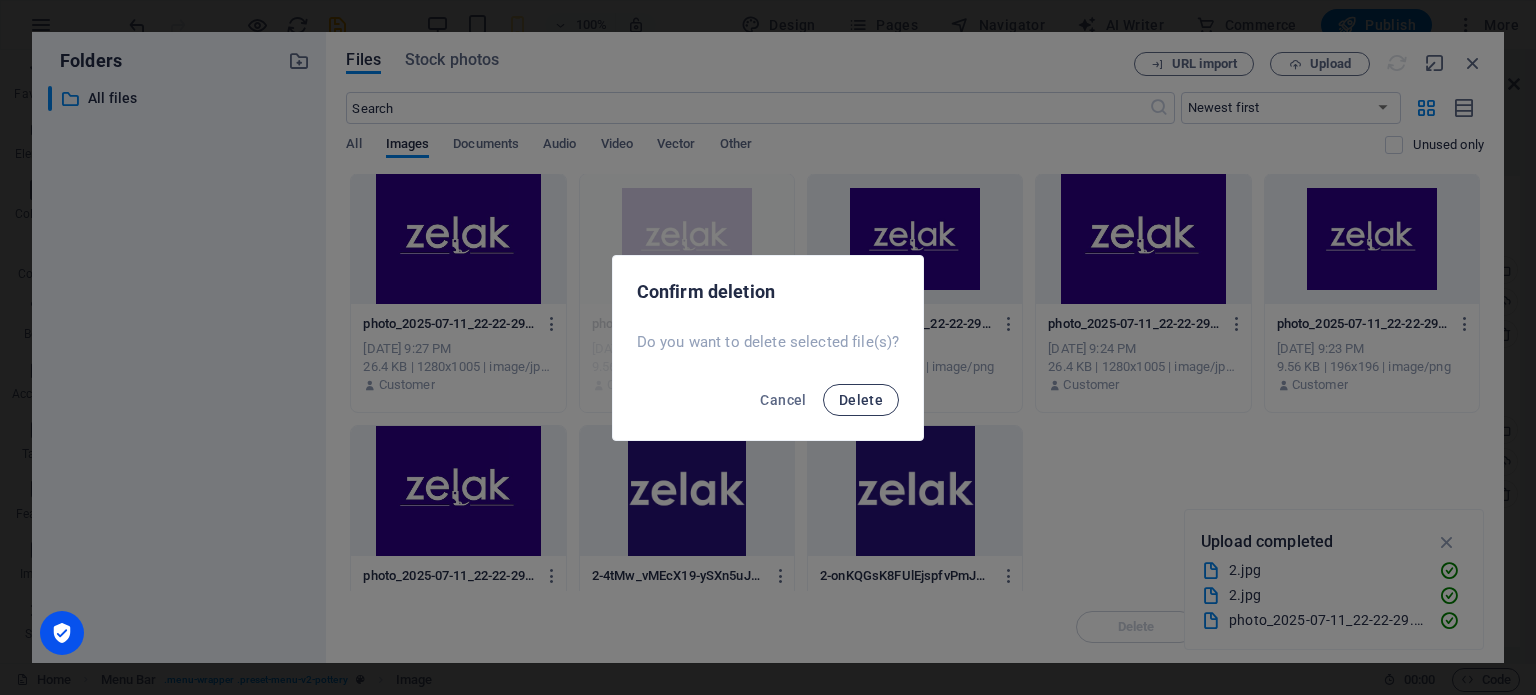 click on "Delete" at bounding box center (861, 400) 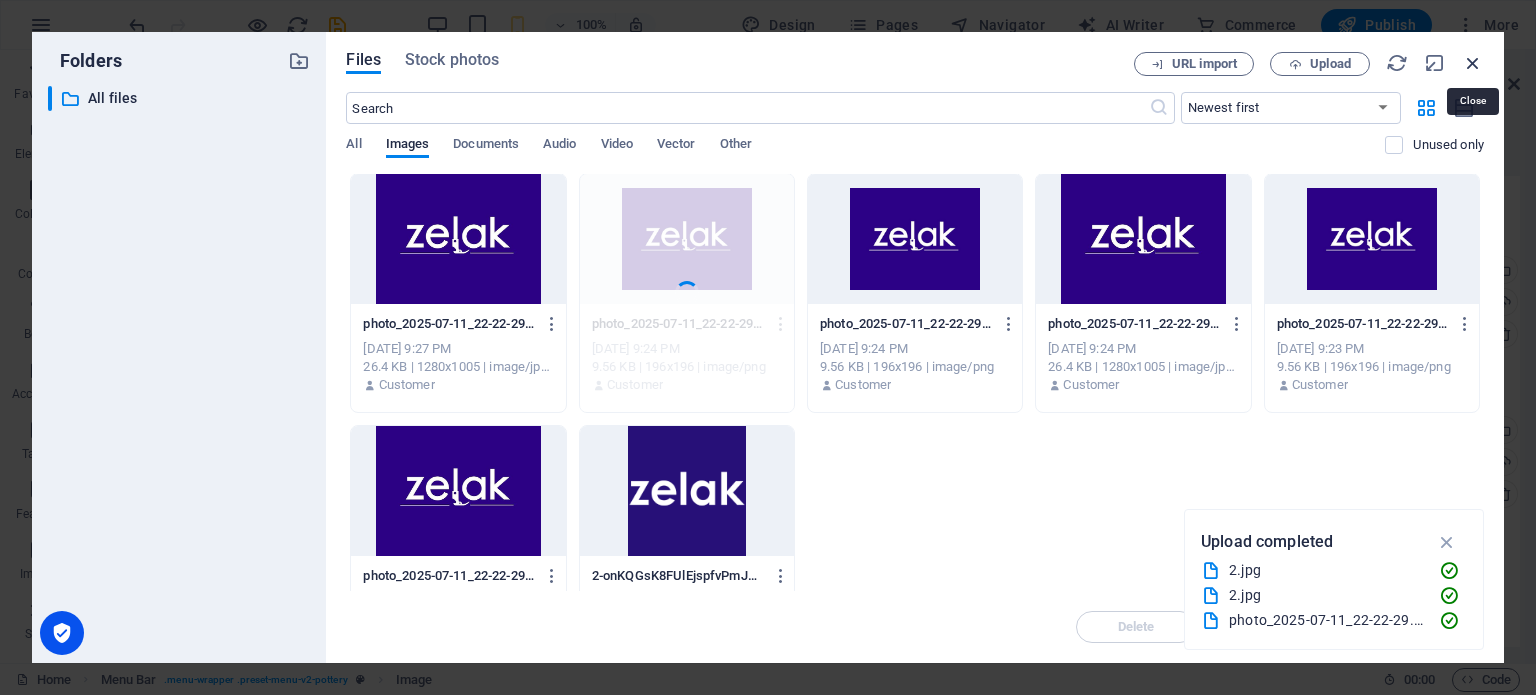 click at bounding box center (1473, 63) 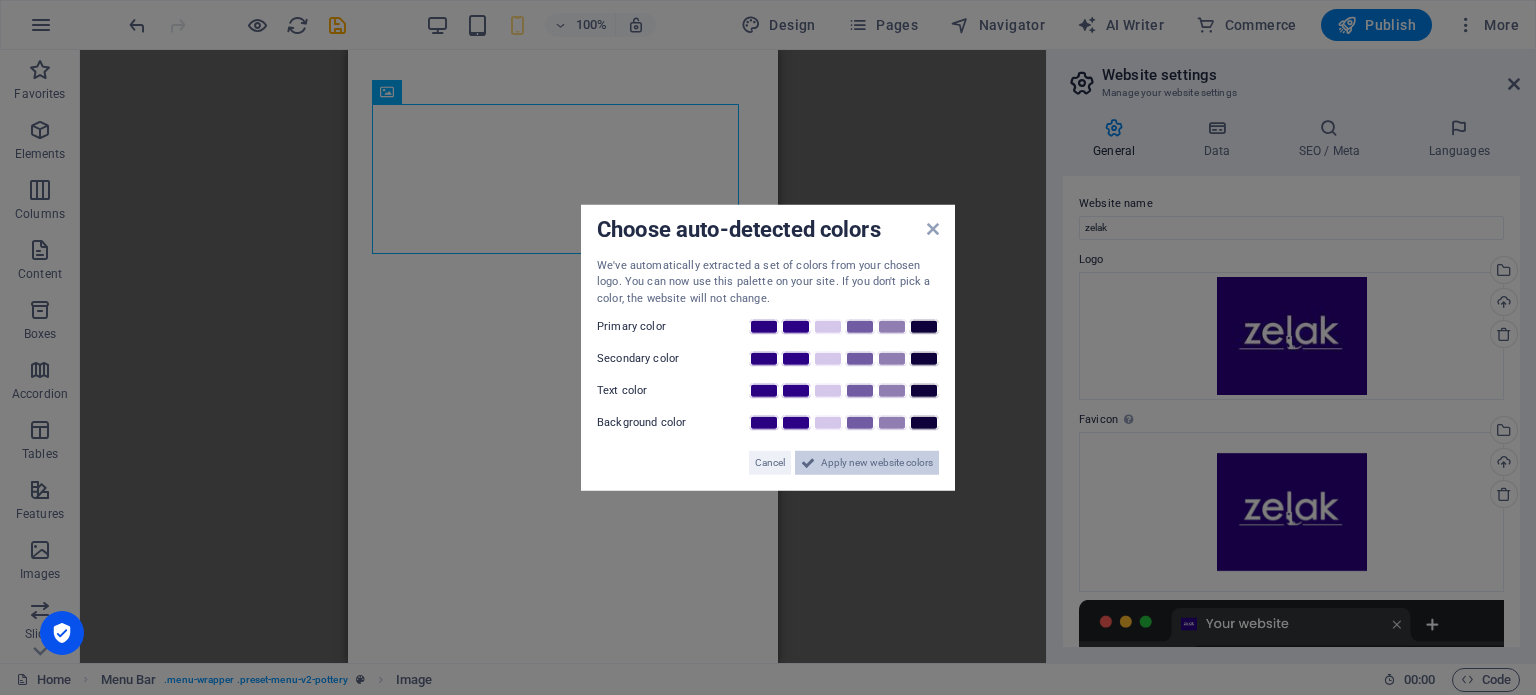 click on "Apply new website colors" at bounding box center (877, 463) 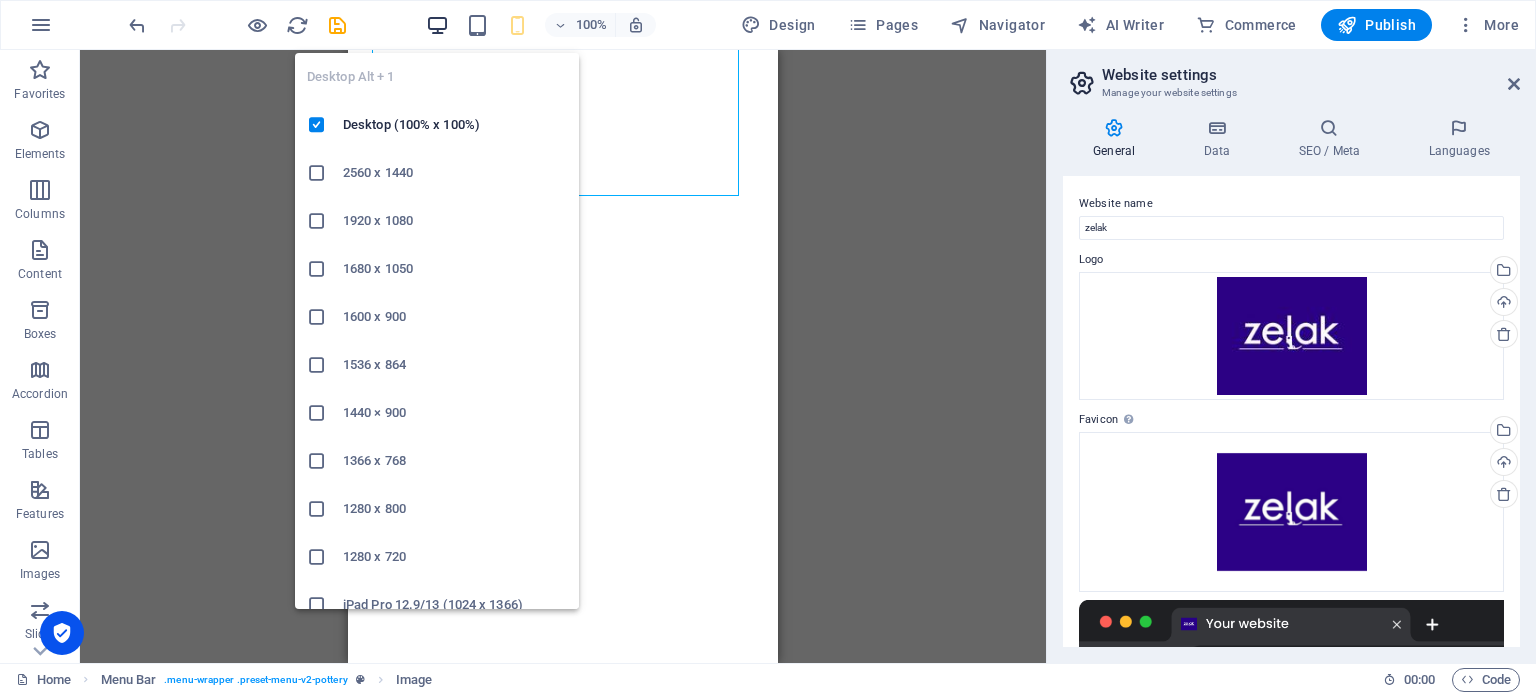 click at bounding box center [437, 25] 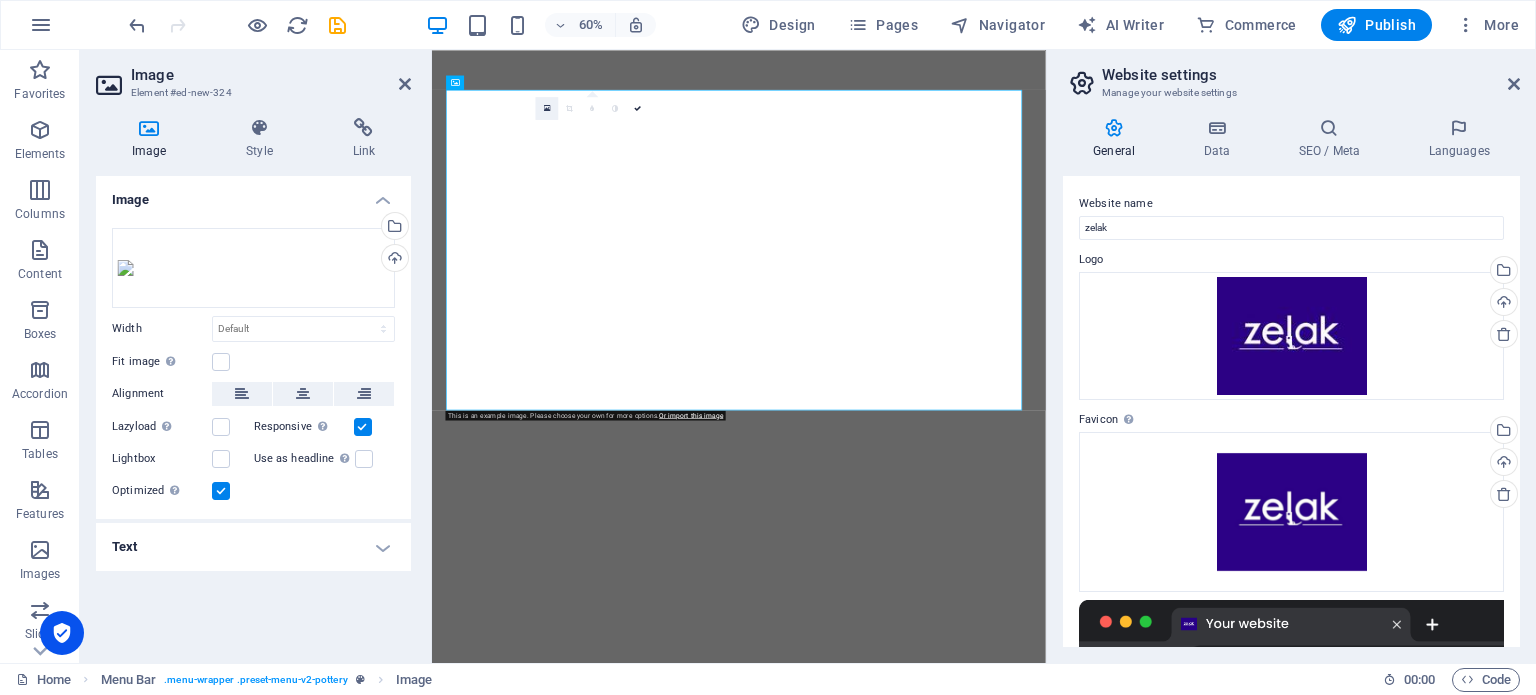 click at bounding box center (547, 108) 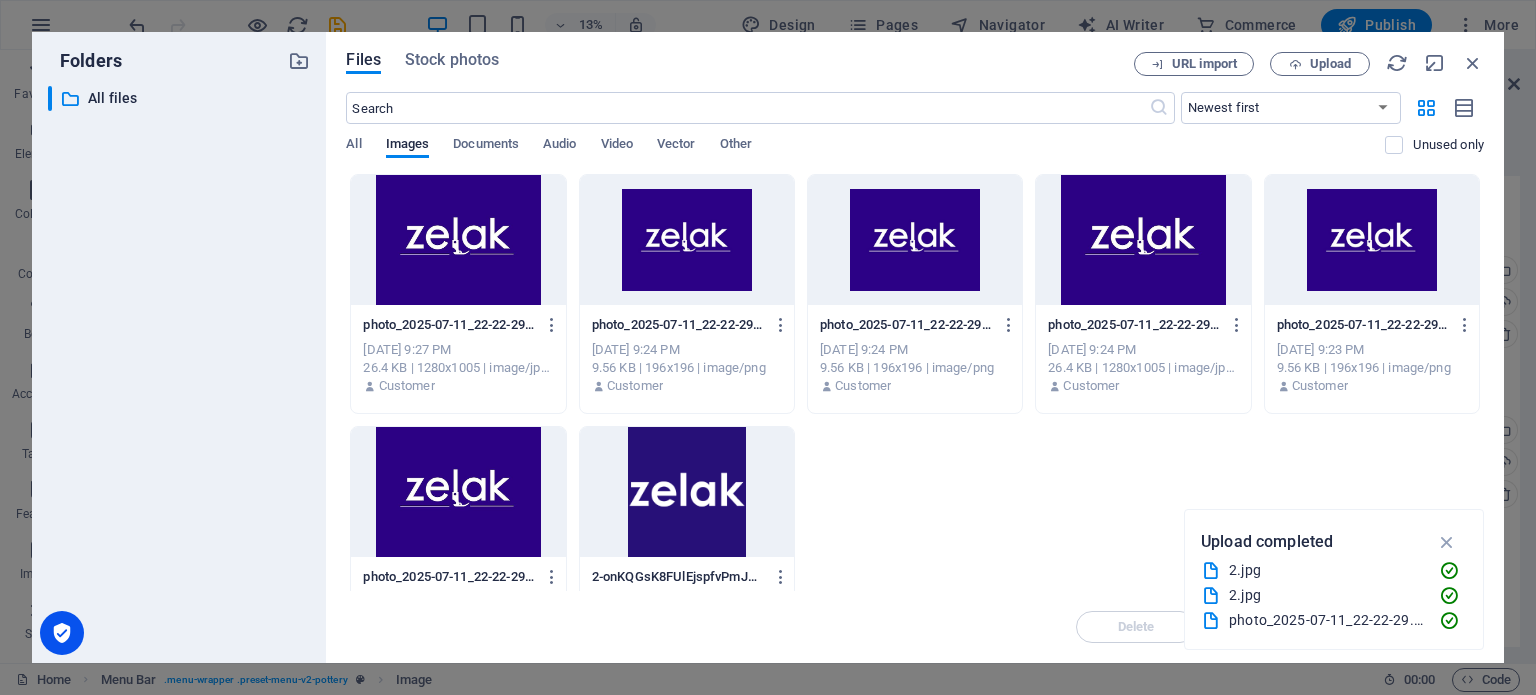 click at bounding box center (458, 240) 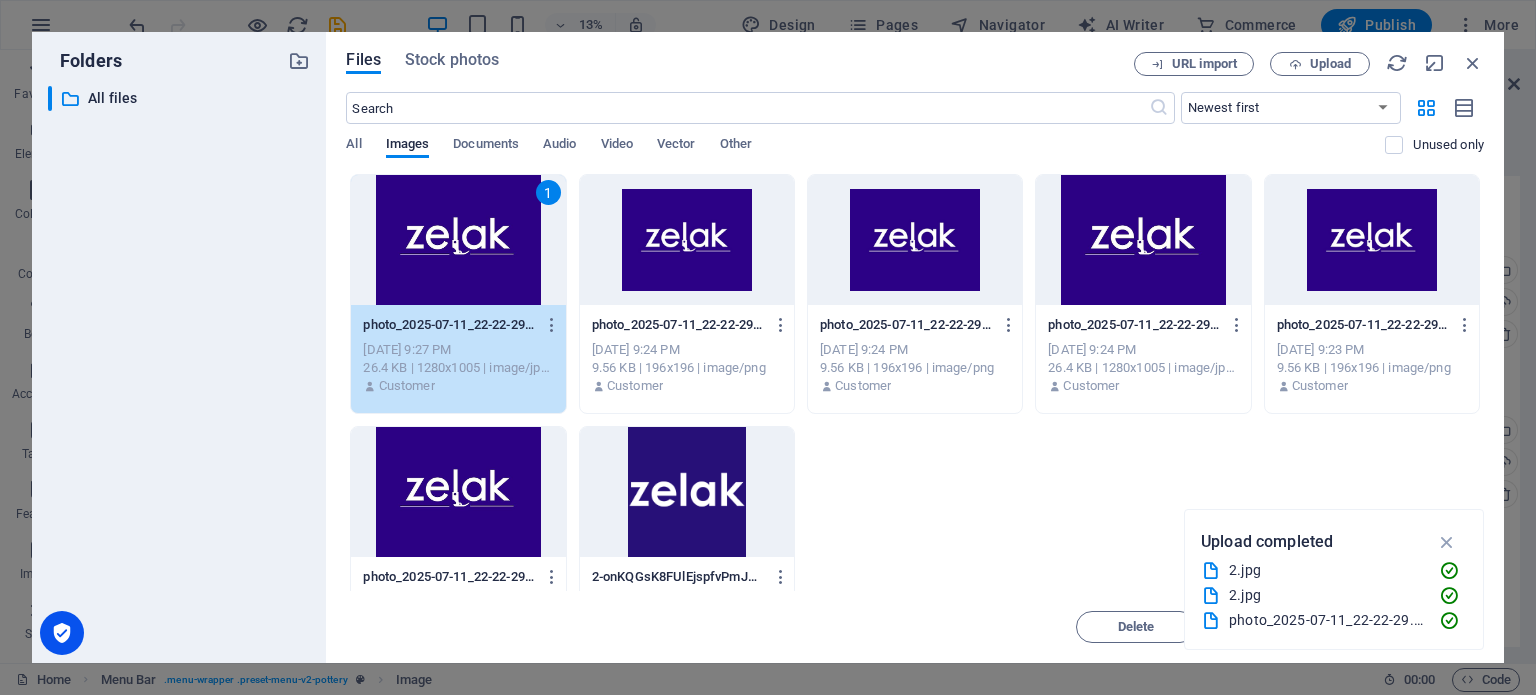 click on "1" at bounding box center (458, 240) 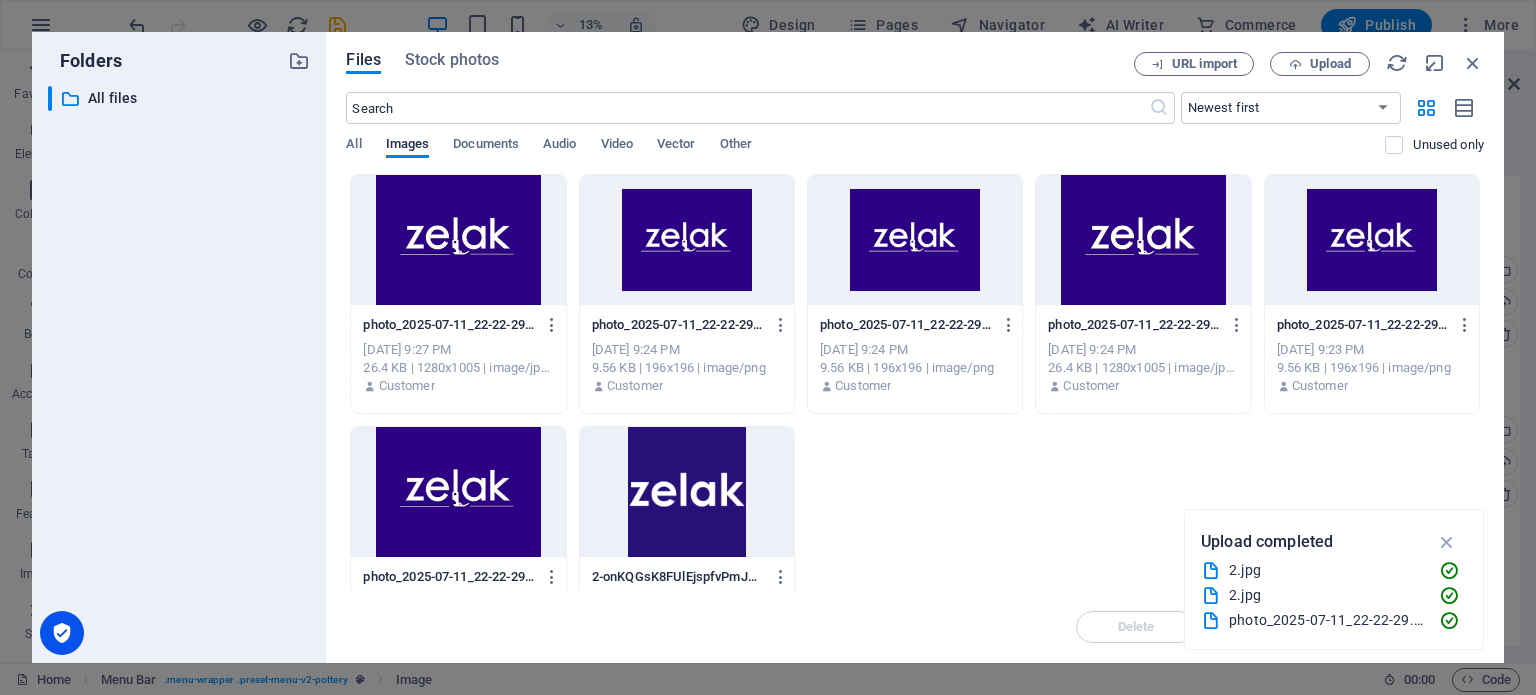 click at bounding box center (458, 240) 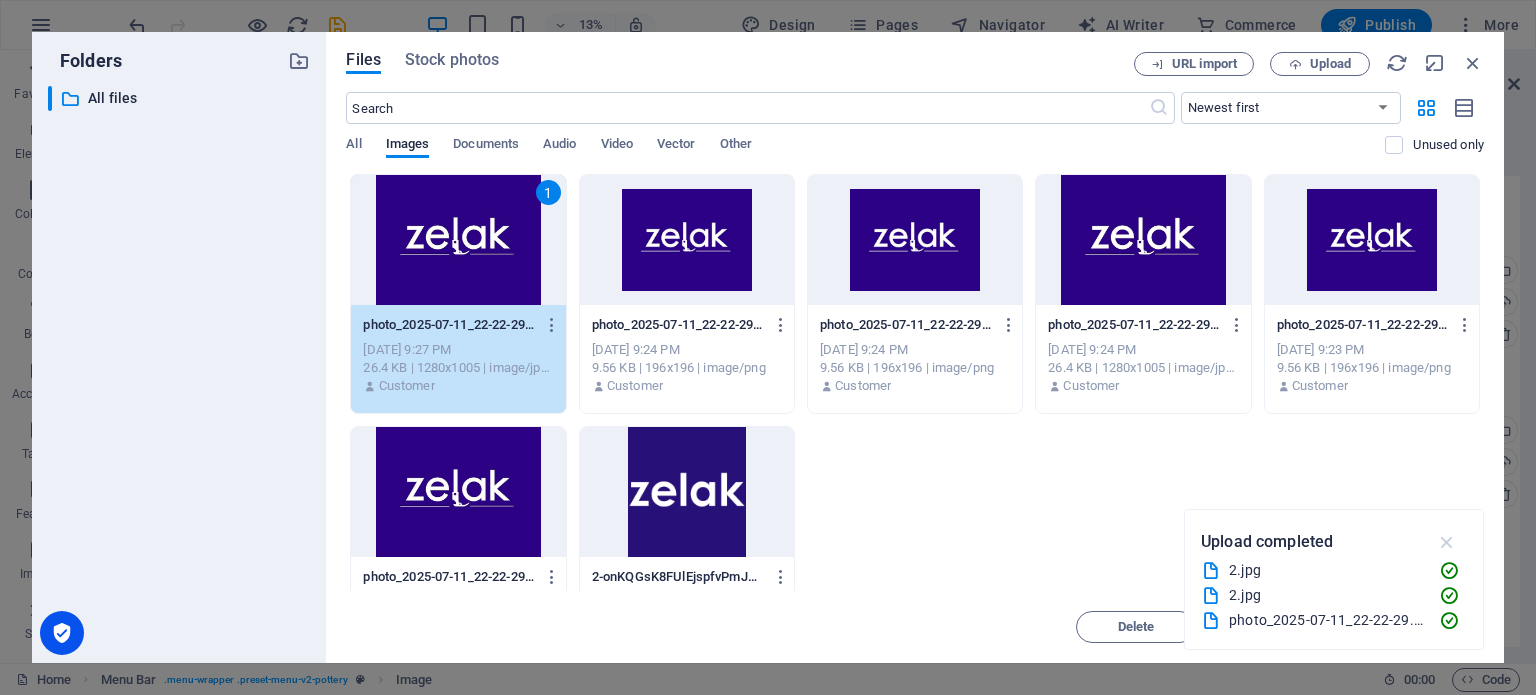 click at bounding box center (1447, 542) 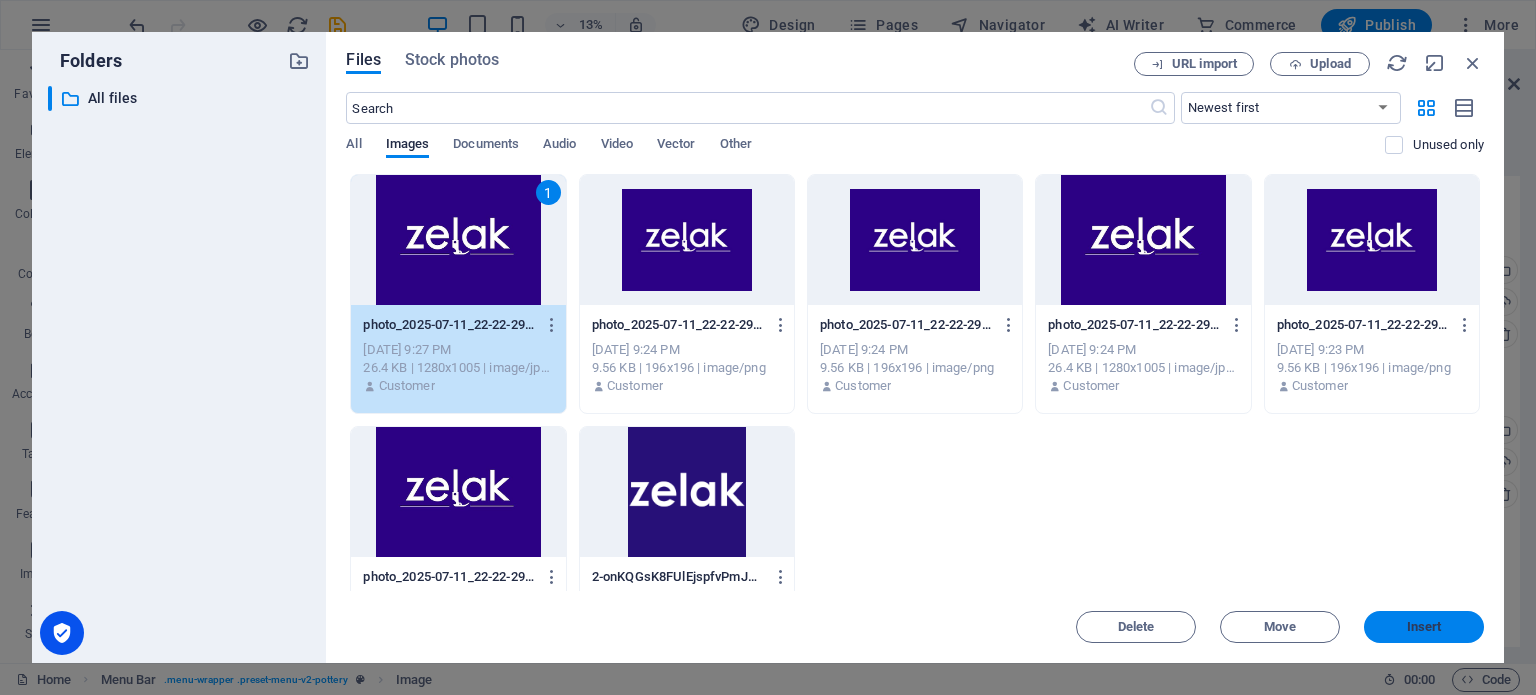 click on "Insert" at bounding box center (1424, 627) 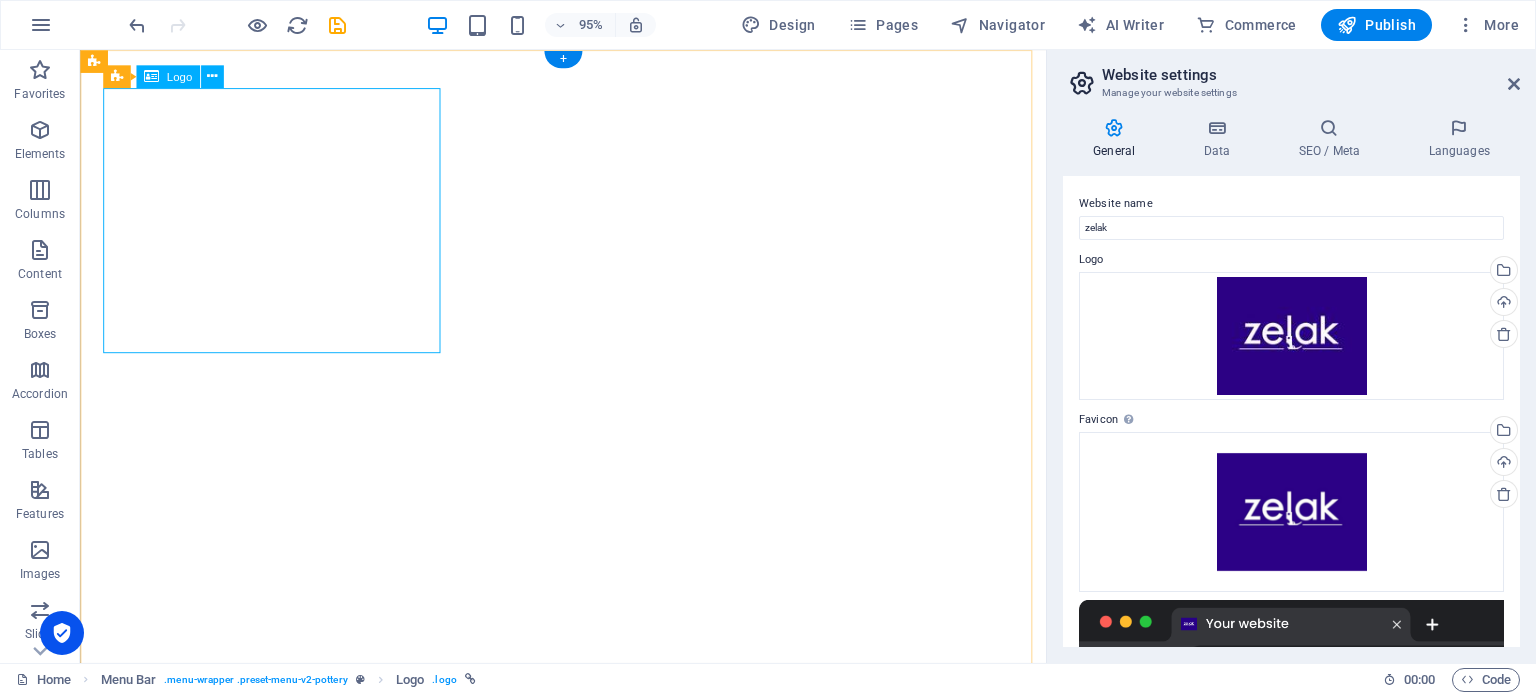 select on "px" 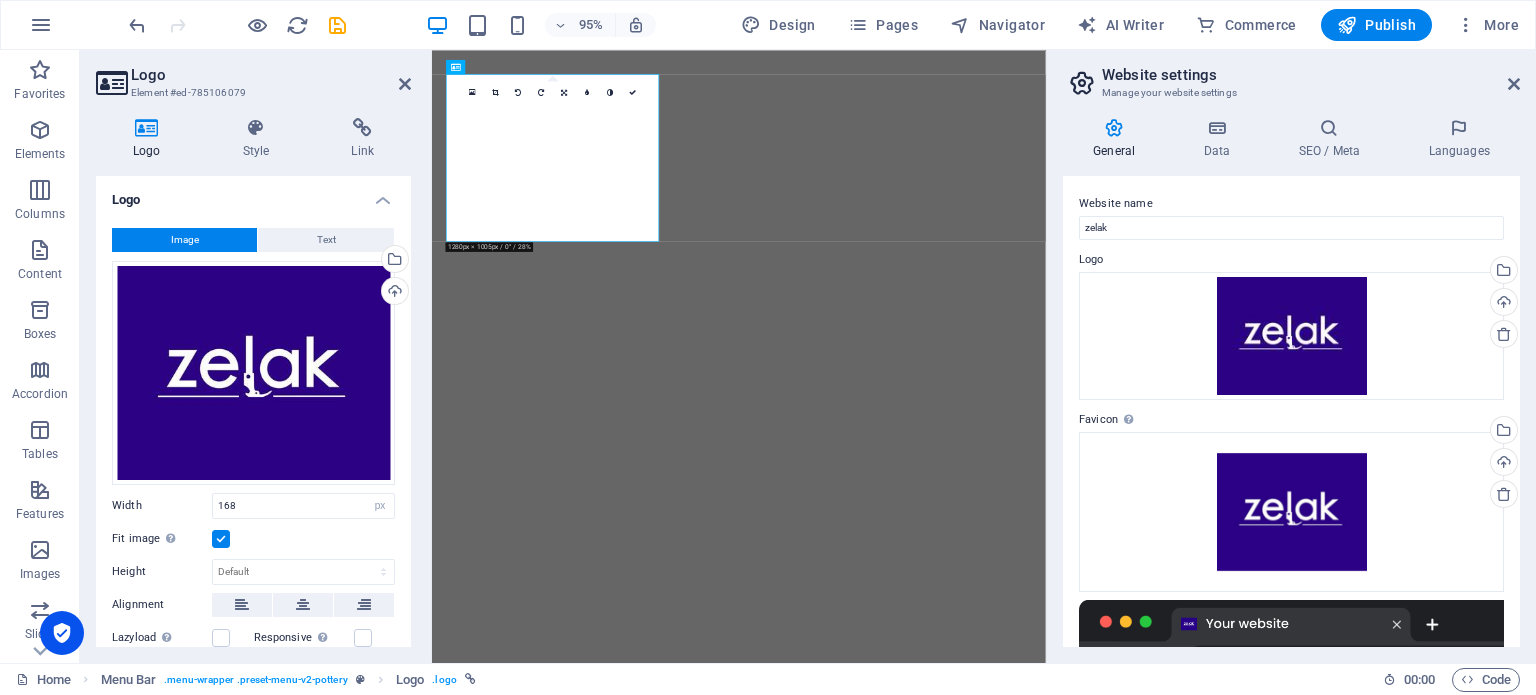 type on "355" 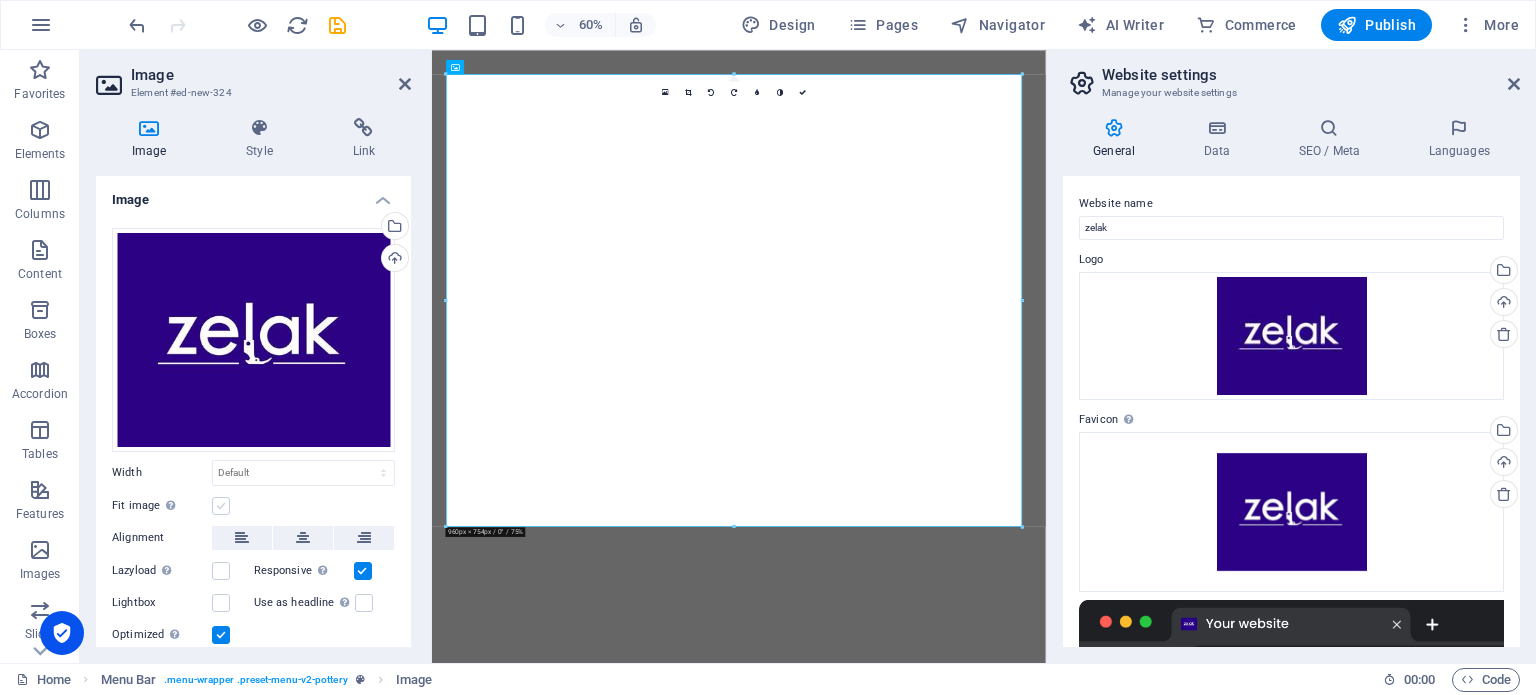 click at bounding box center [221, 506] 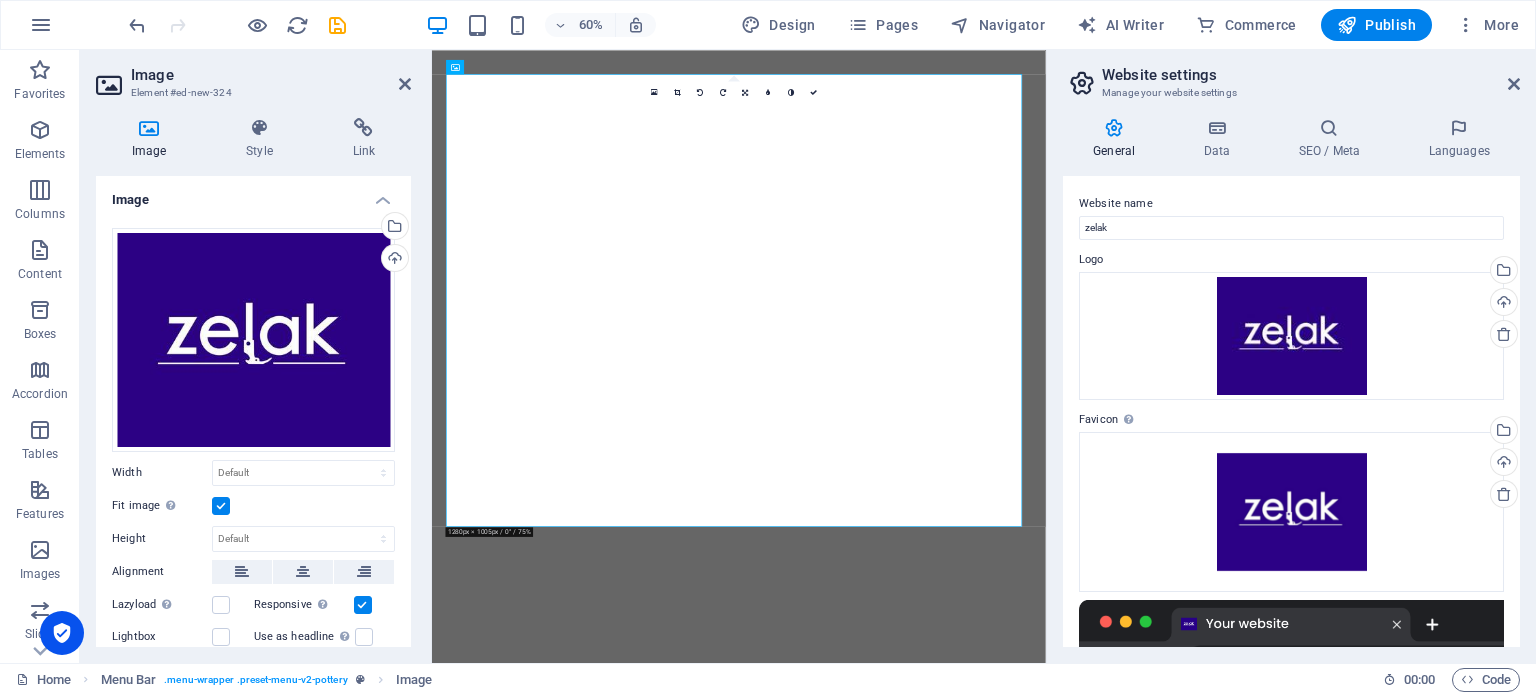 click at bounding box center (221, 506) 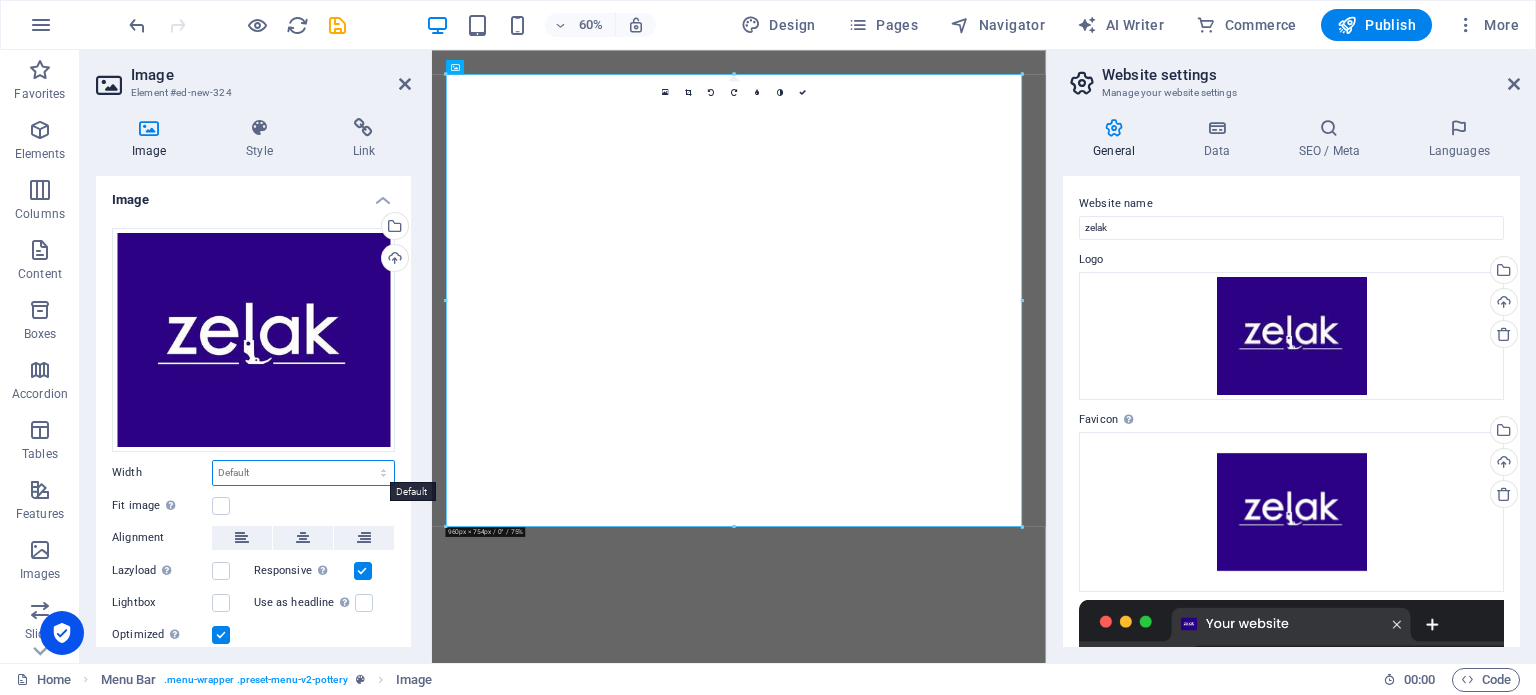 click on "Default auto px rem % em vh vw" at bounding box center (303, 473) 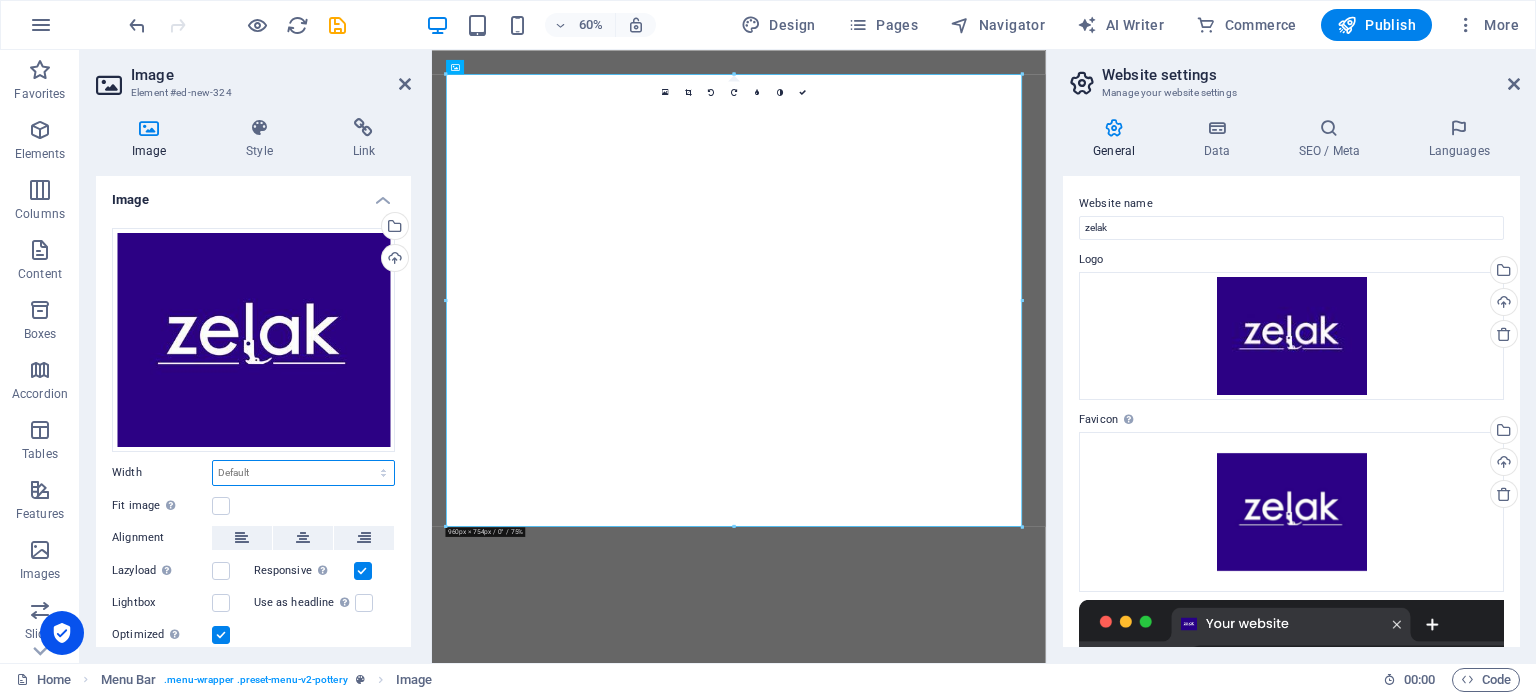 select on "px" 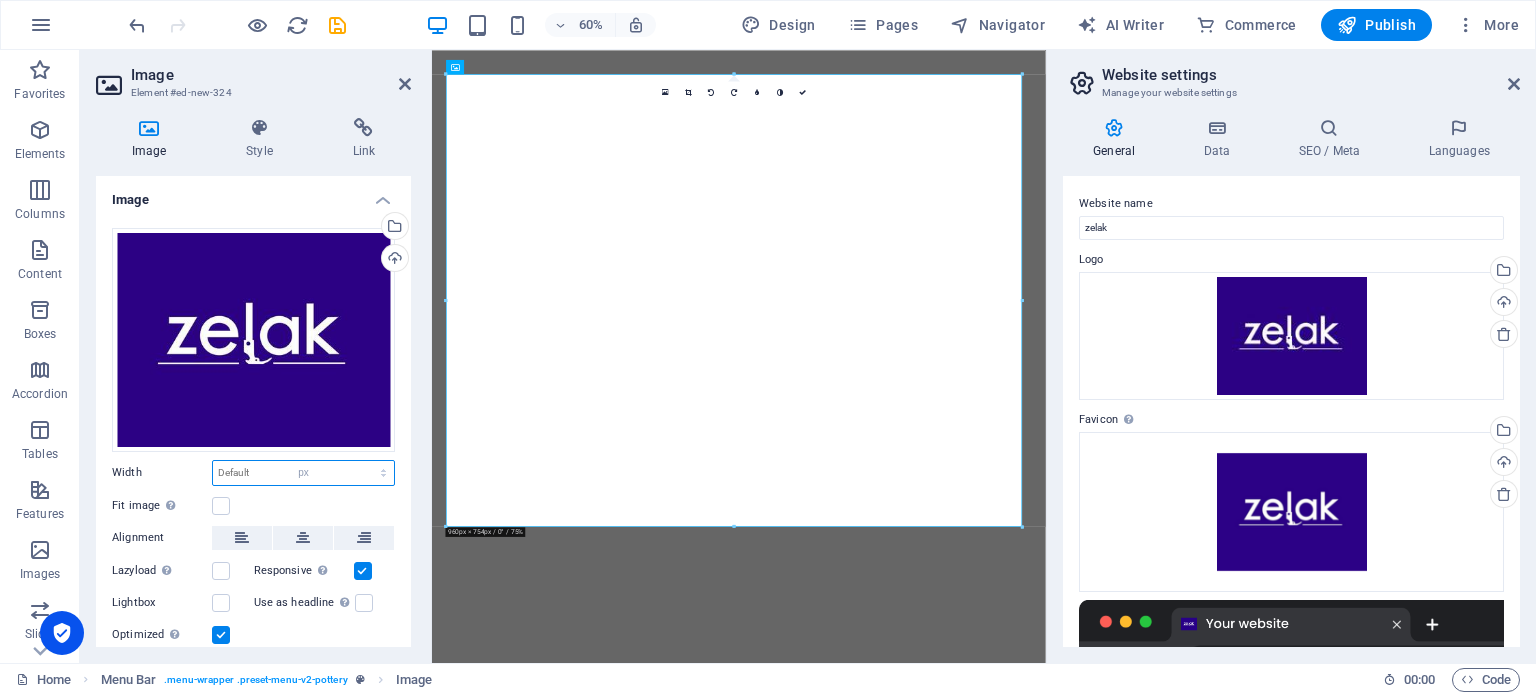 click on "Default auto px rem % em vh vw" at bounding box center [303, 473] 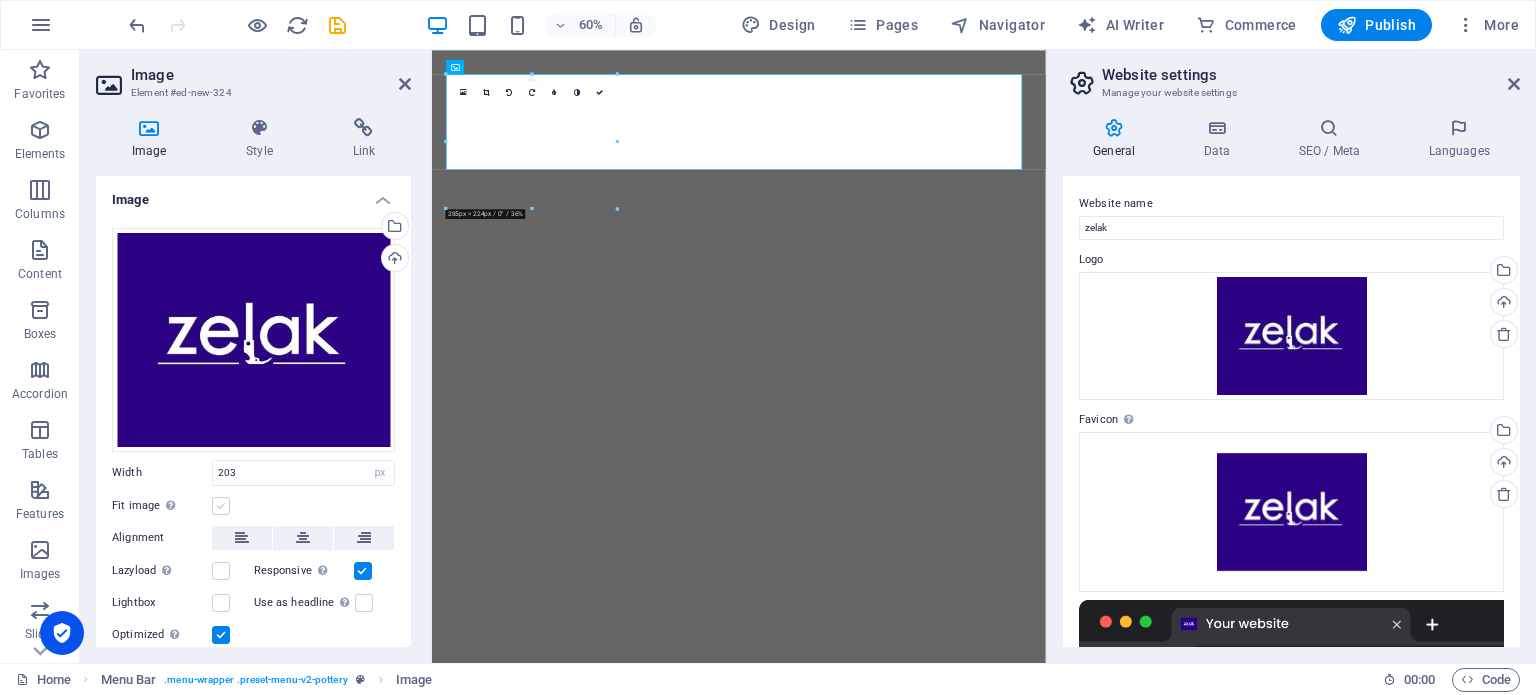 click at bounding box center (221, 506) 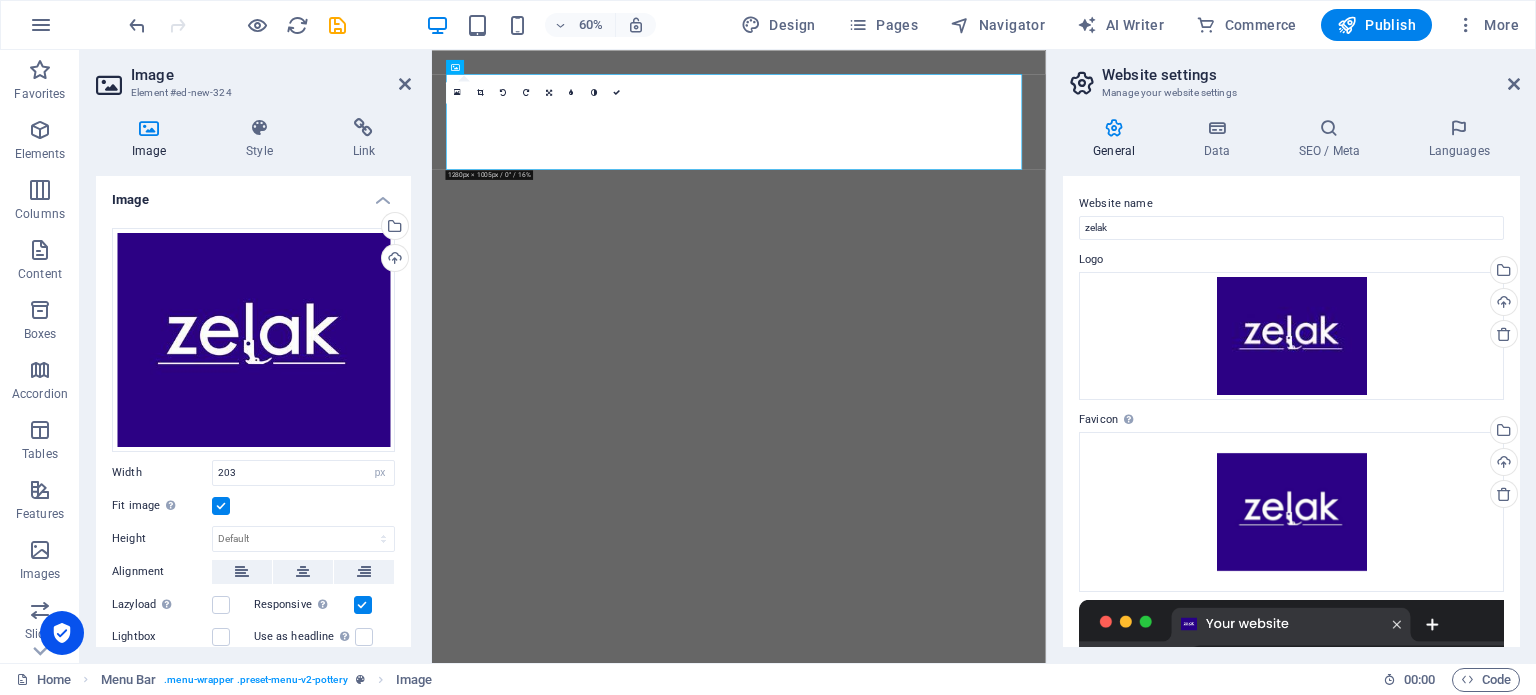 click at bounding box center [221, 506] 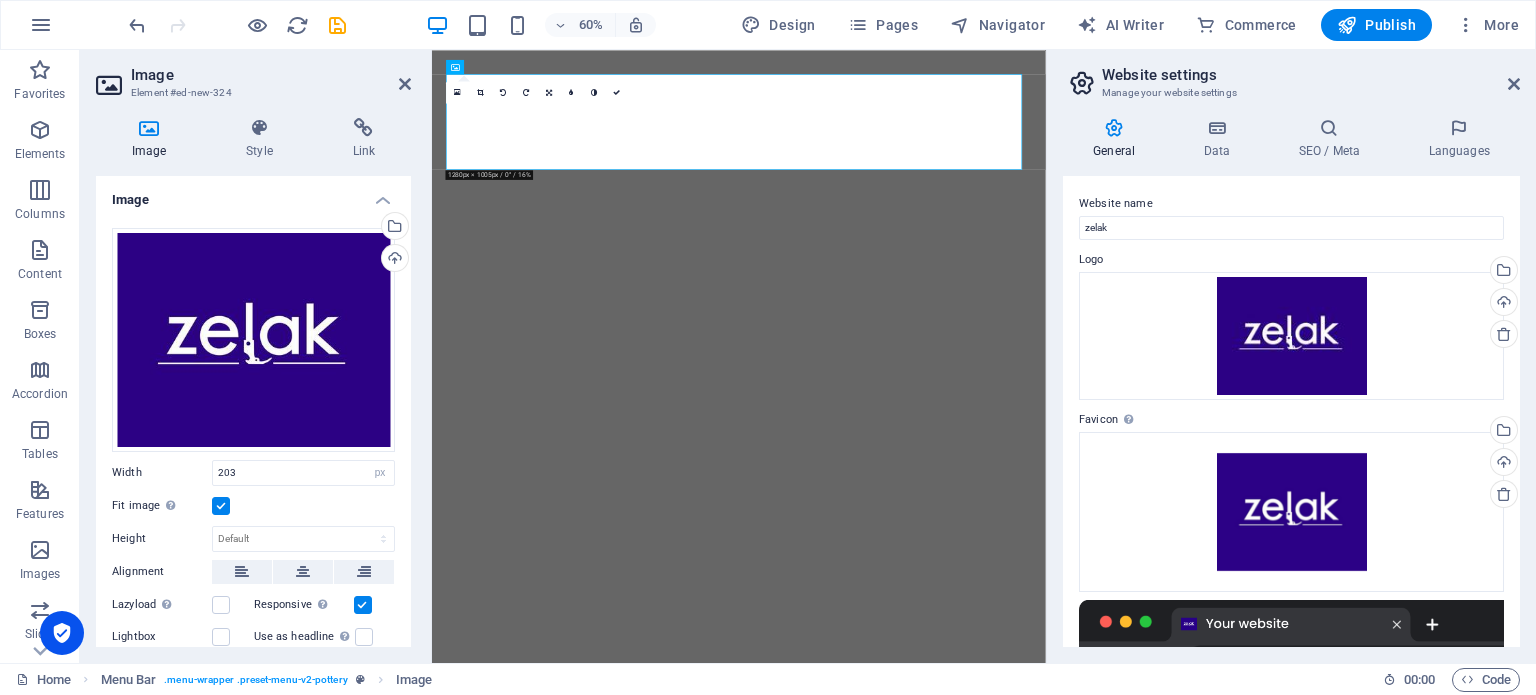 click on "Fit image Automatically fit image to a fixed width and height" at bounding box center [0, 0] 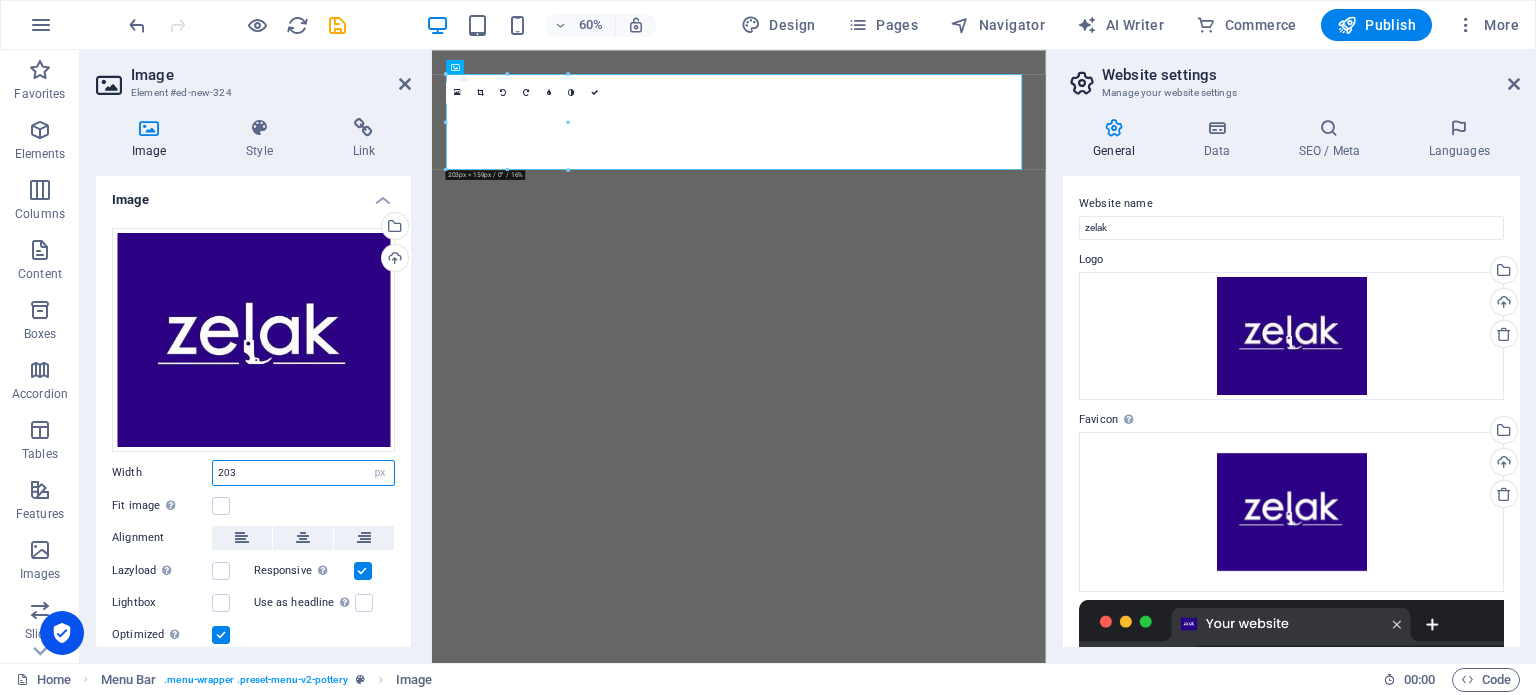 click on "203" at bounding box center [303, 473] 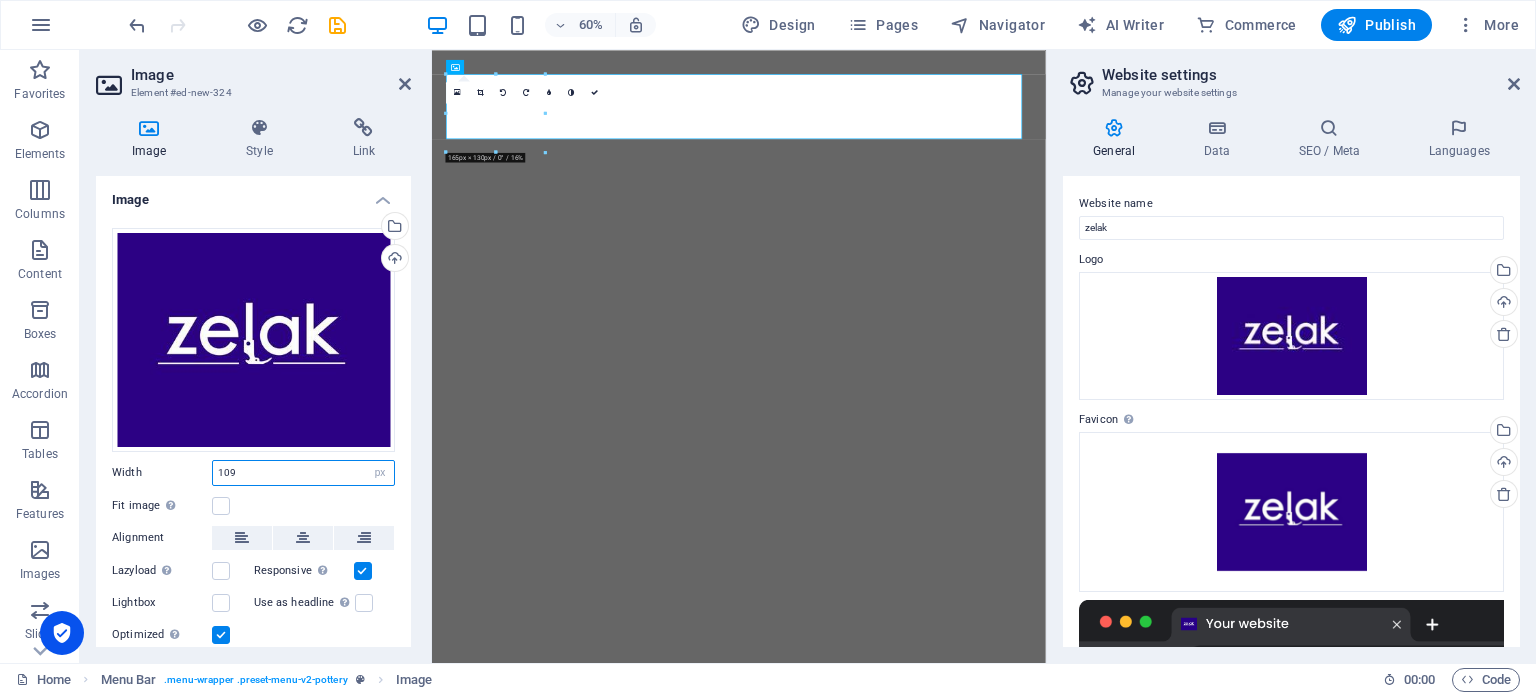 type on "108" 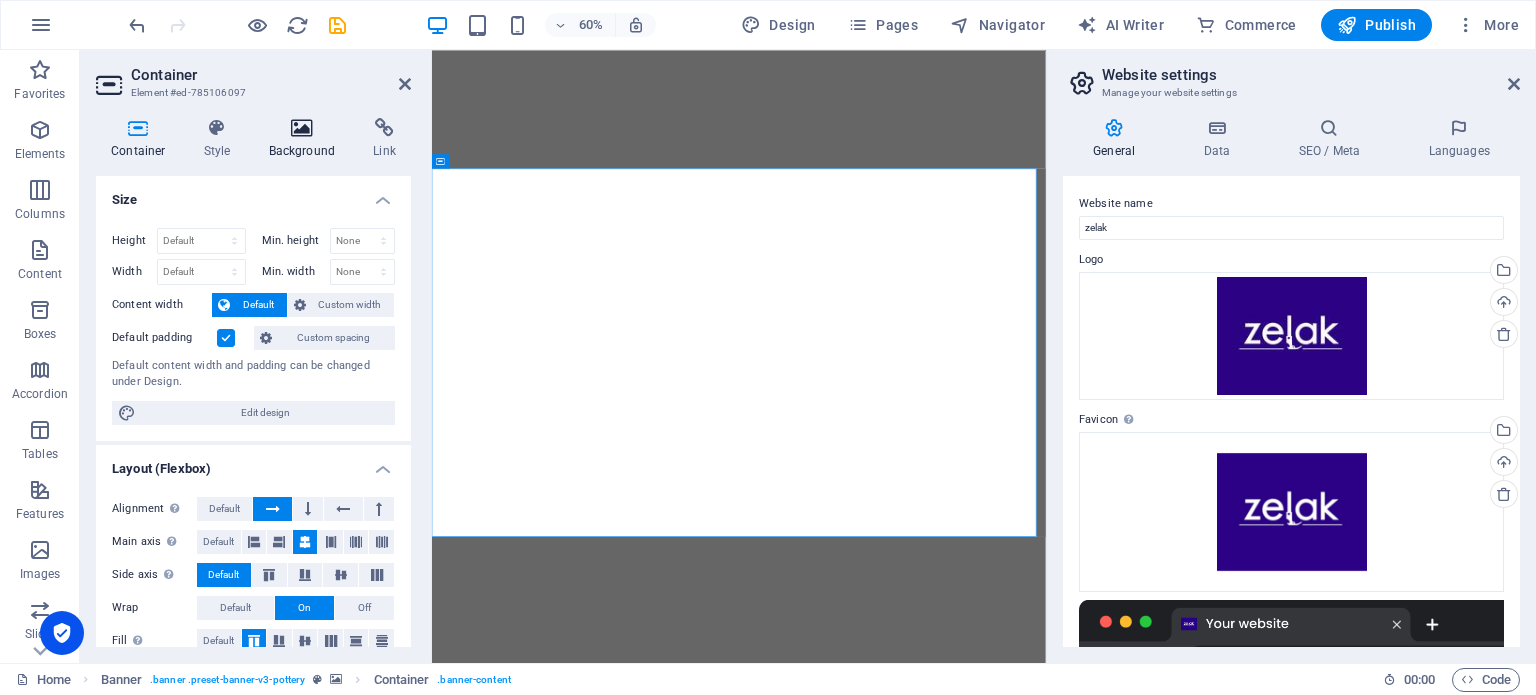 click at bounding box center (302, 128) 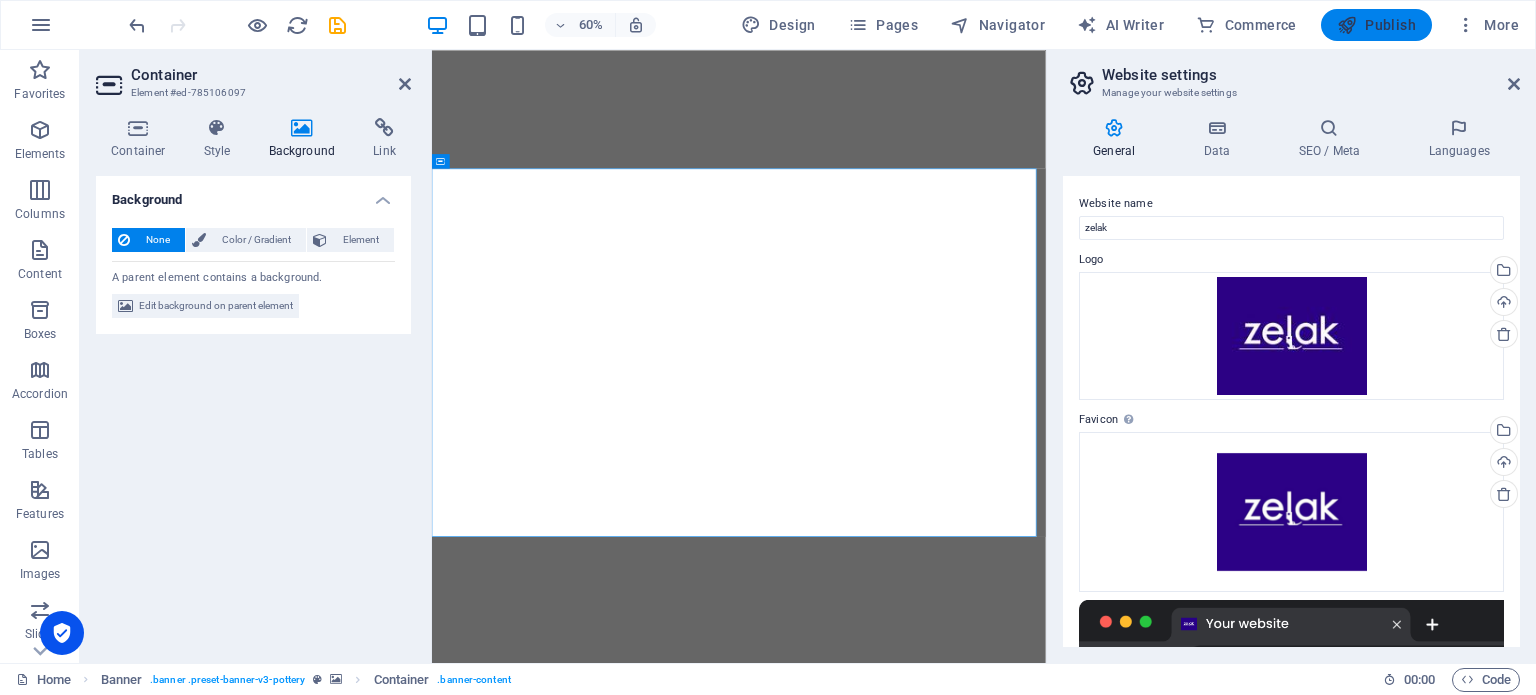 click on "Publish" at bounding box center (1376, 25) 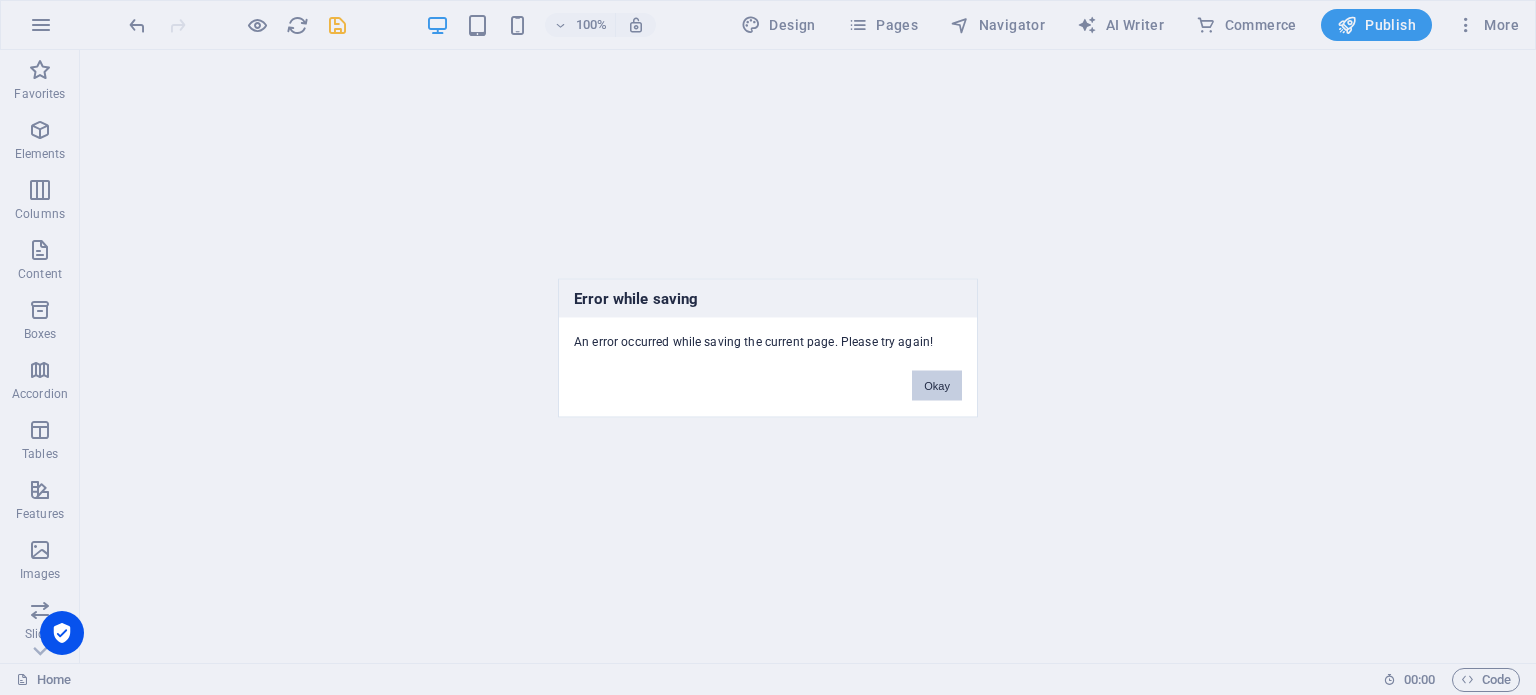 click on "Okay" at bounding box center [937, 385] 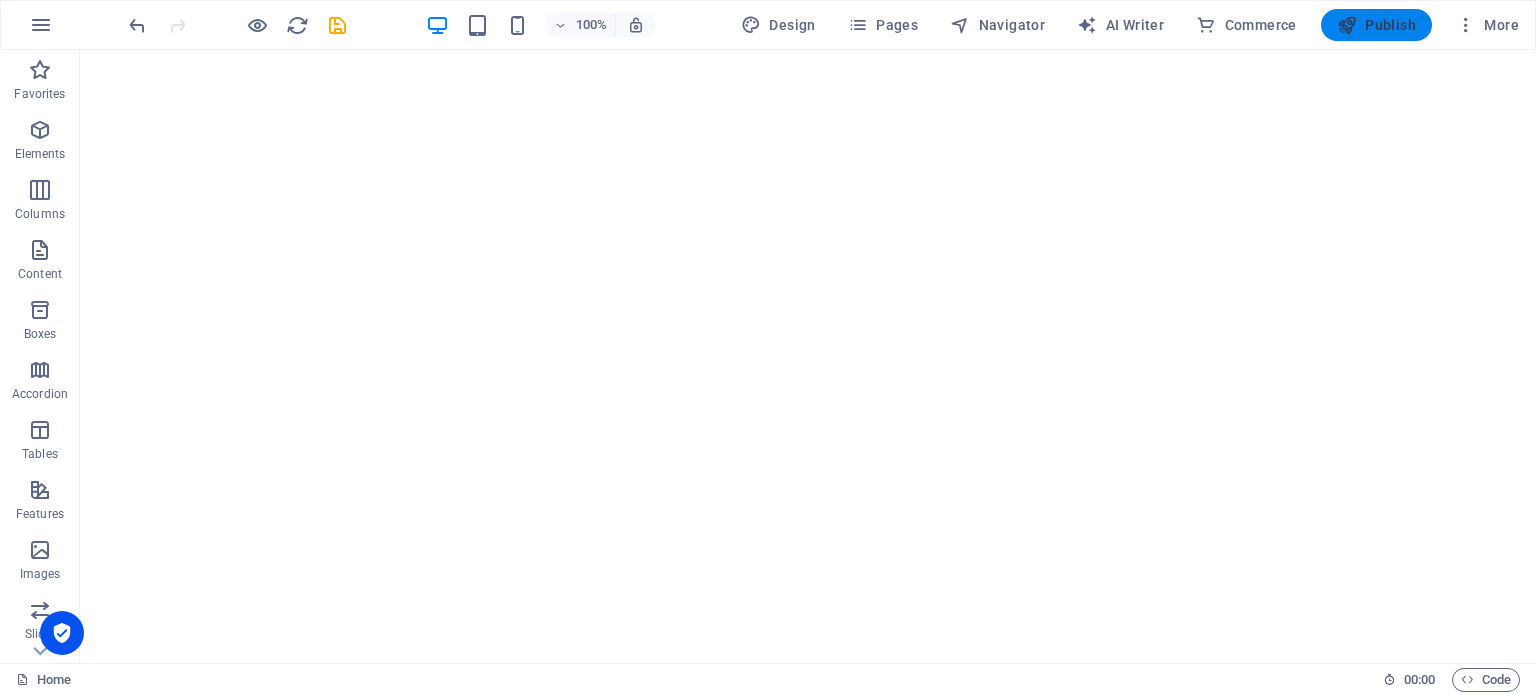 click on "Publish" at bounding box center (1376, 25) 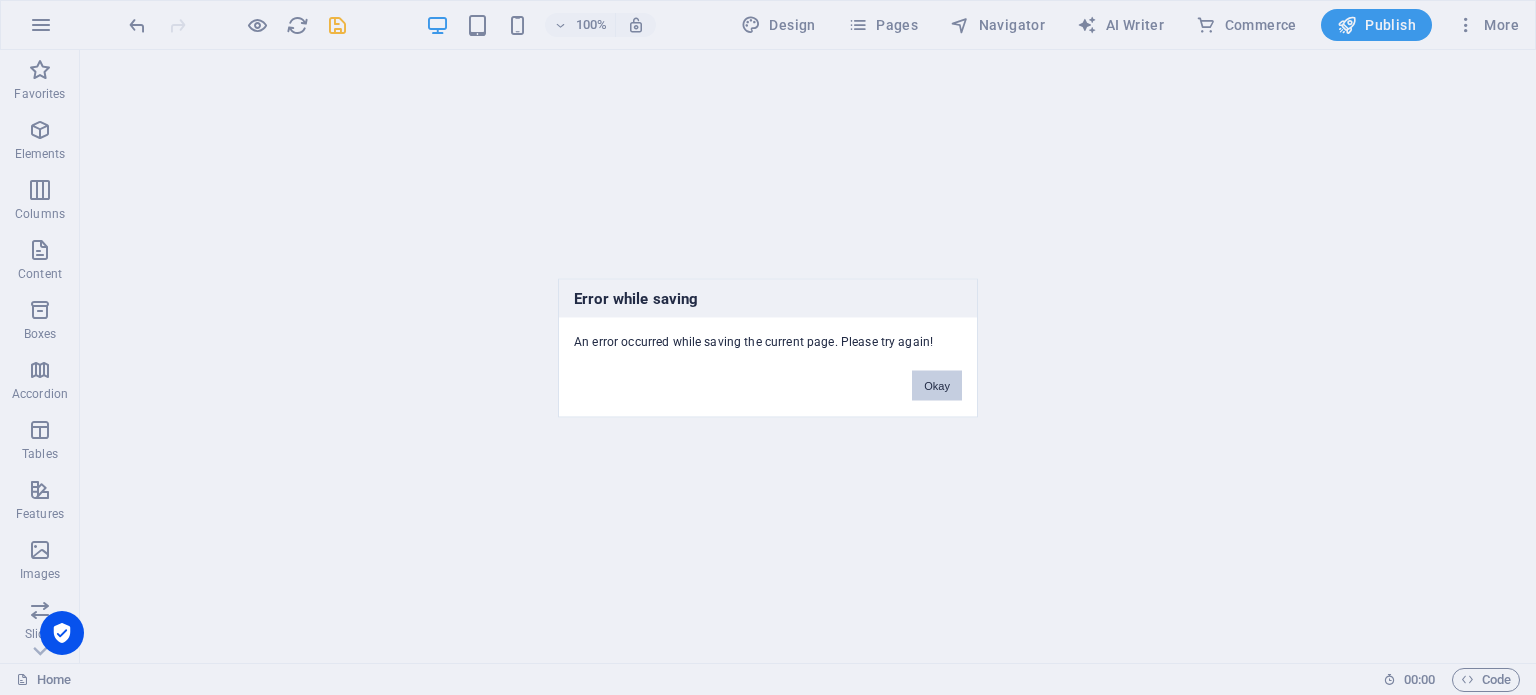 click on "Okay" at bounding box center [937, 385] 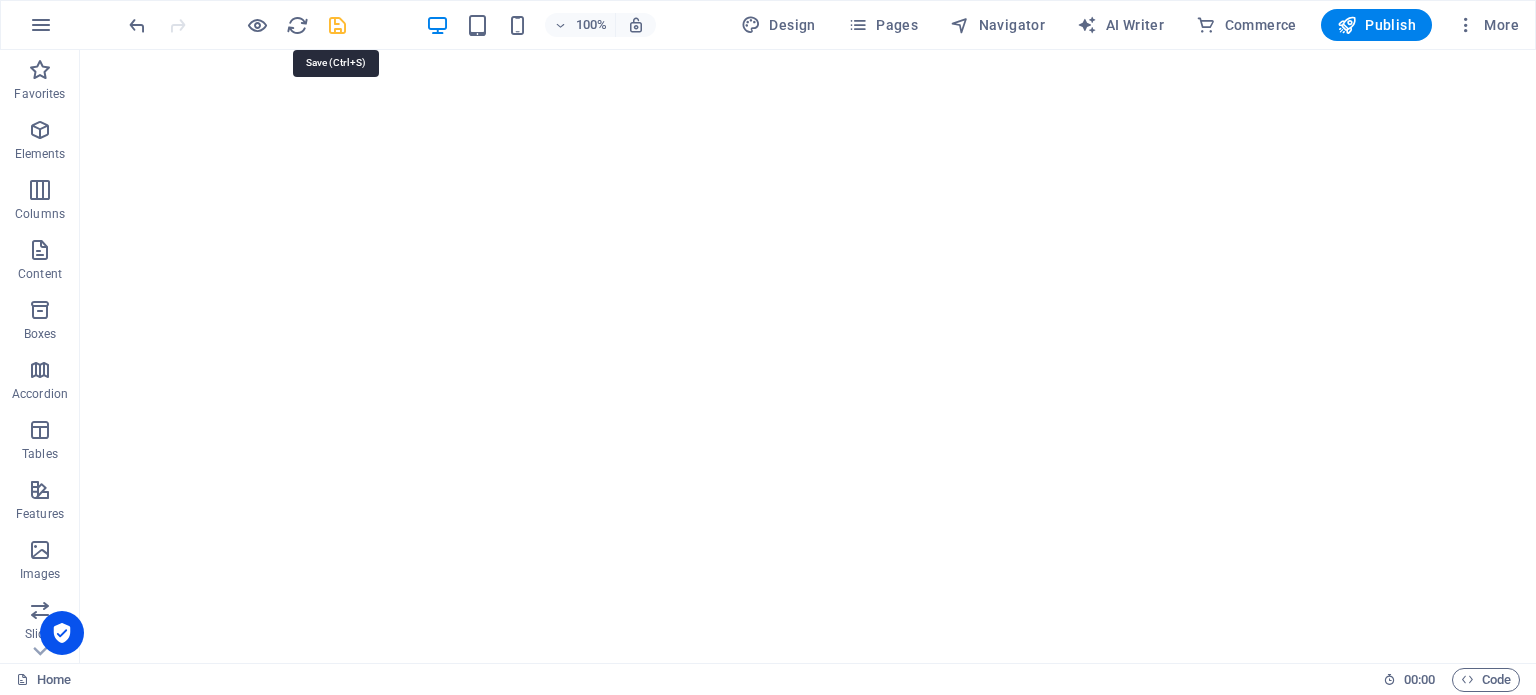click at bounding box center (337, 25) 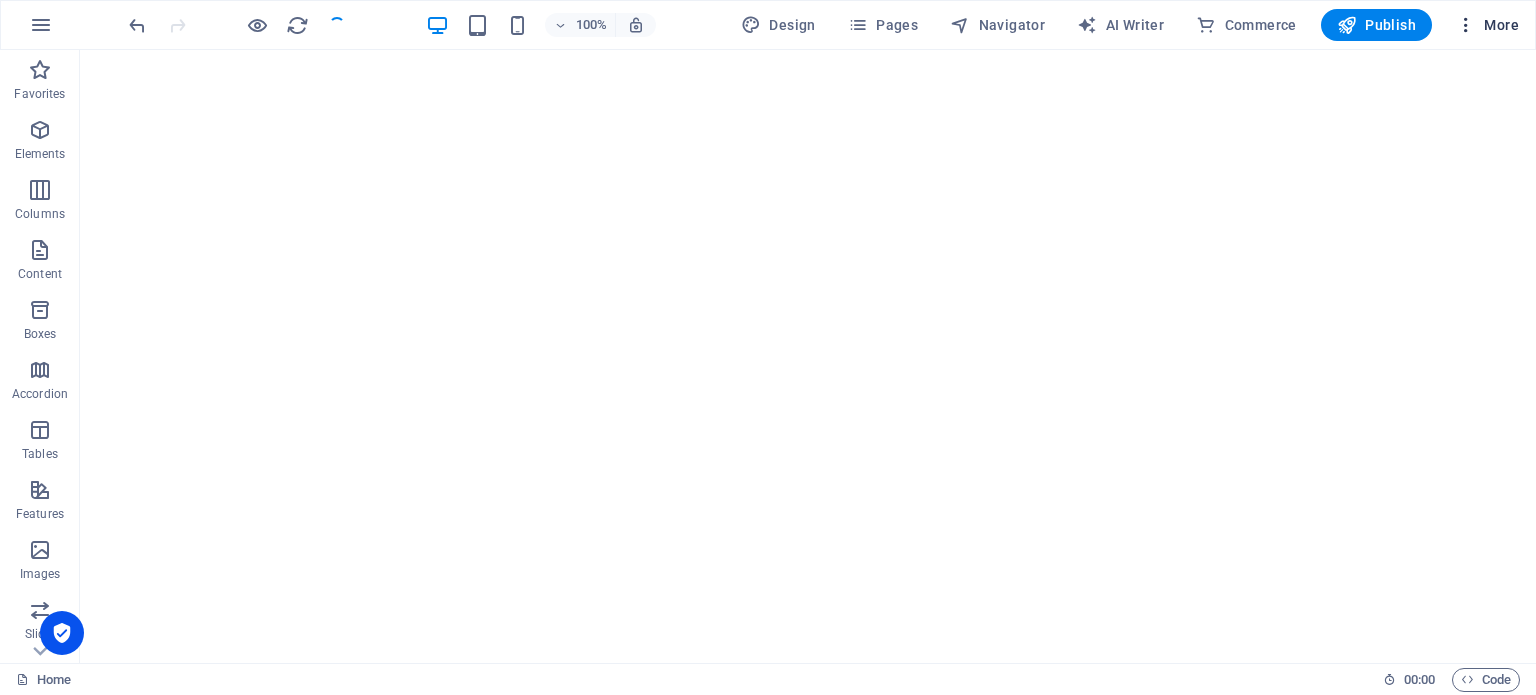 click at bounding box center (1466, 25) 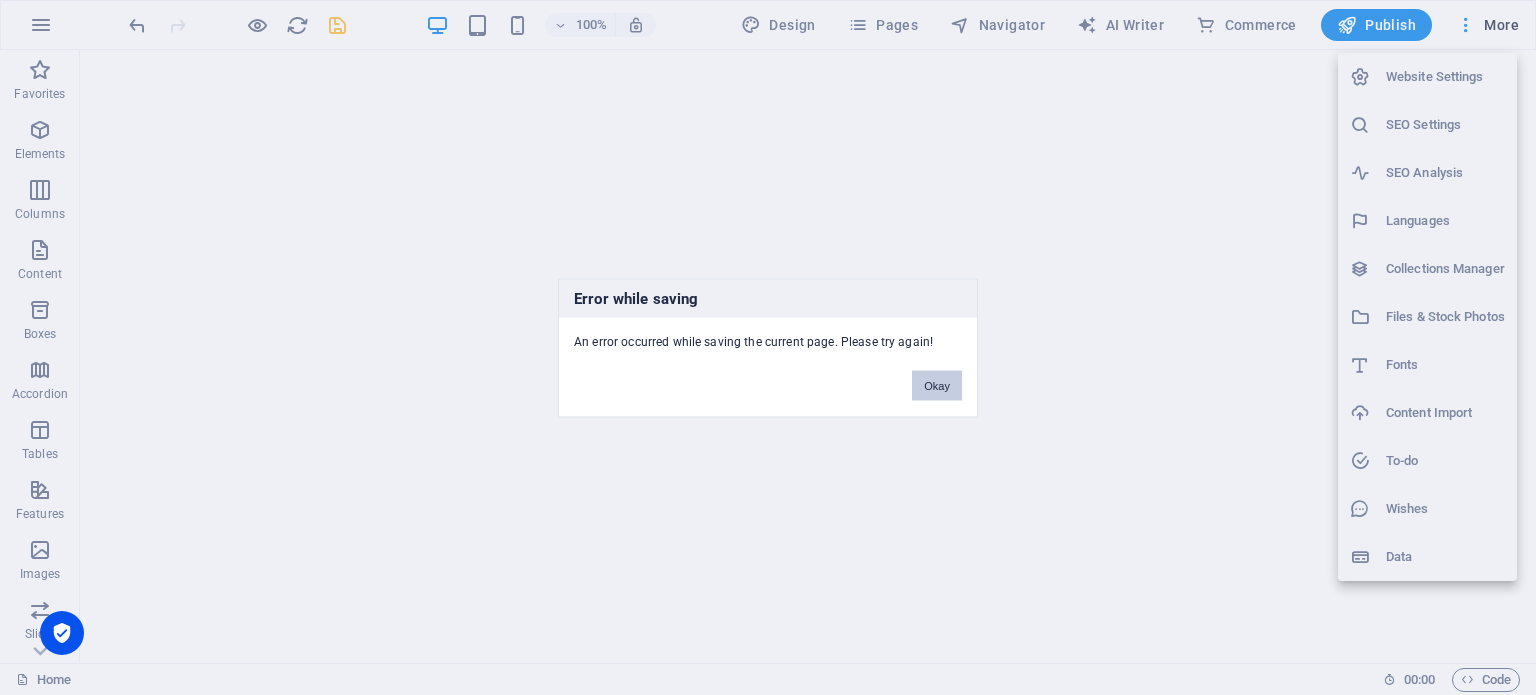 click on "Okay" at bounding box center (937, 385) 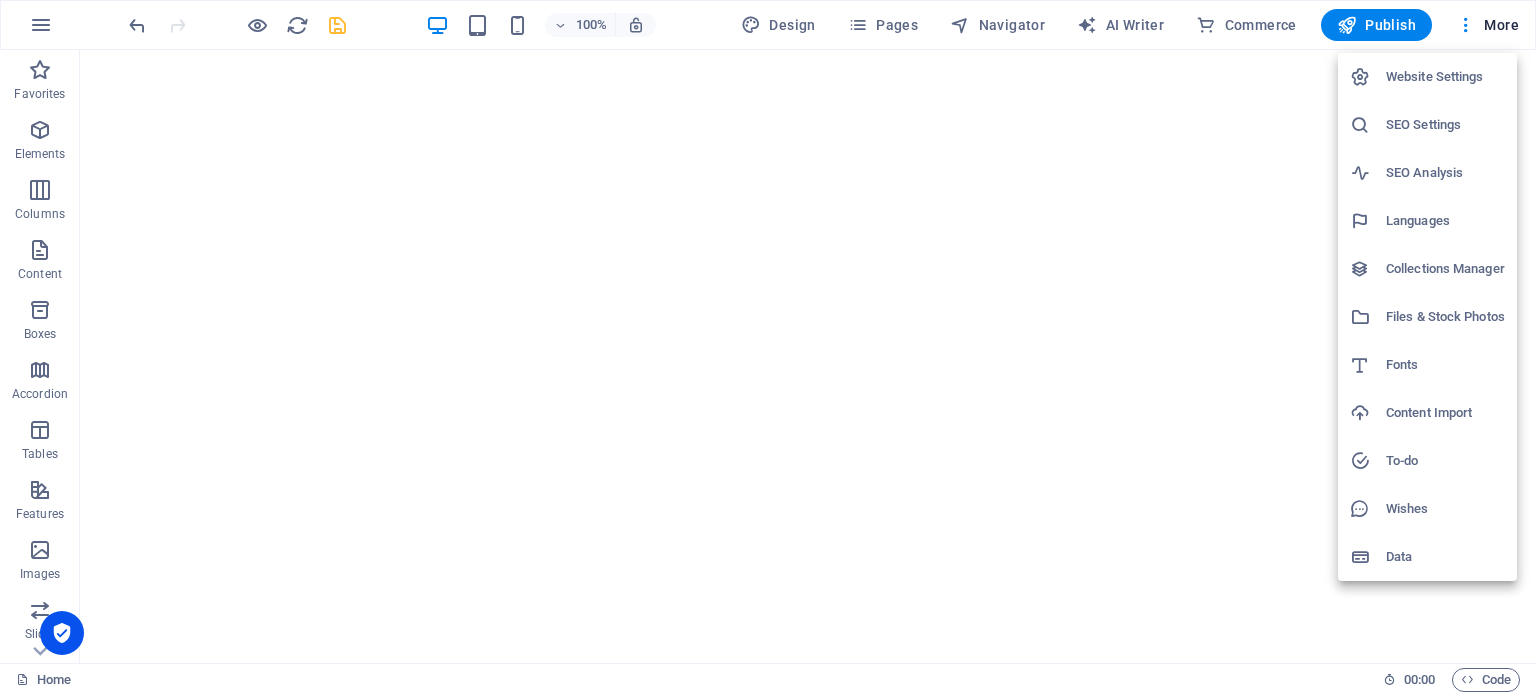 click at bounding box center [768, 347] 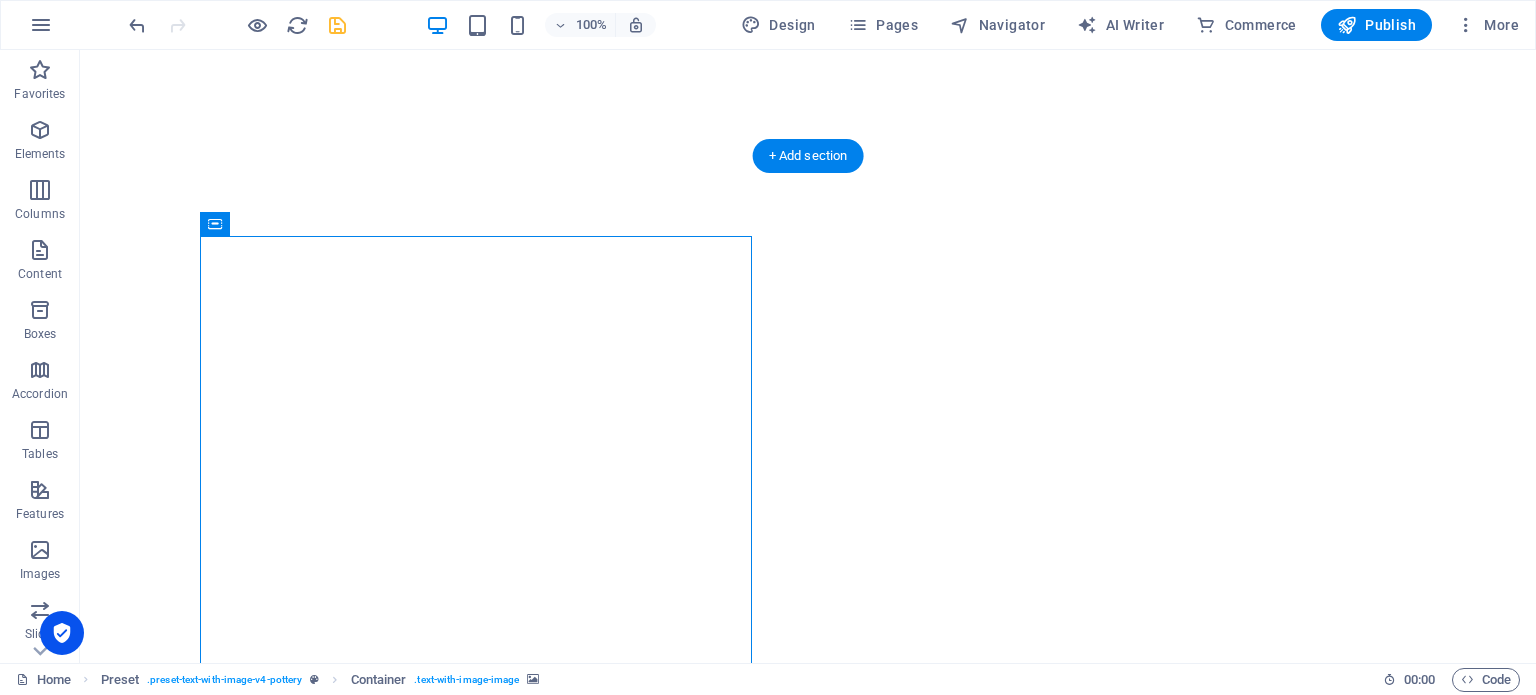 select on "px" 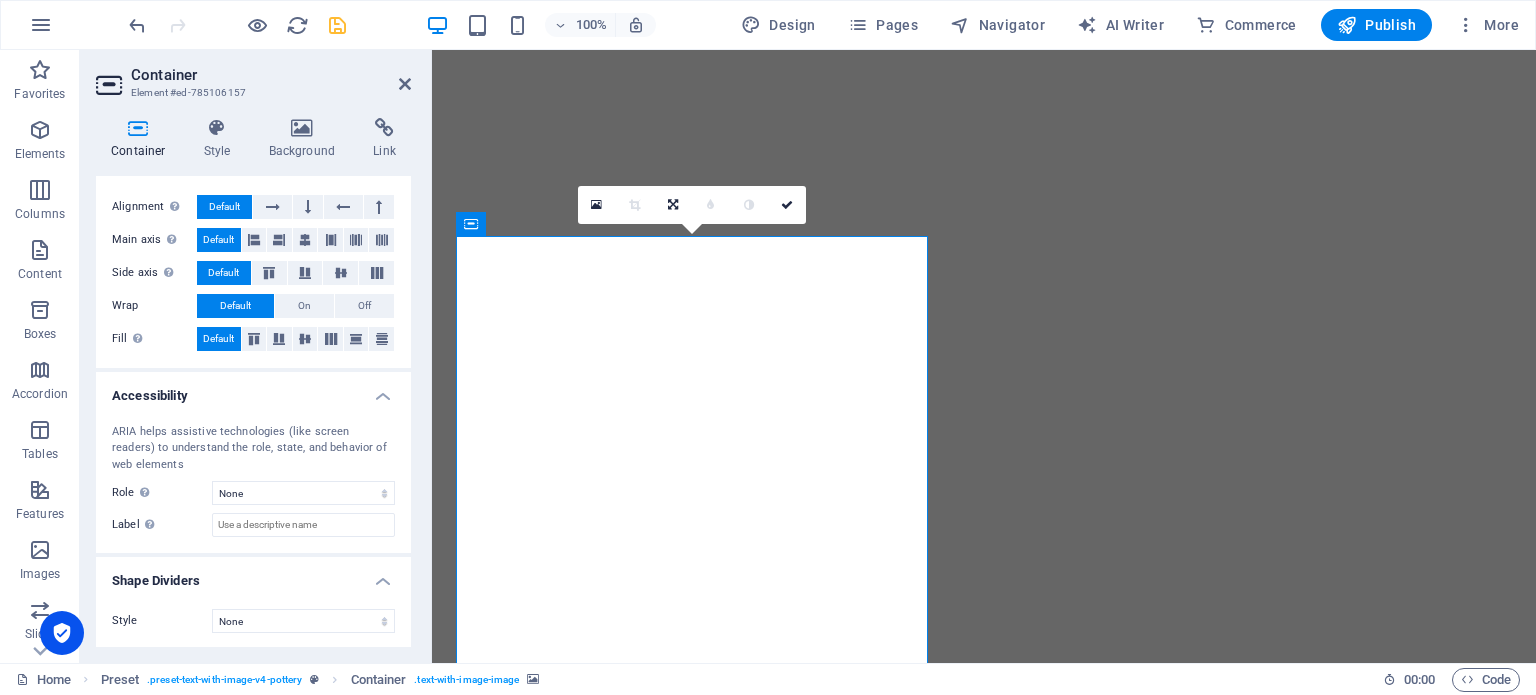 scroll, scrollTop: 0, scrollLeft: 0, axis: both 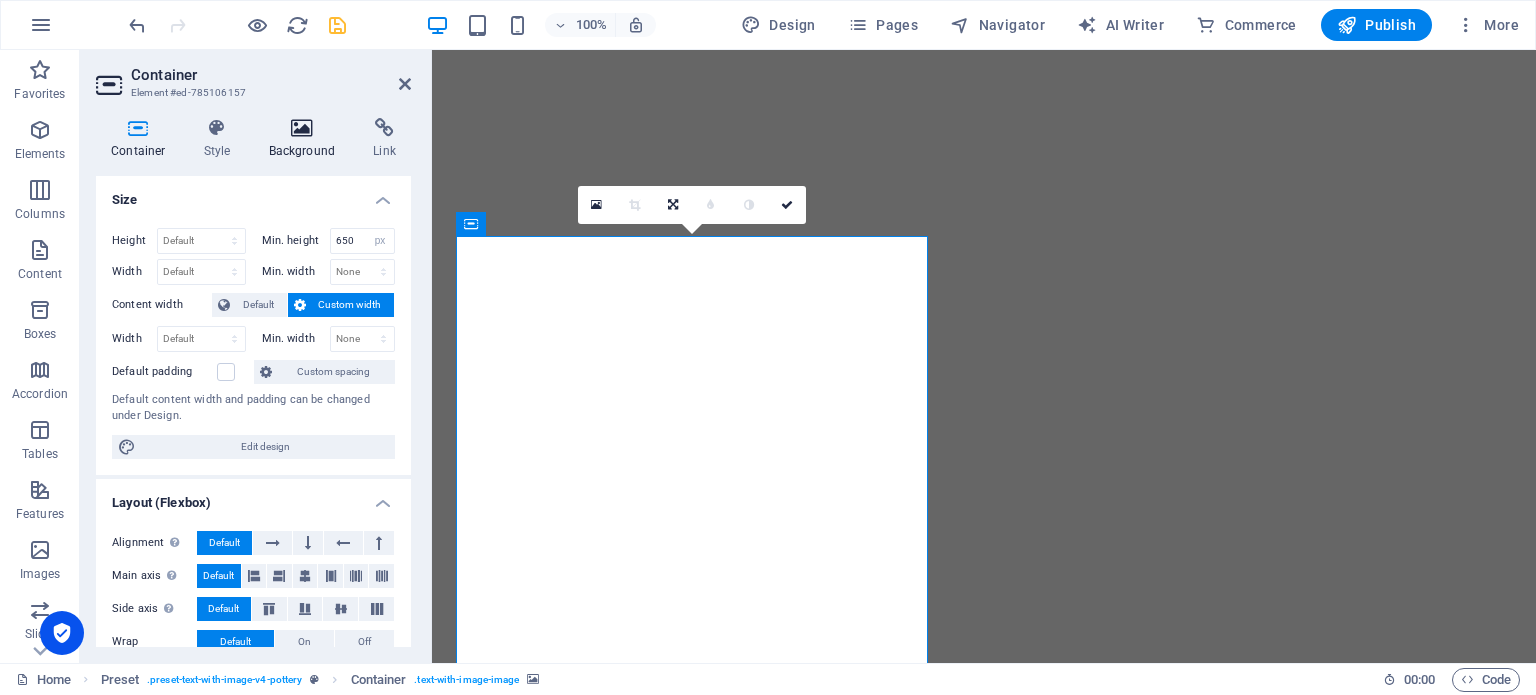 click at bounding box center [302, 128] 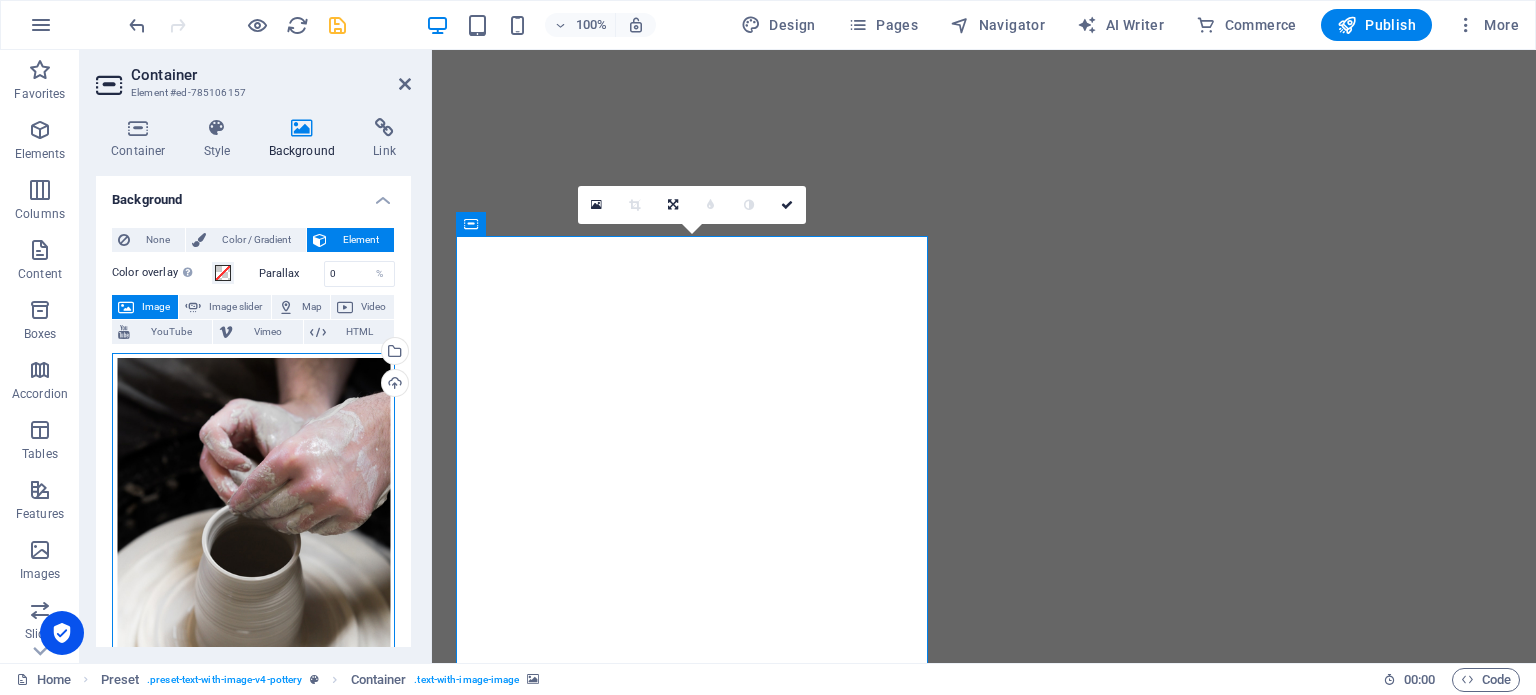 click on "Drag files here, click to choose files or select files from Files or our free stock photos & videos" at bounding box center [253, 537] 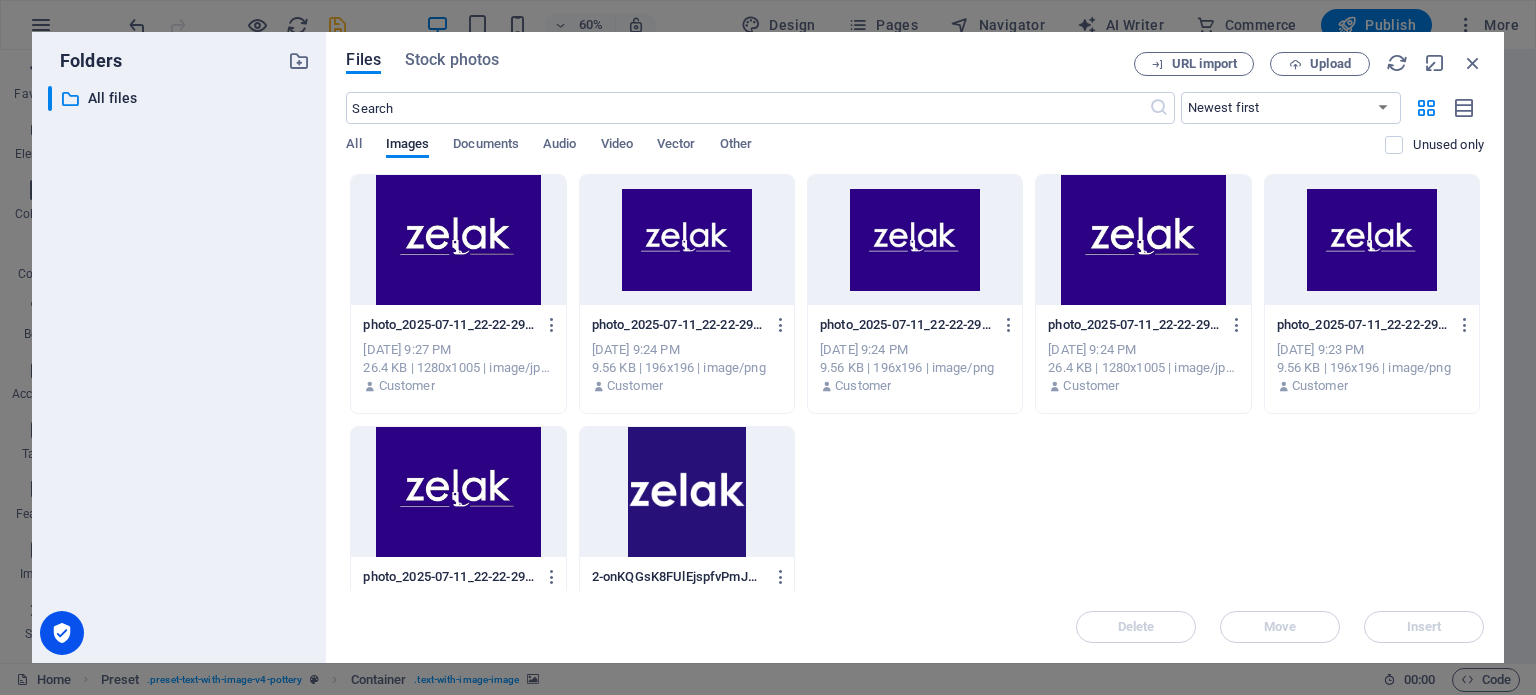 click at bounding box center (1143, 240) 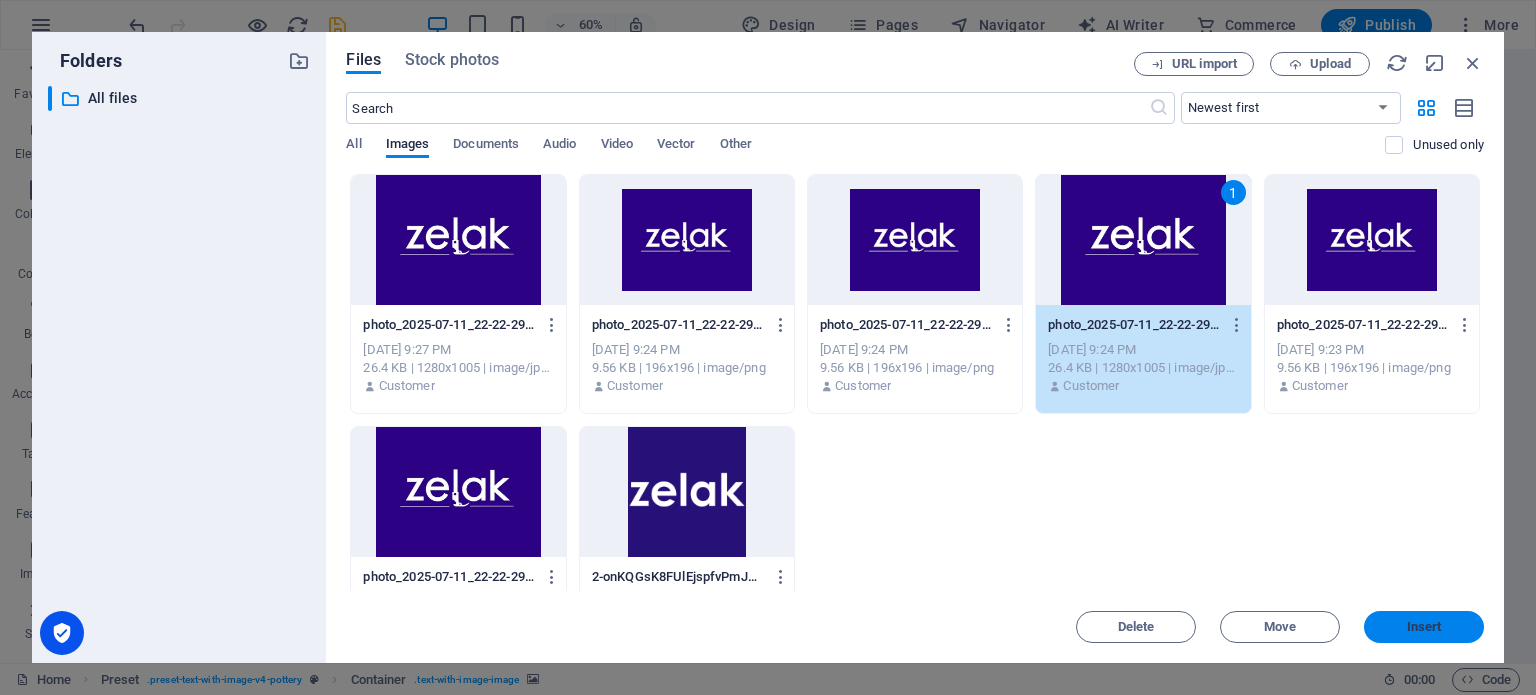 click on "Insert" at bounding box center [1424, 627] 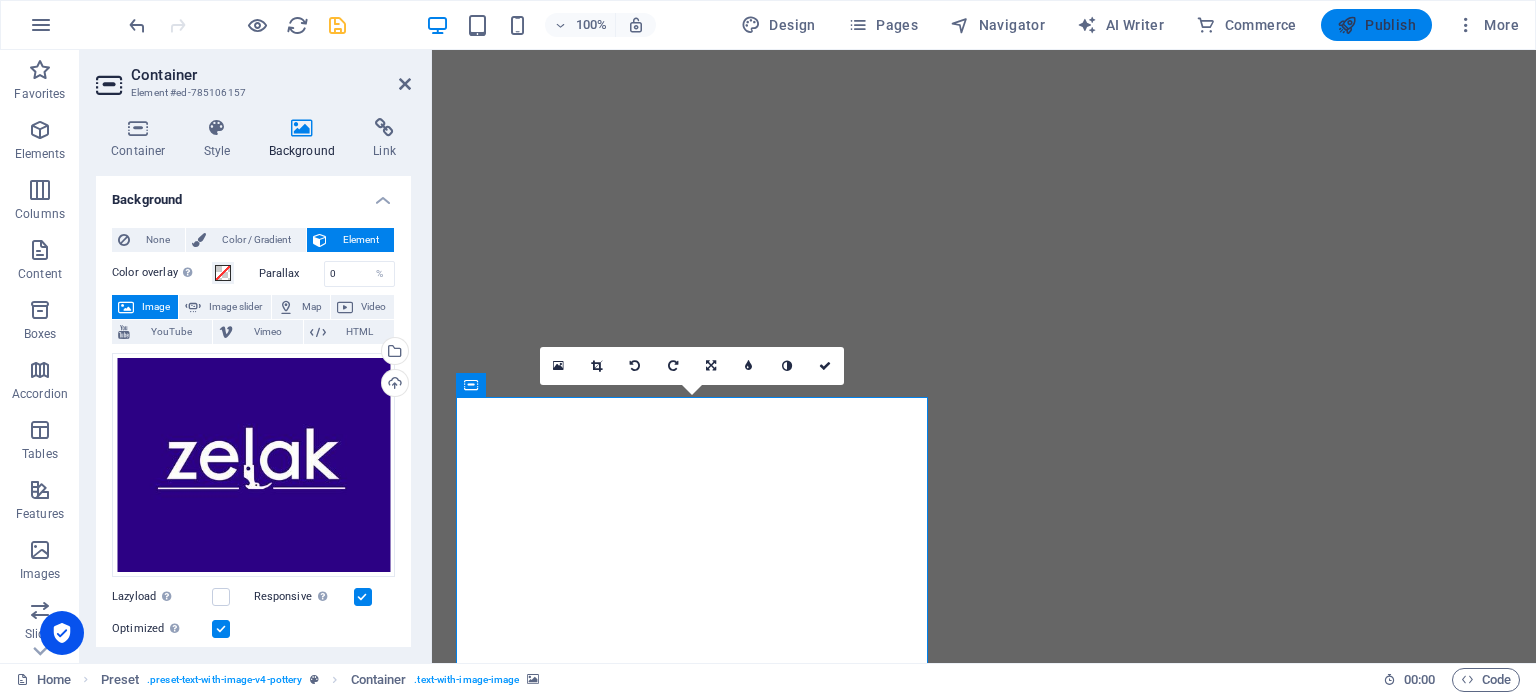 click on "Publish" at bounding box center [1376, 25] 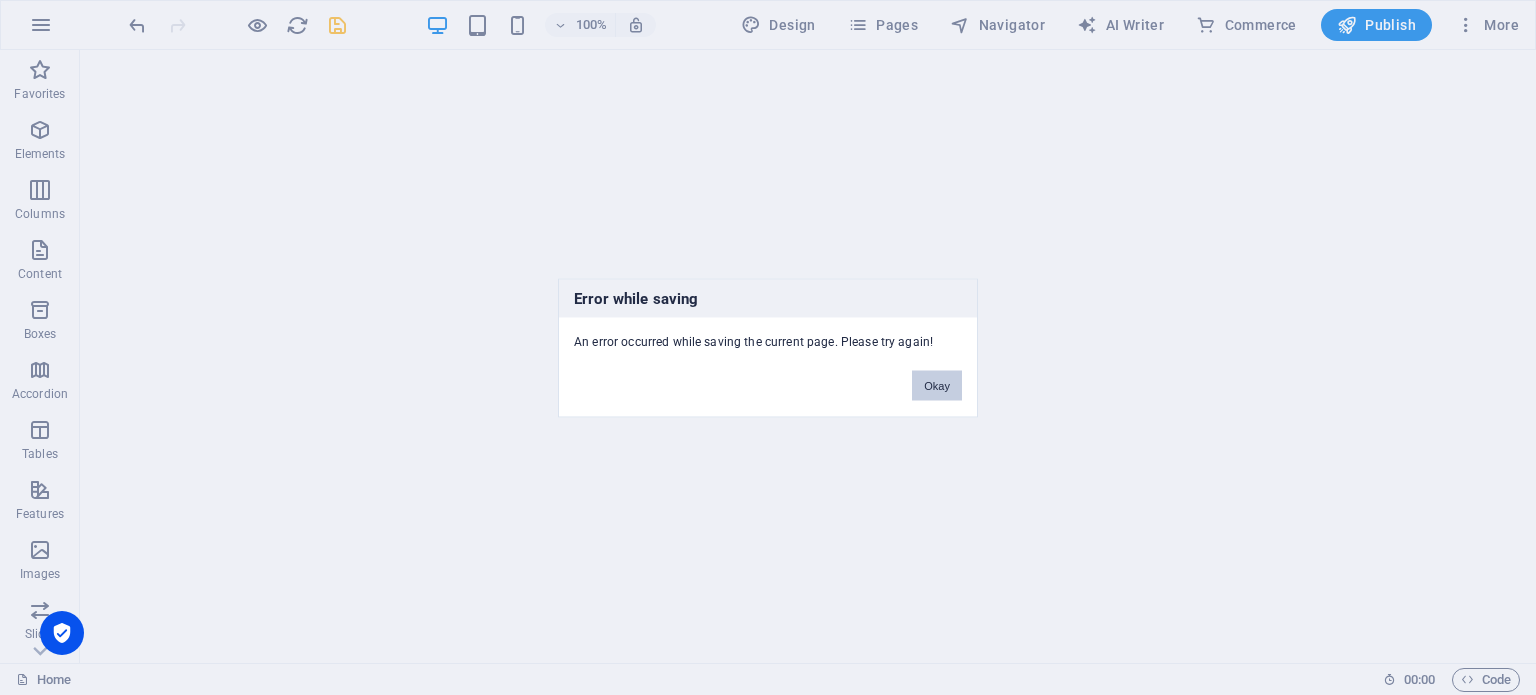click on "Okay" at bounding box center (937, 385) 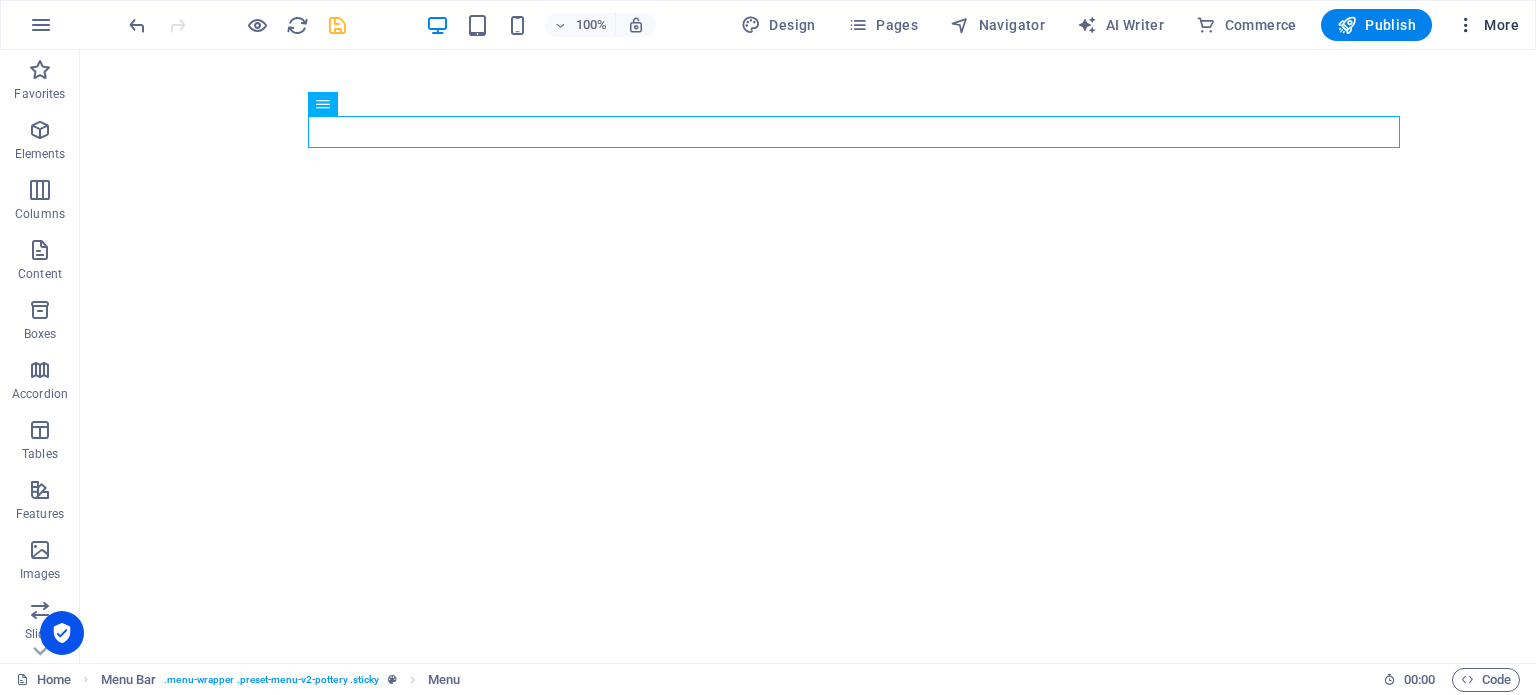click at bounding box center [1466, 25] 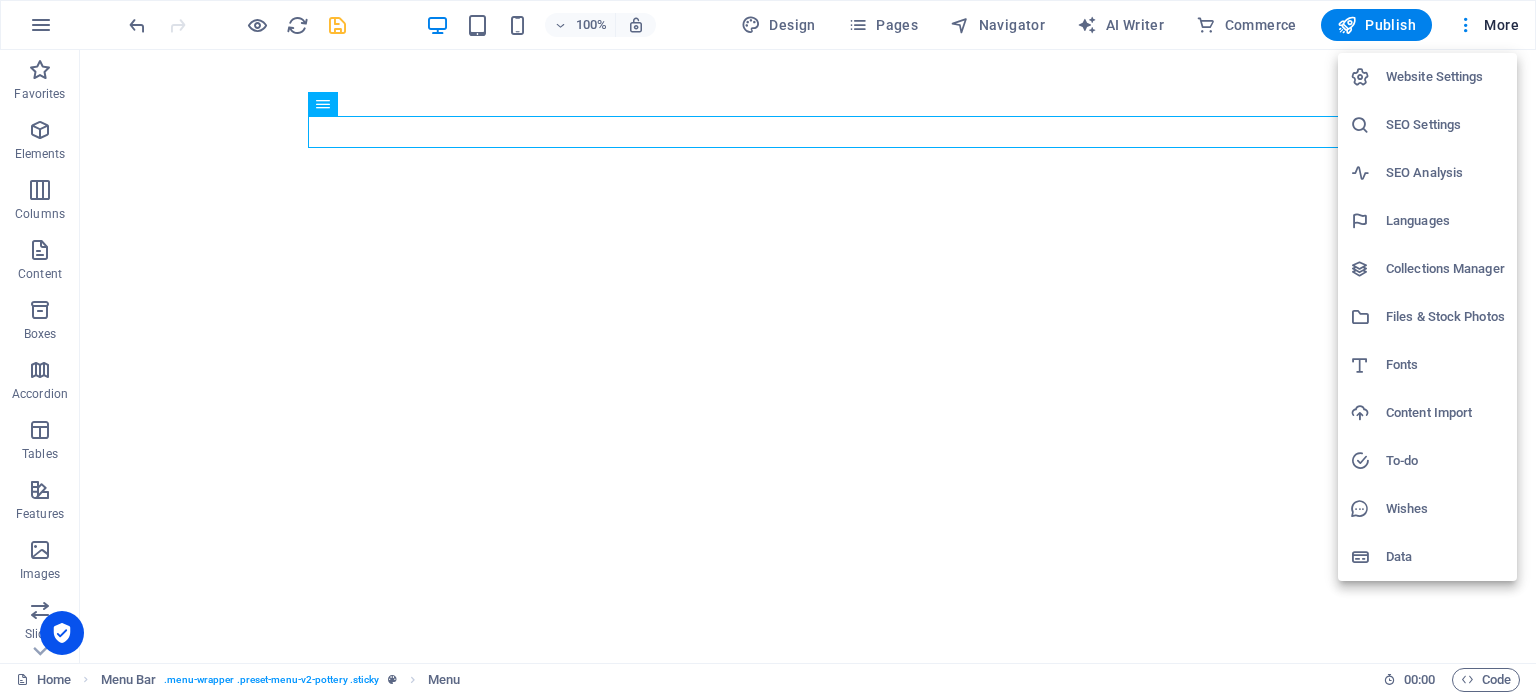 click at bounding box center [768, 347] 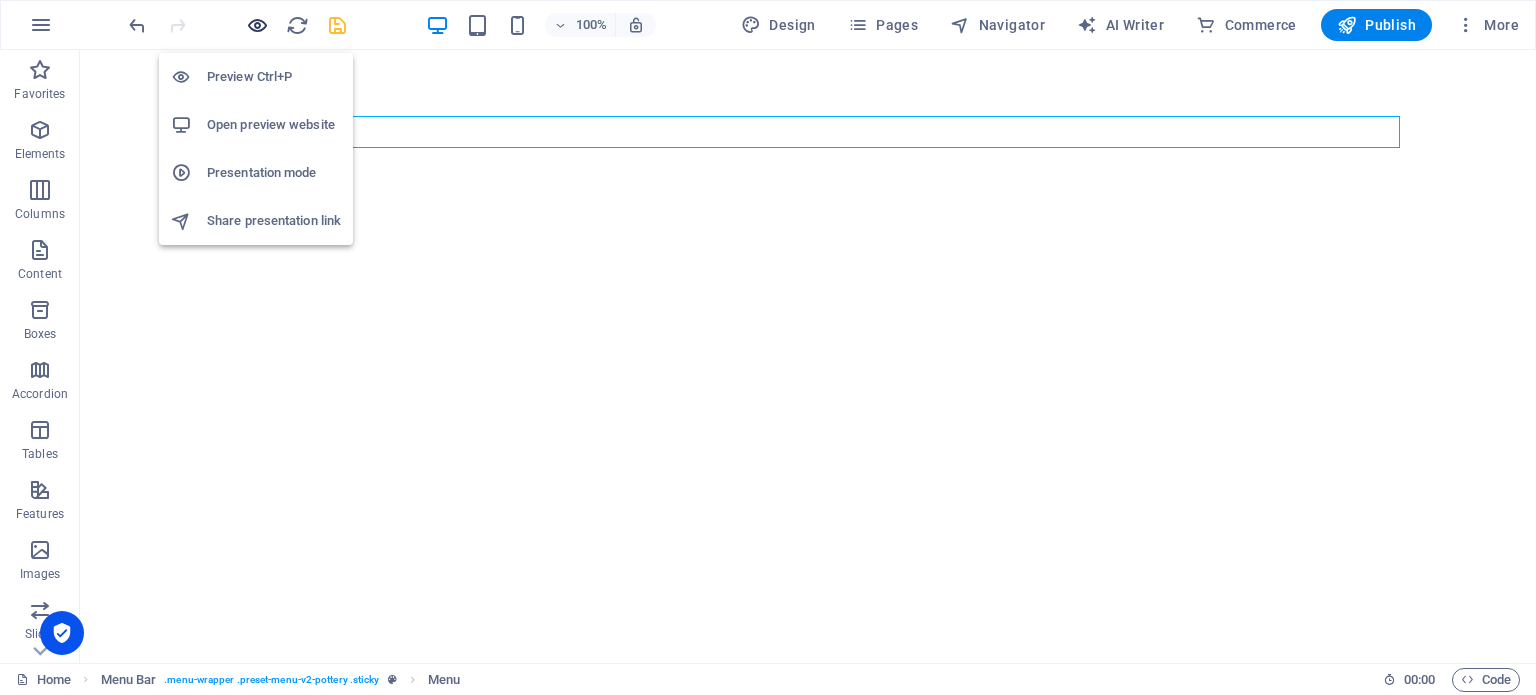 click at bounding box center (257, 25) 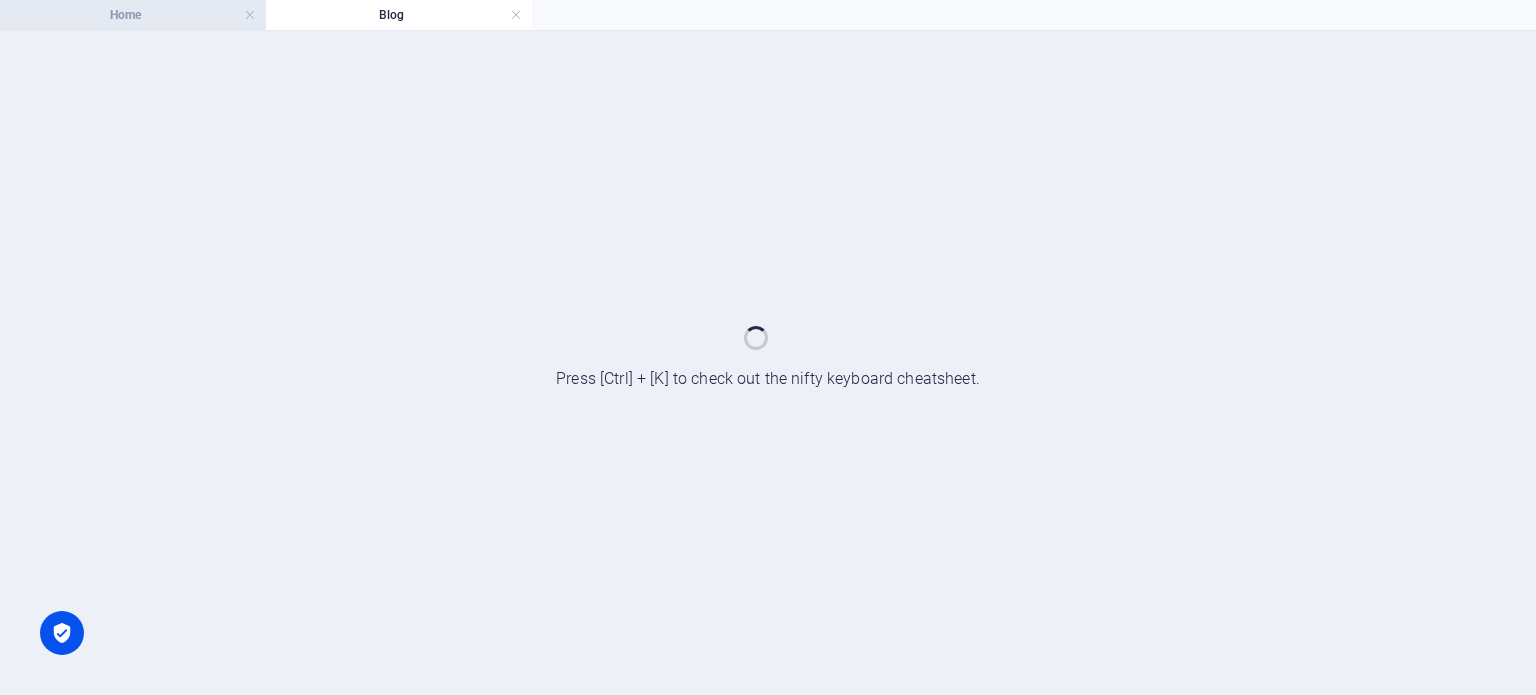 click on "Home" at bounding box center [133, 15] 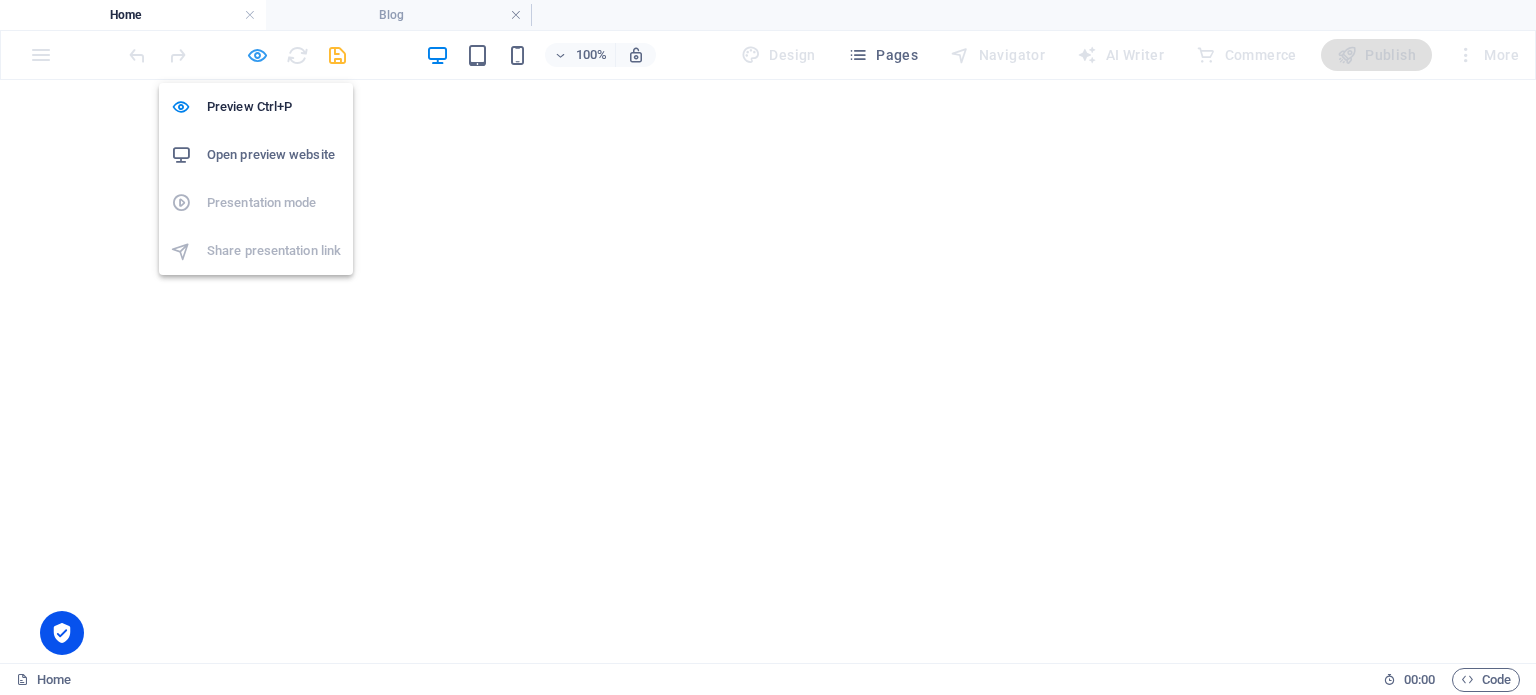 click at bounding box center [257, 55] 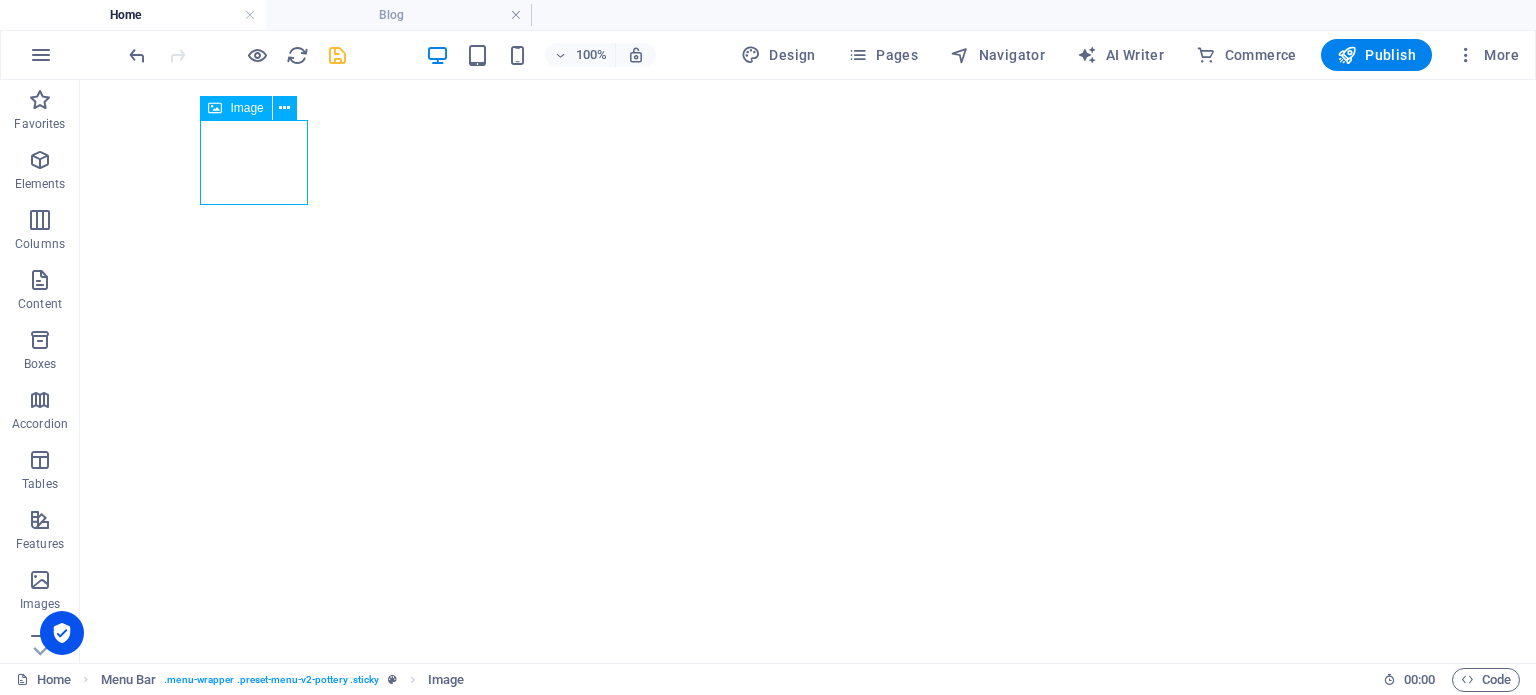 select on "px" 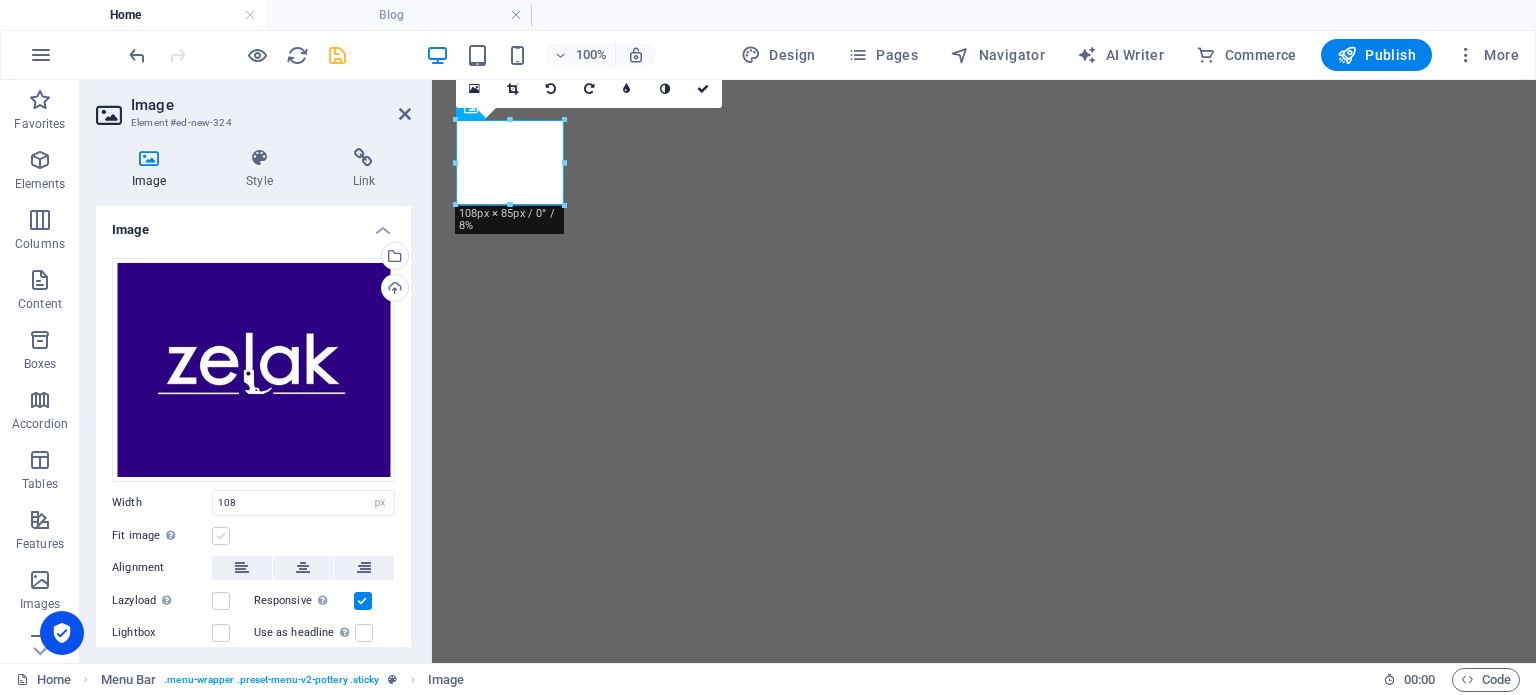 click at bounding box center [221, 536] 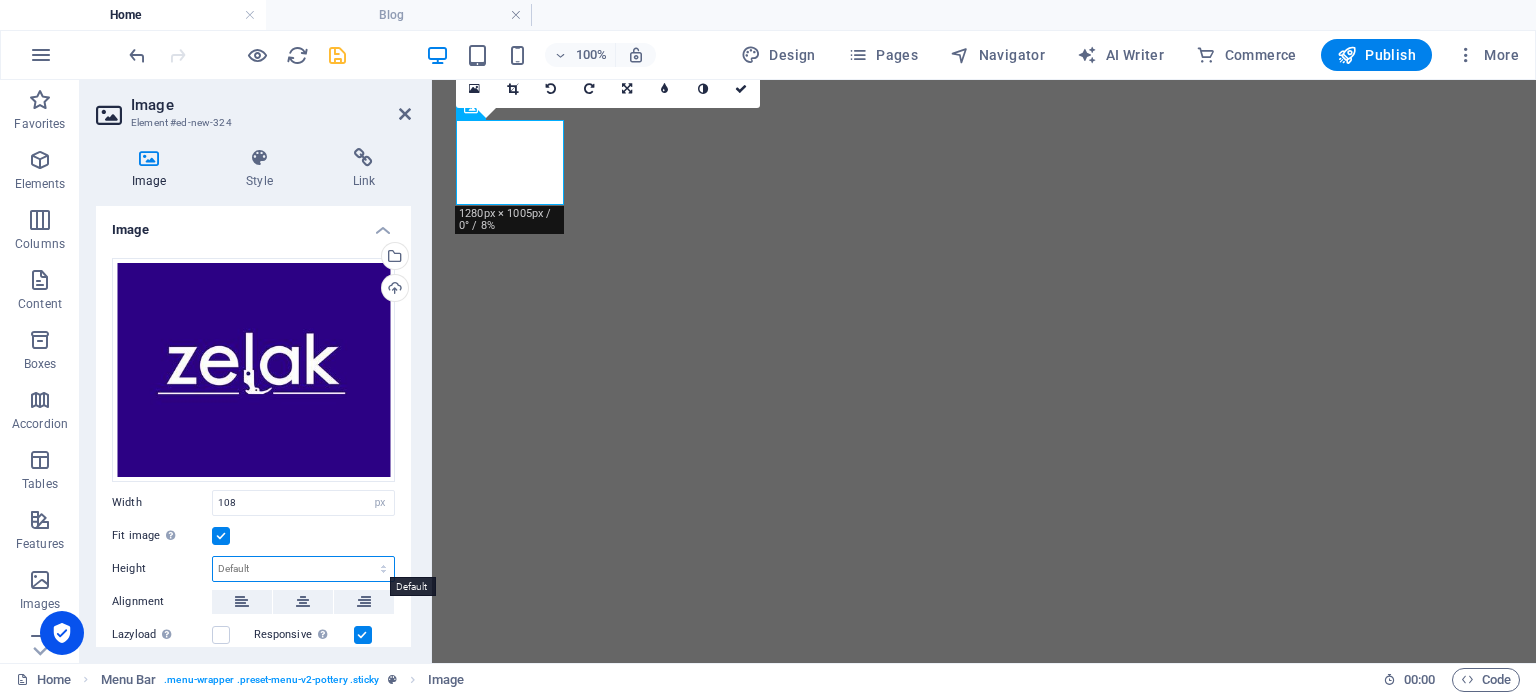 click on "Default auto px" at bounding box center [303, 569] 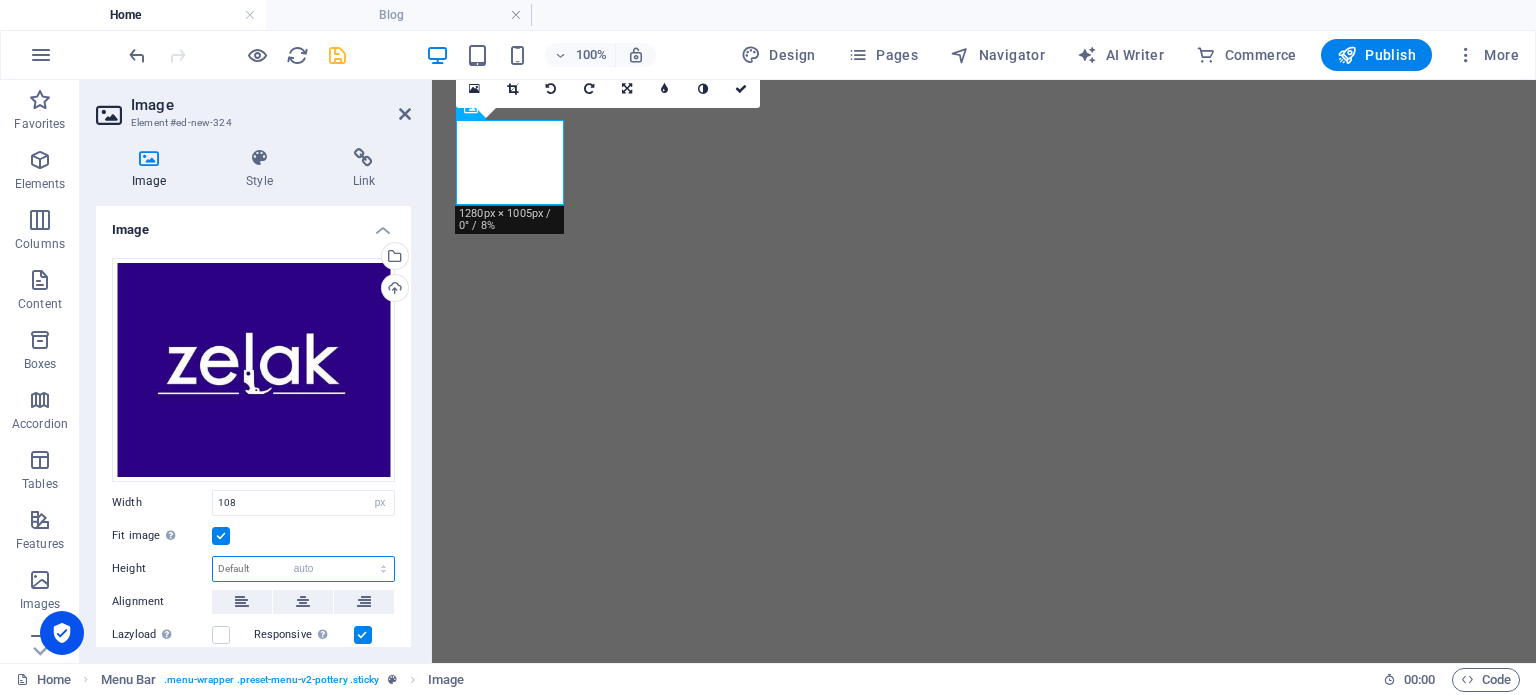 click on "Default auto px" at bounding box center [303, 569] 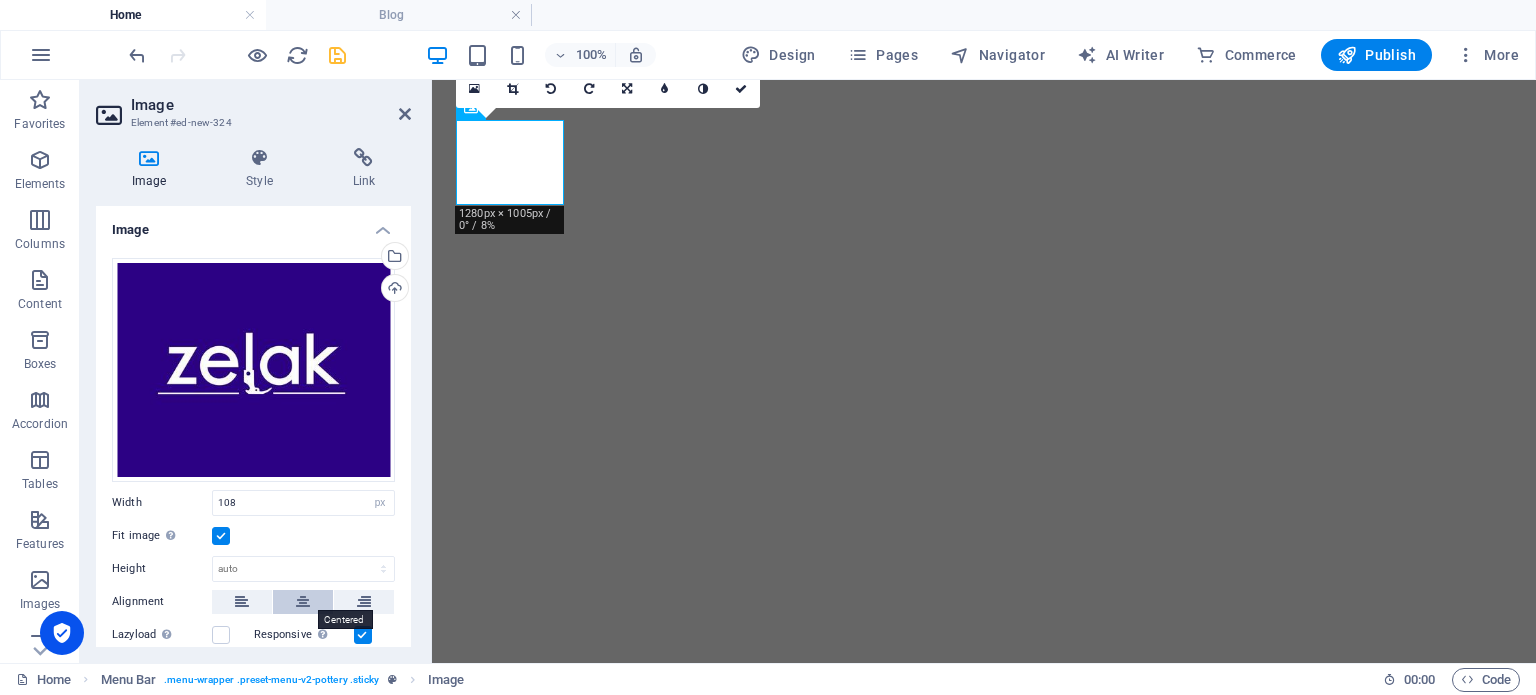 click at bounding box center [303, 602] 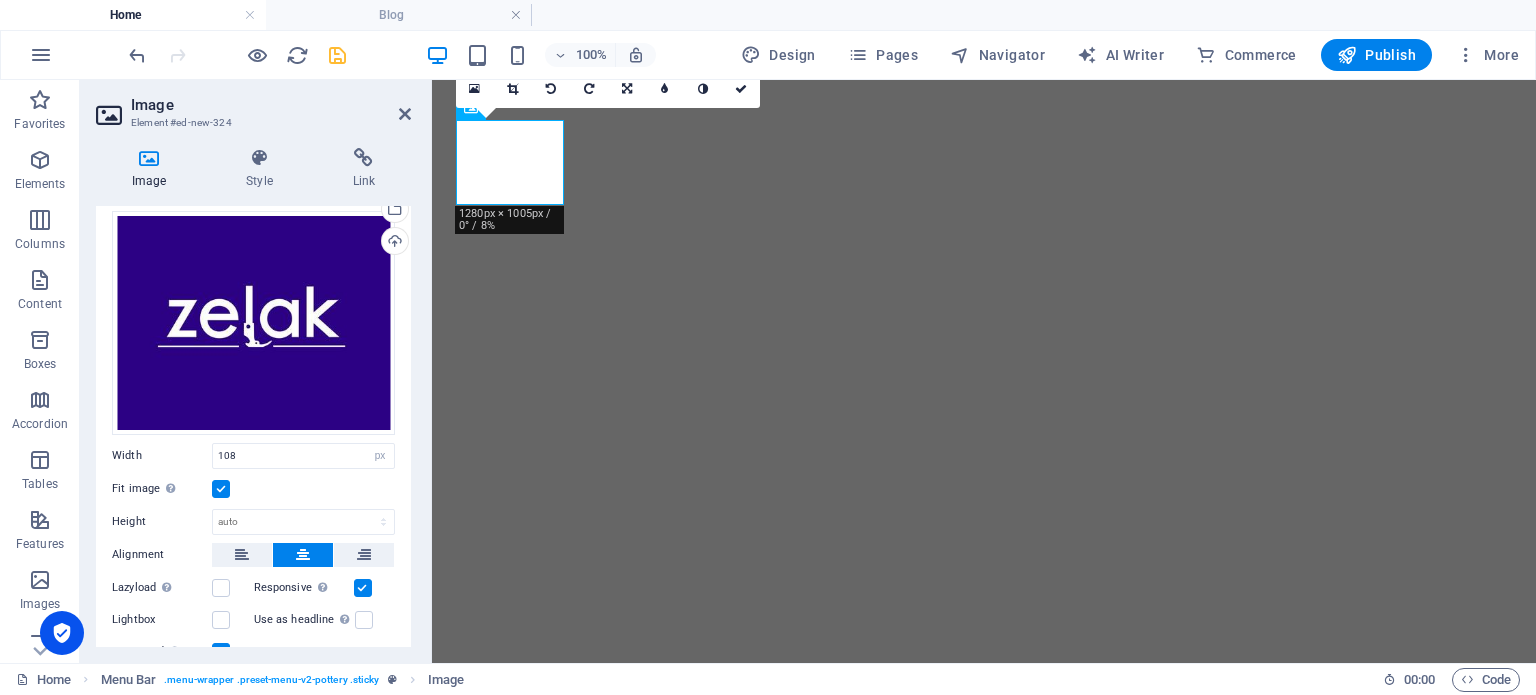 scroll, scrollTop: 48, scrollLeft: 0, axis: vertical 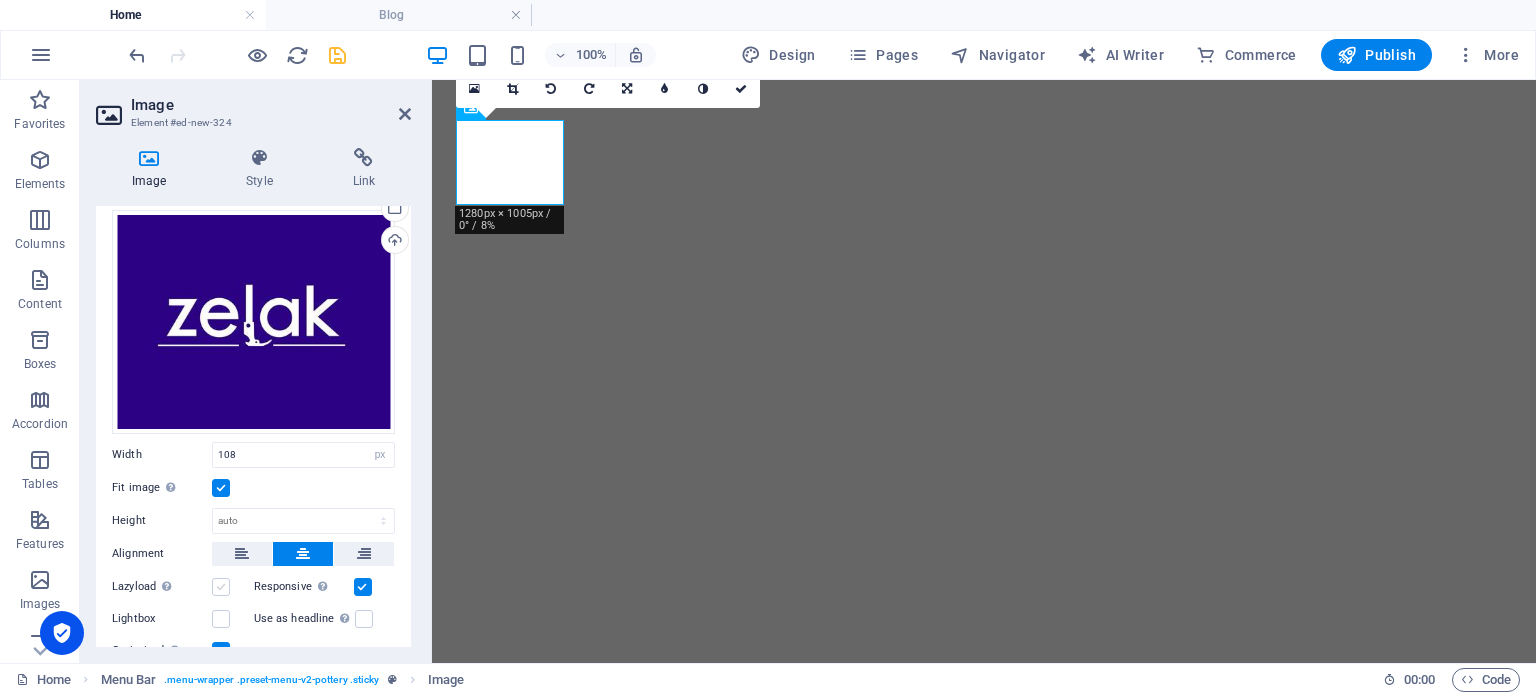 click at bounding box center [221, 587] 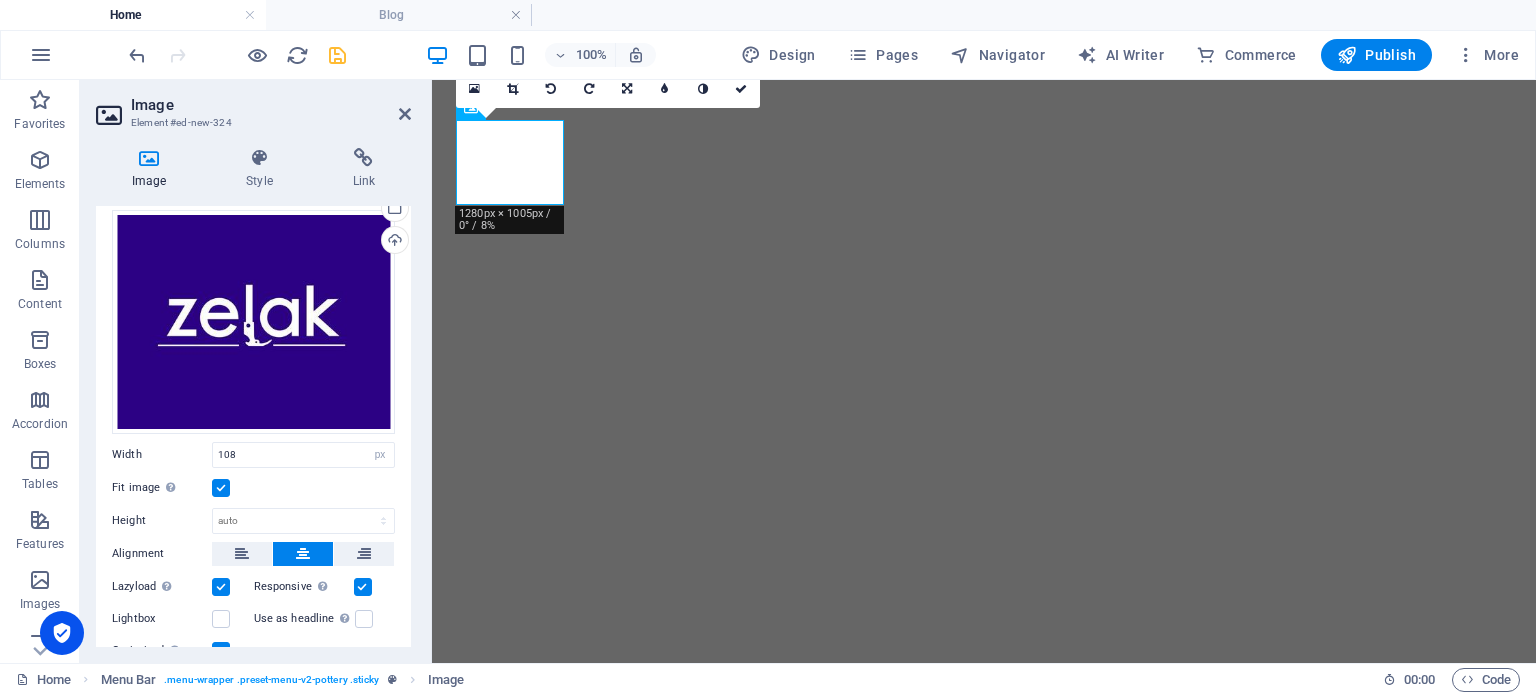 click at bounding box center [221, 587] 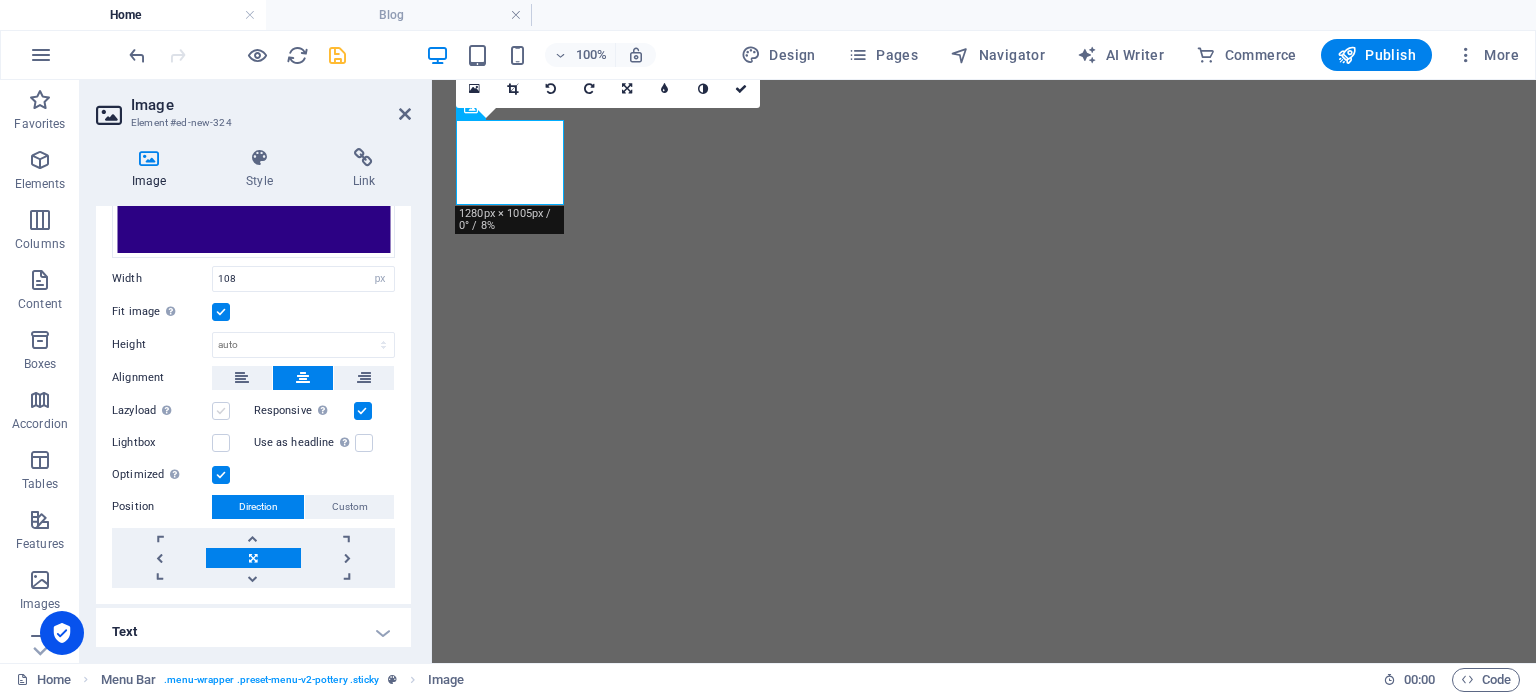 scroll, scrollTop: 228, scrollLeft: 0, axis: vertical 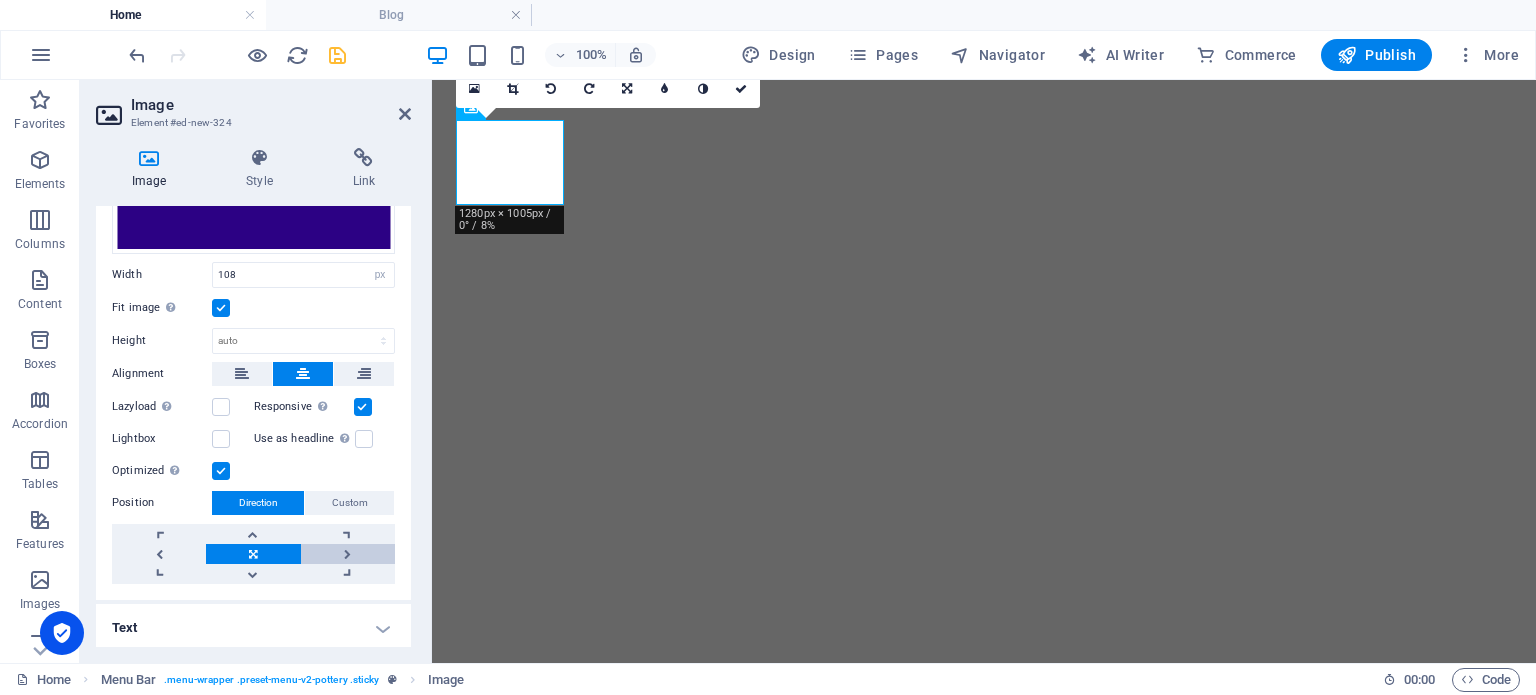 click at bounding box center (348, 554) 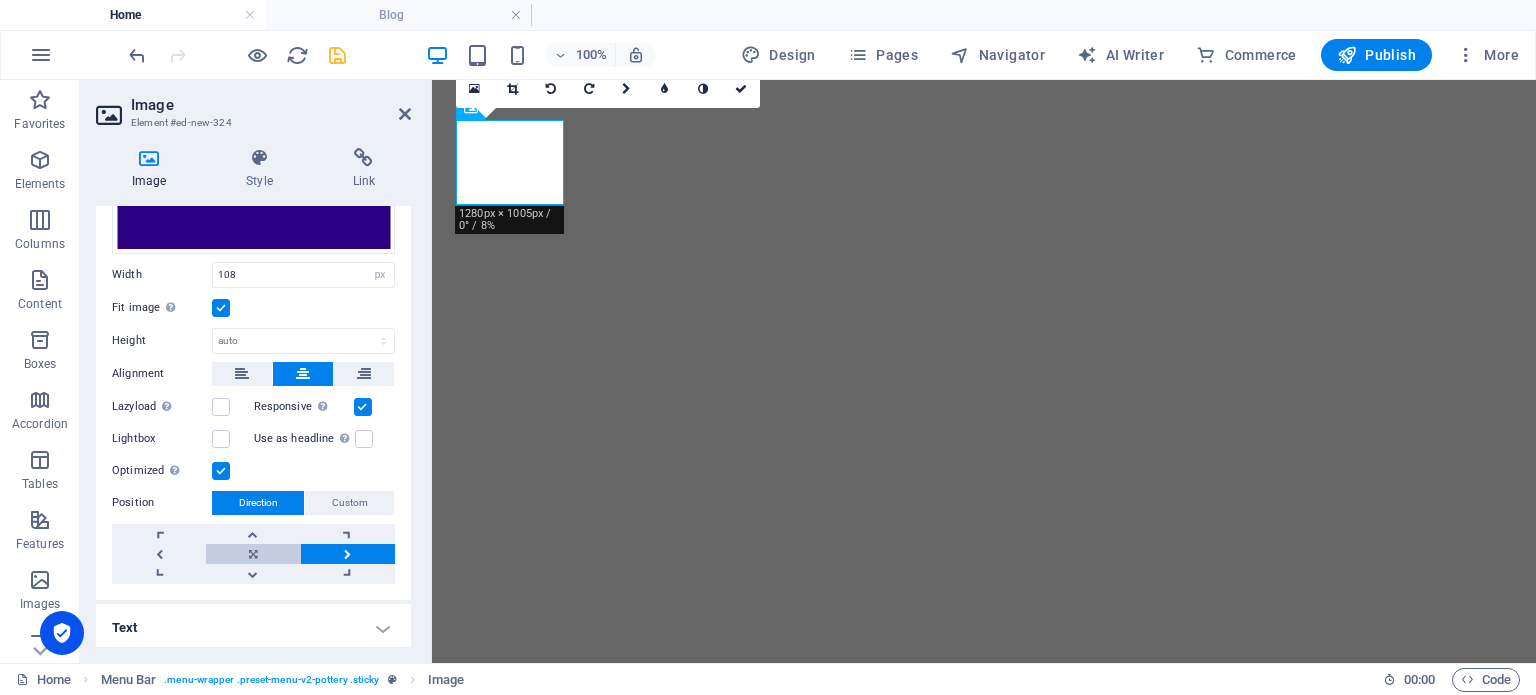 click at bounding box center [253, 554] 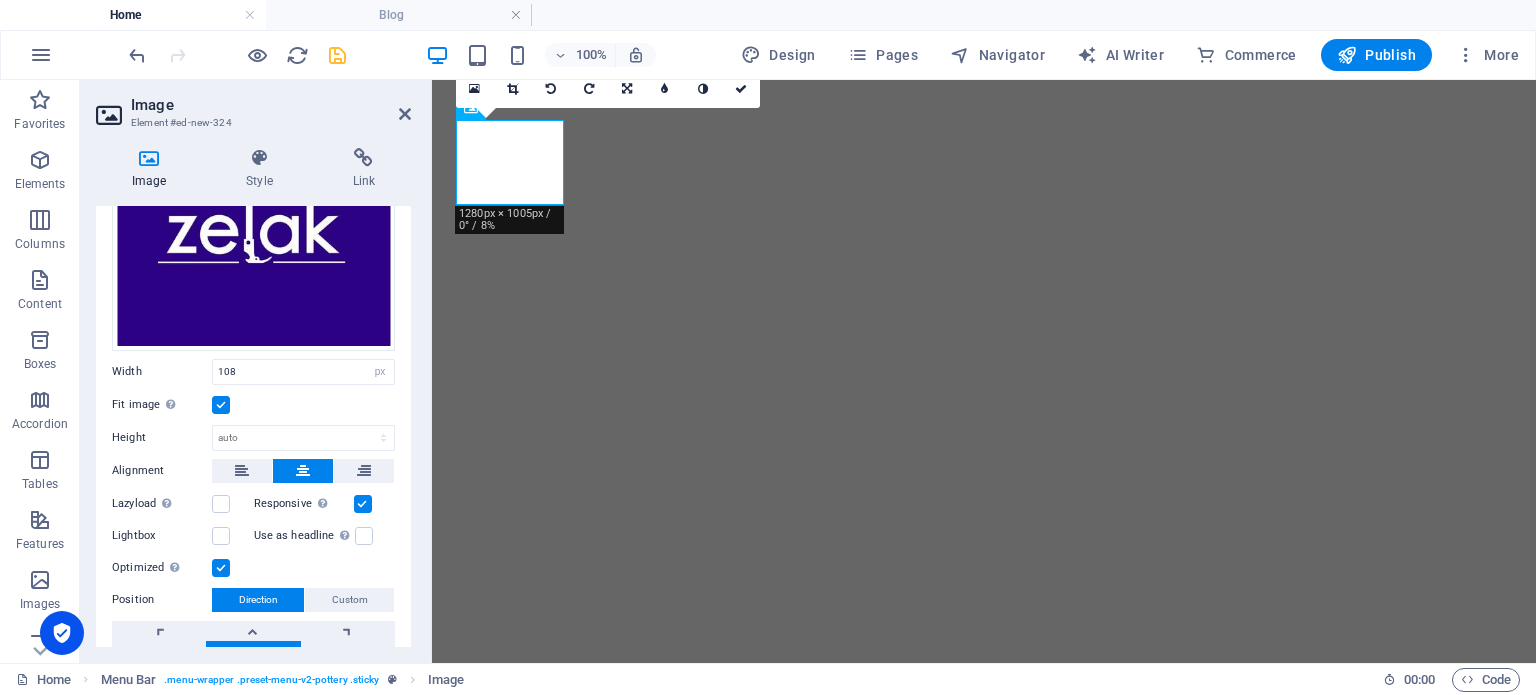 scroll, scrollTop: 129, scrollLeft: 0, axis: vertical 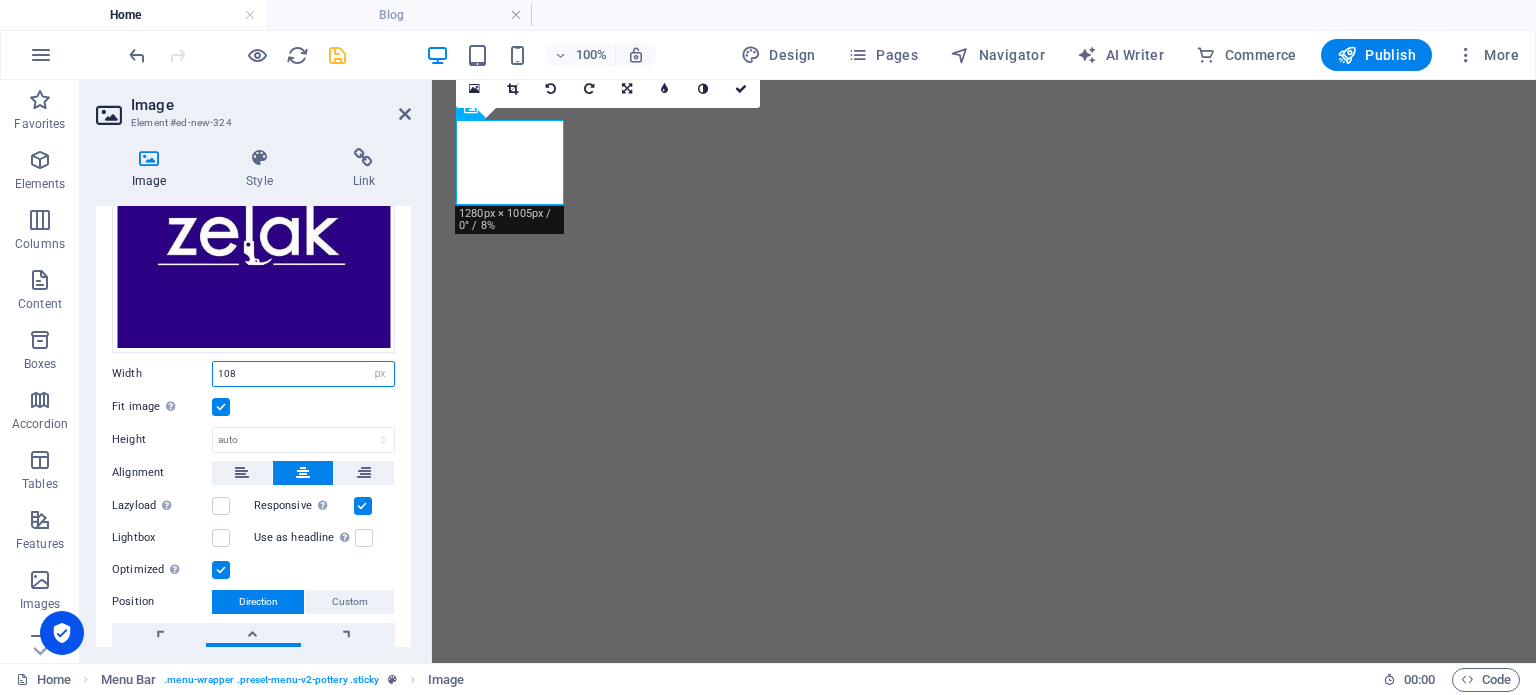 click on "108" at bounding box center (303, 374) 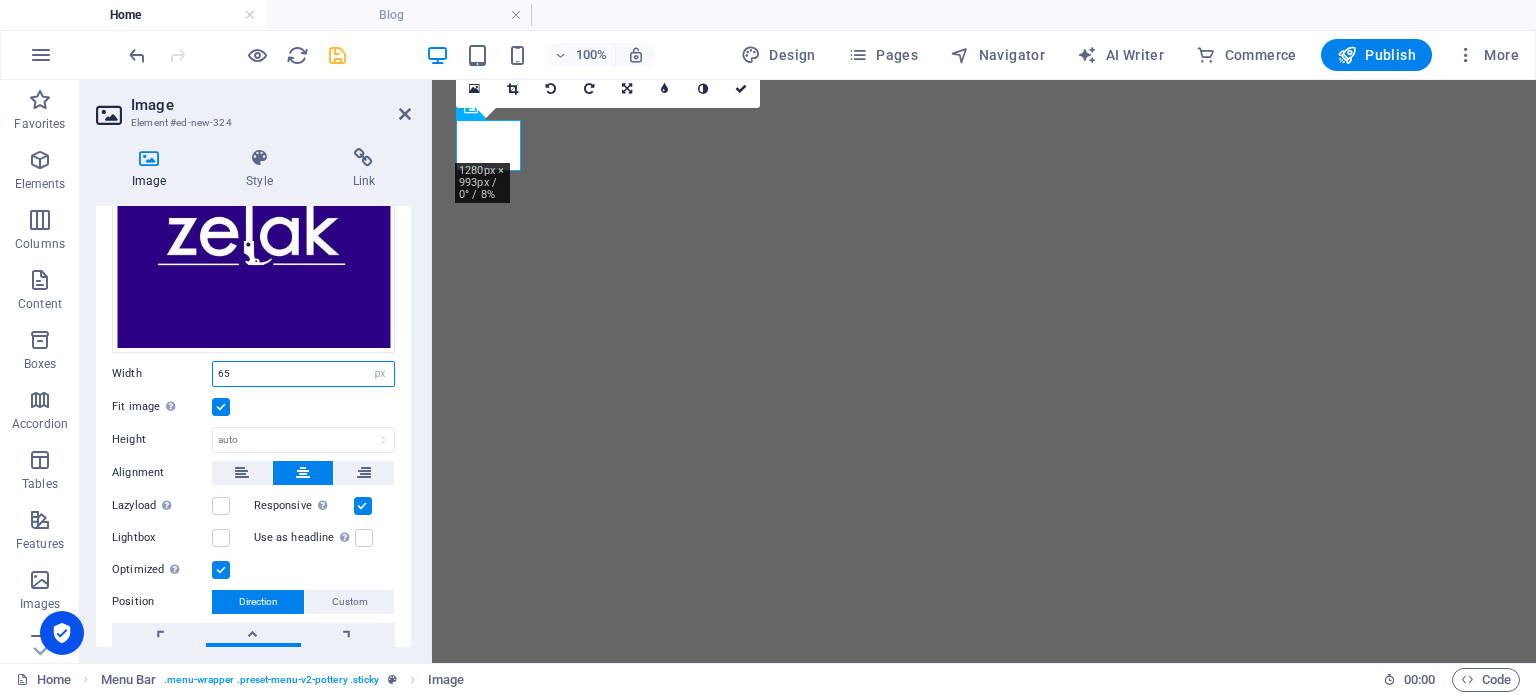 type on "66" 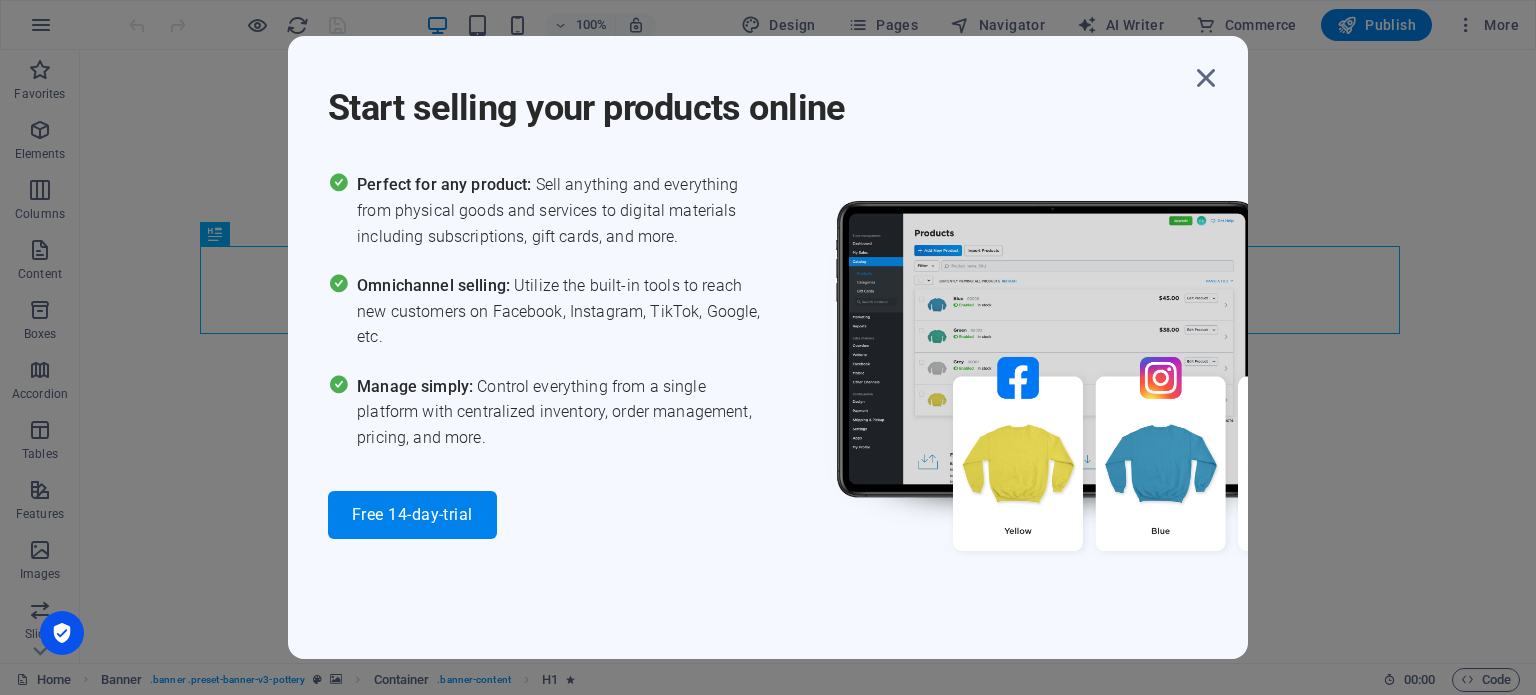 scroll, scrollTop: 0, scrollLeft: 0, axis: both 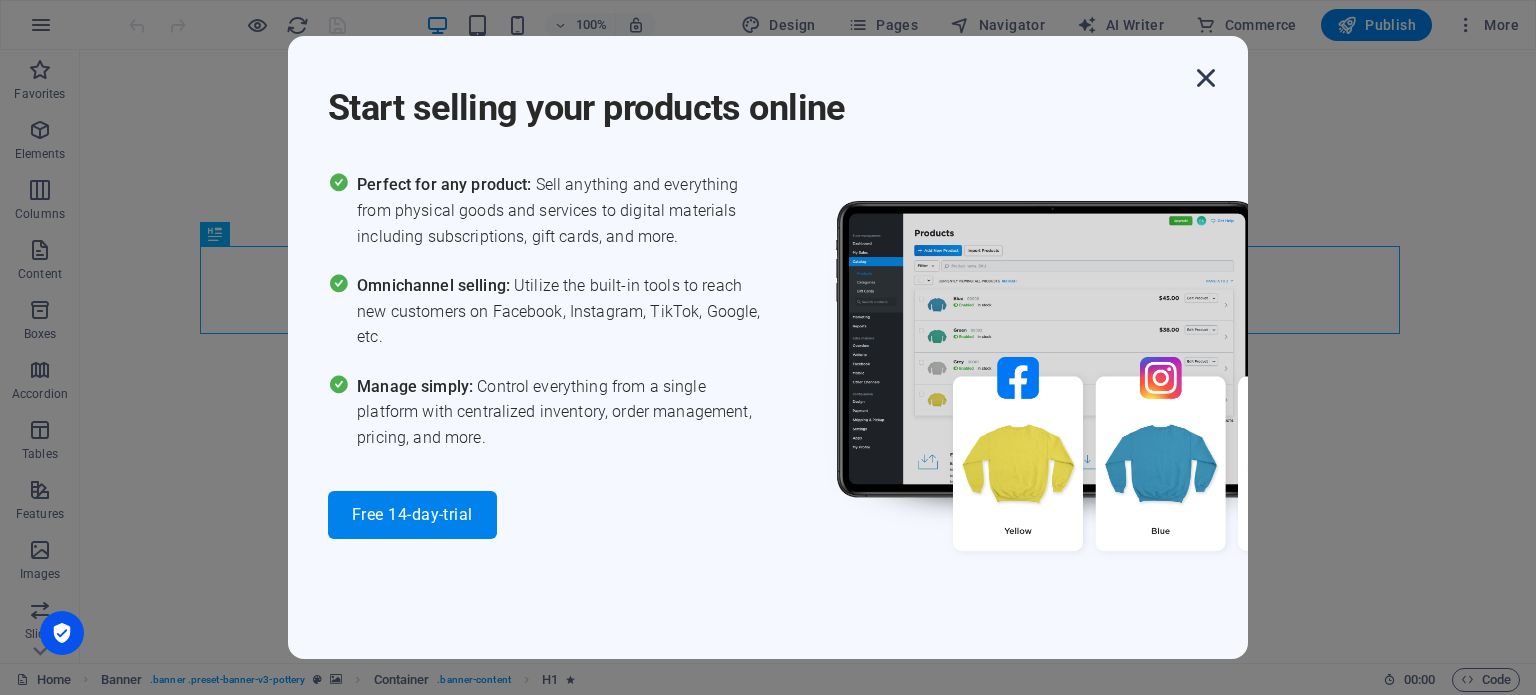 click at bounding box center (1206, 78) 